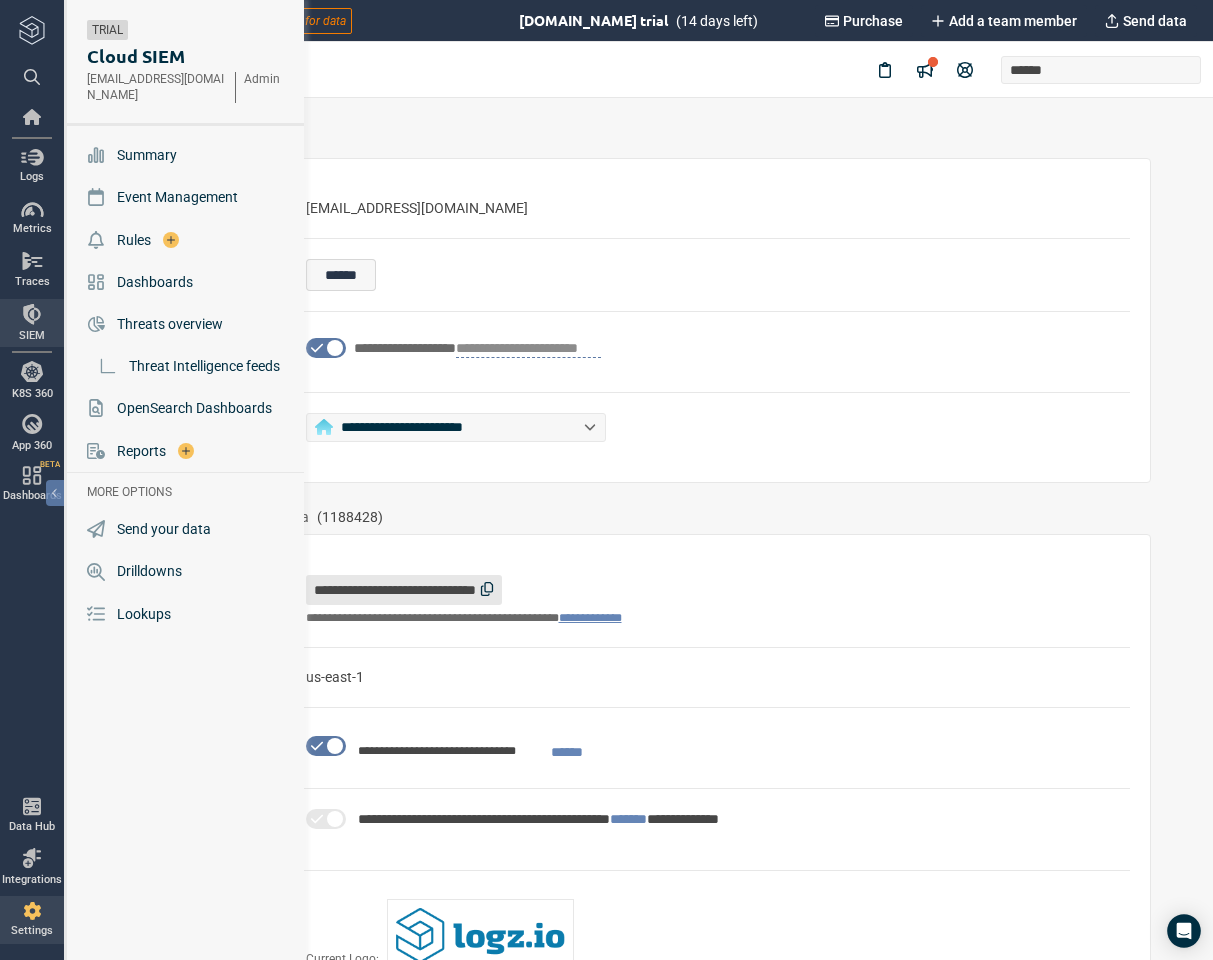 scroll, scrollTop: 0, scrollLeft: 0, axis: both 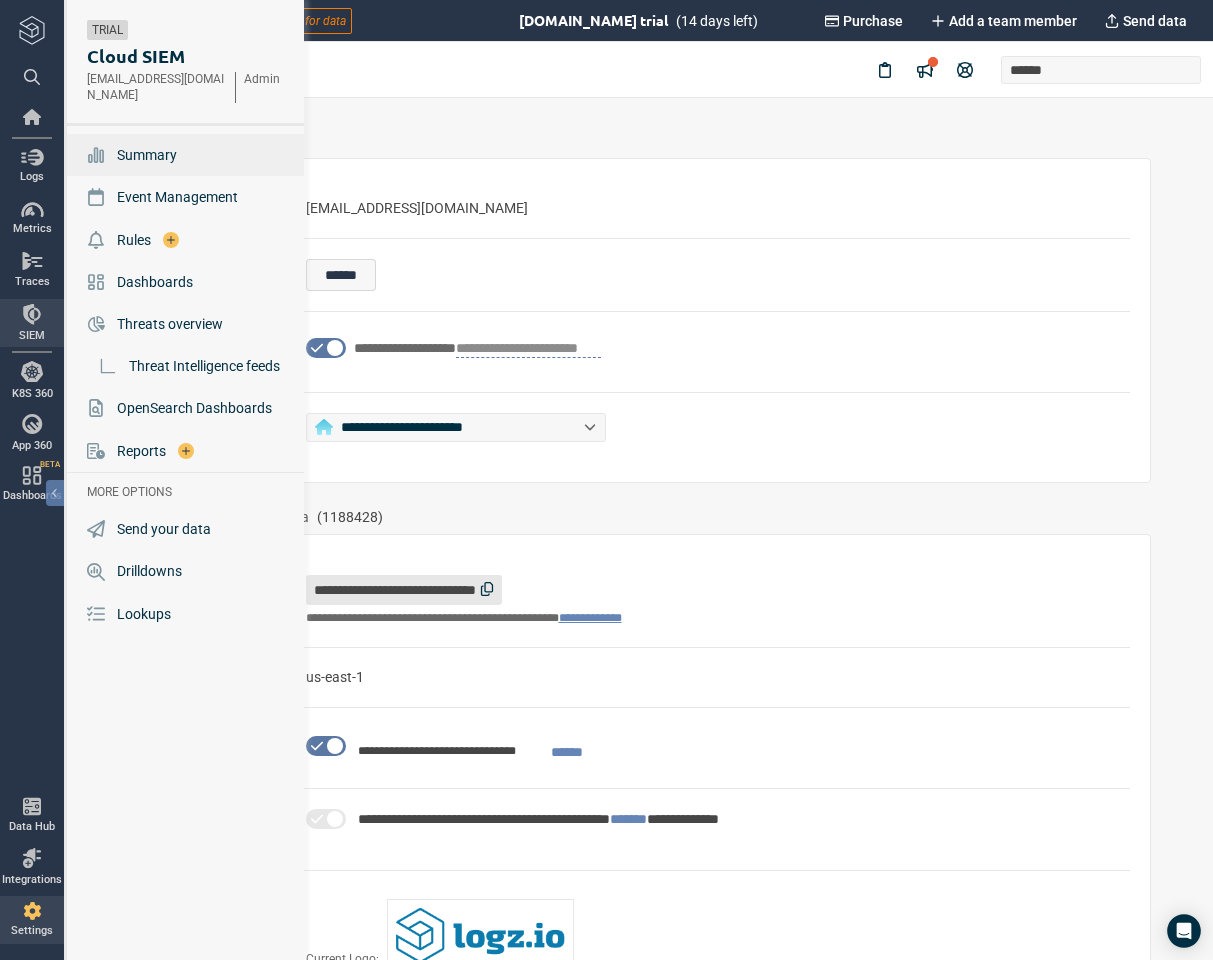 click on "Summary" at bounding box center [187, 155] 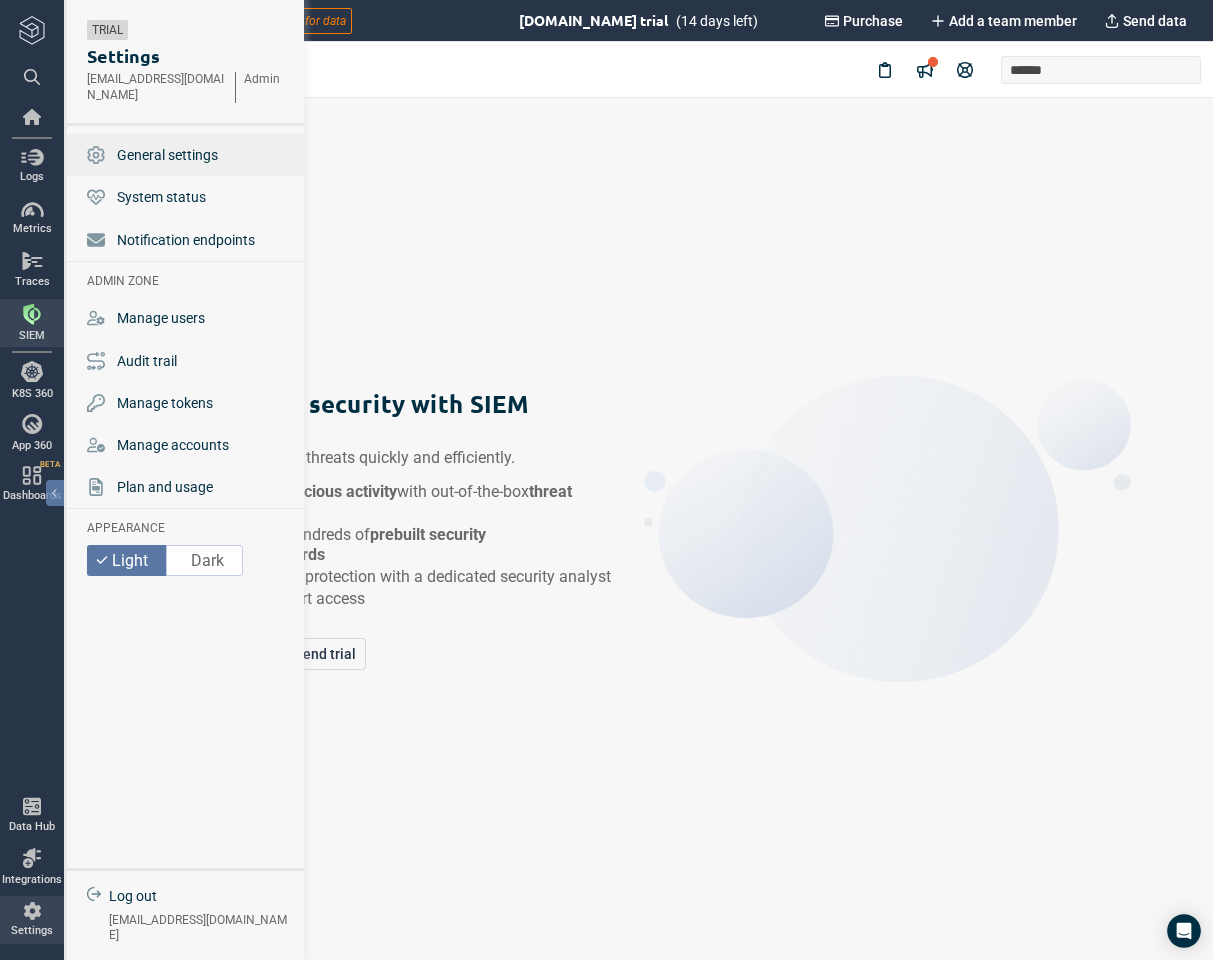 click on "General settings" at bounding box center [187, 155] 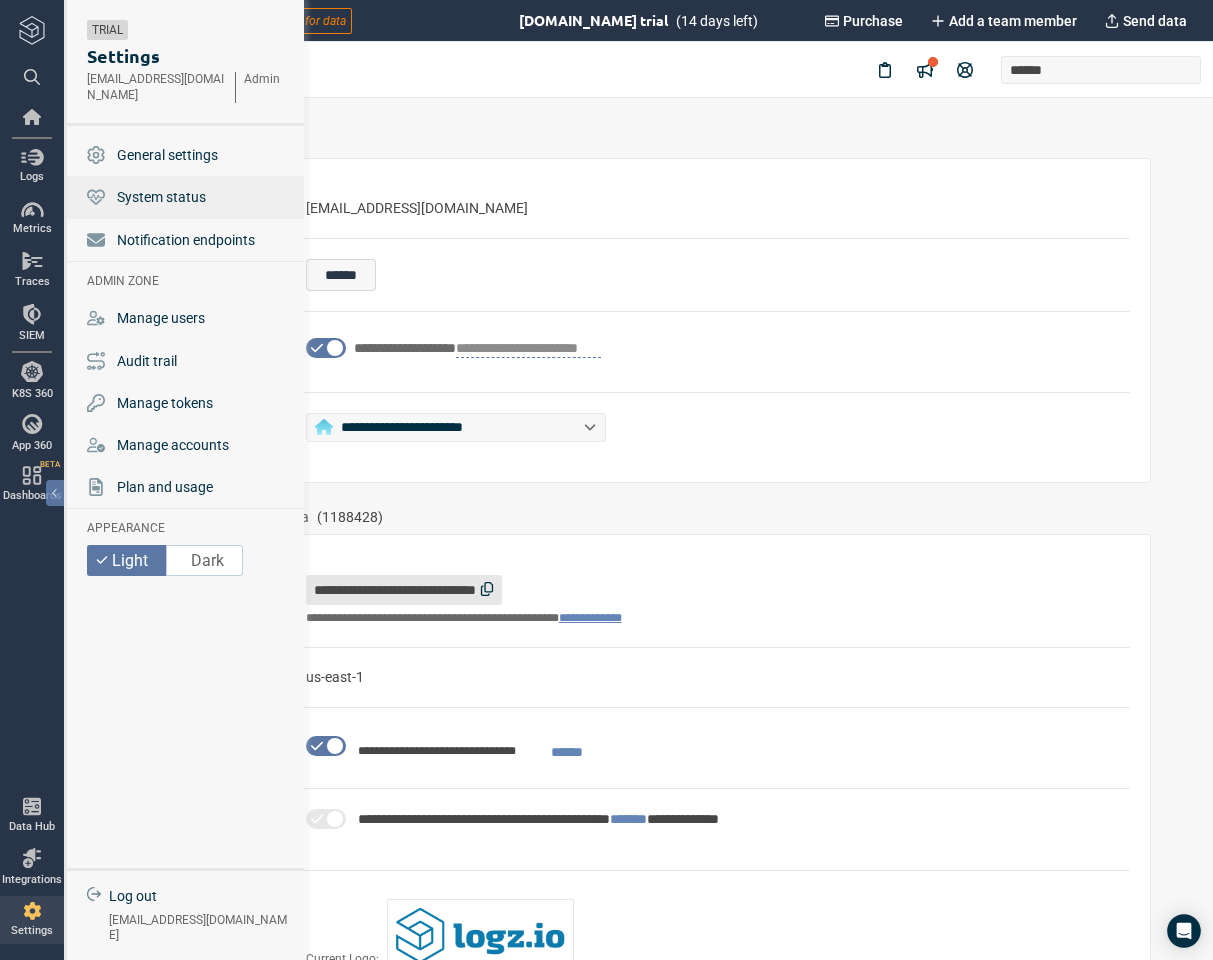 click on "System status" at bounding box center (187, 197) 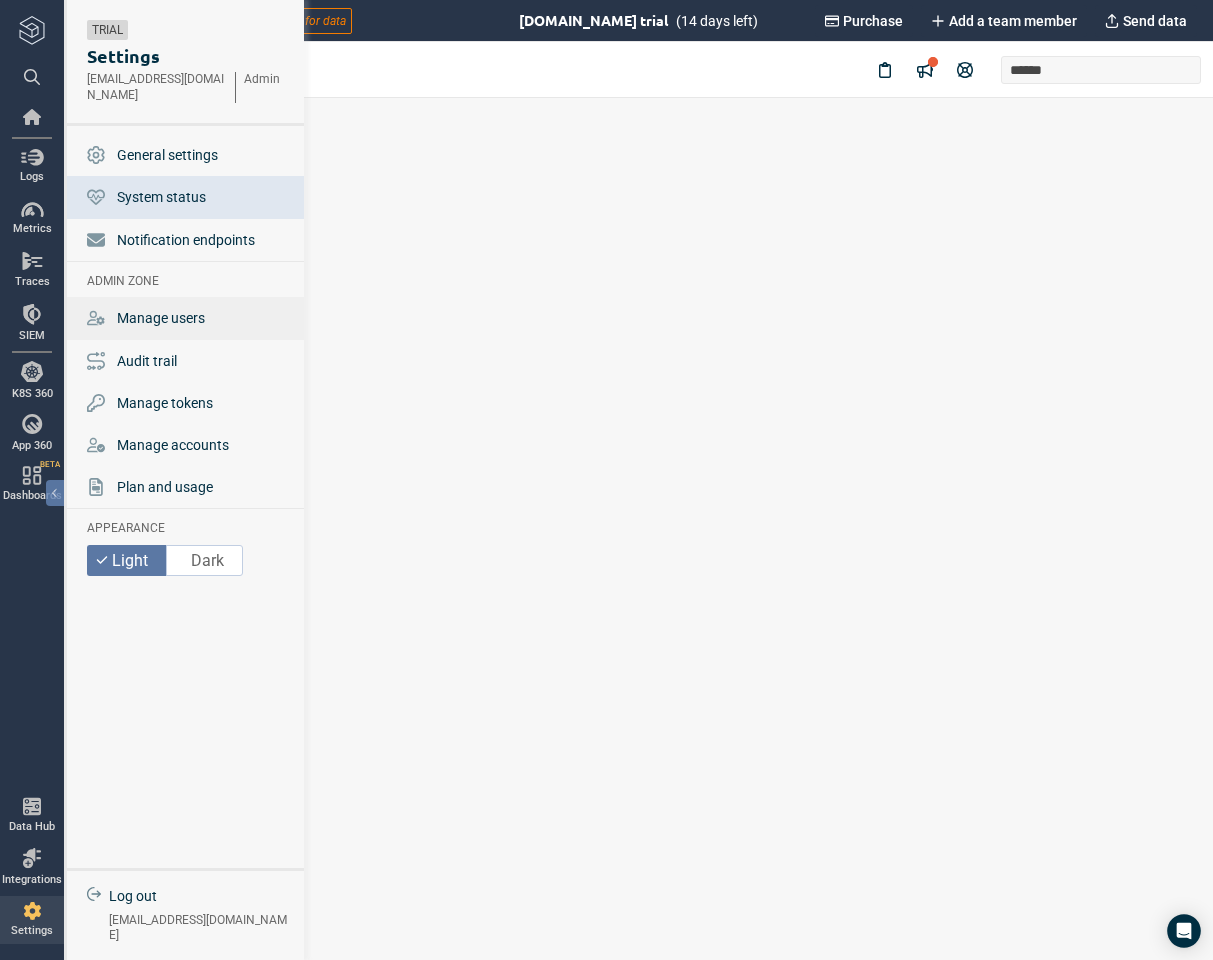 click on "Manage users" at bounding box center [161, 318] 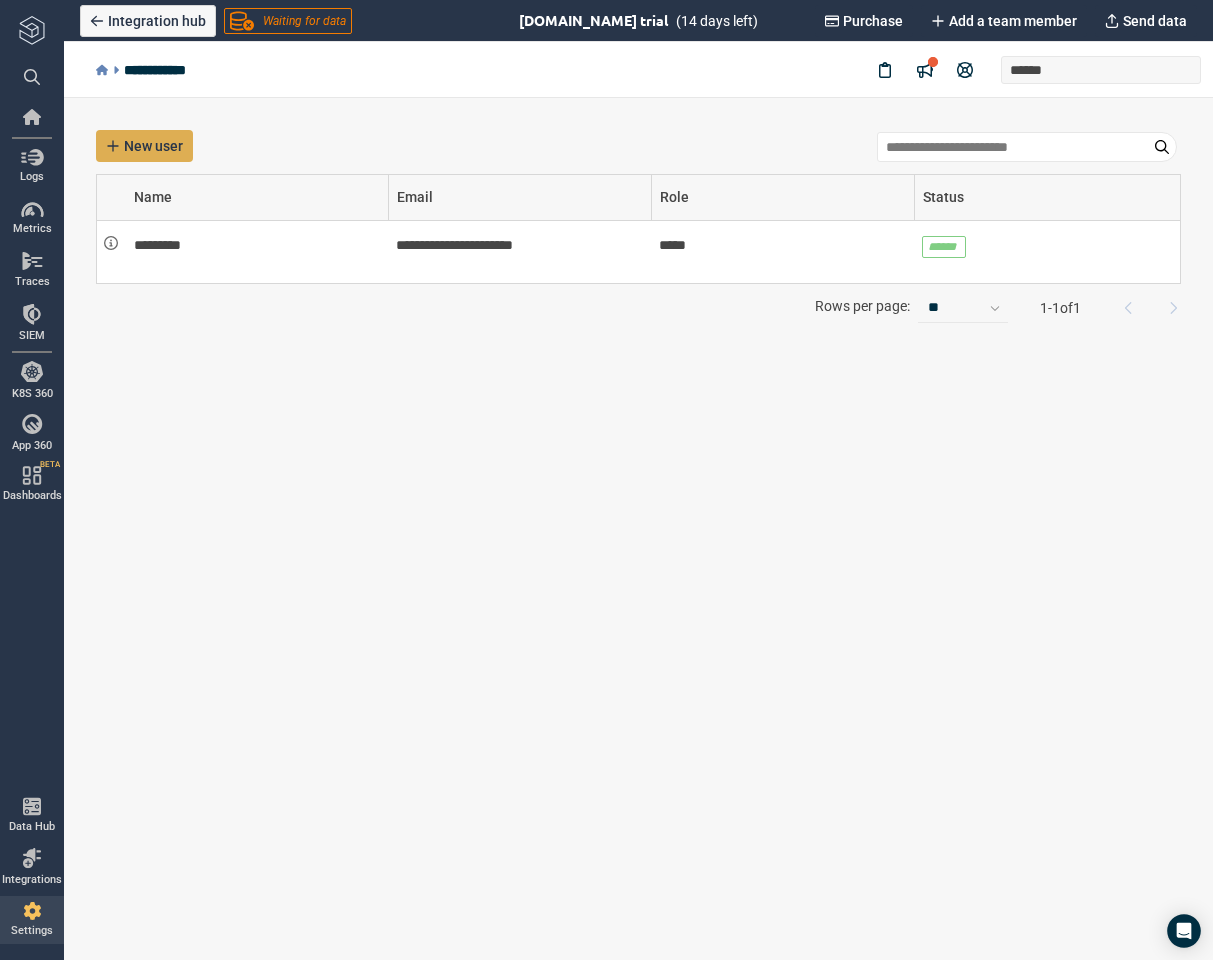 click on "New user" at bounding box center [144, 146] 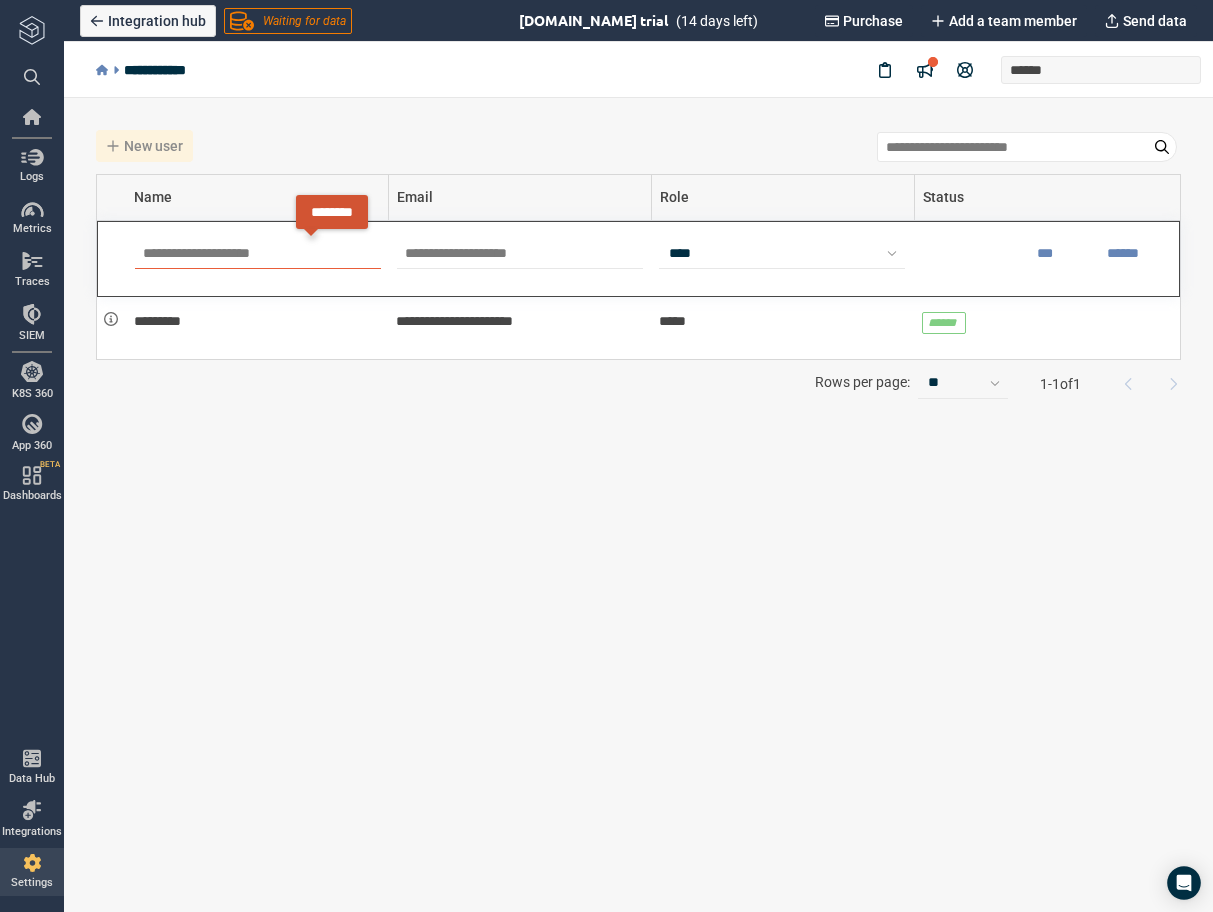 type on "*" 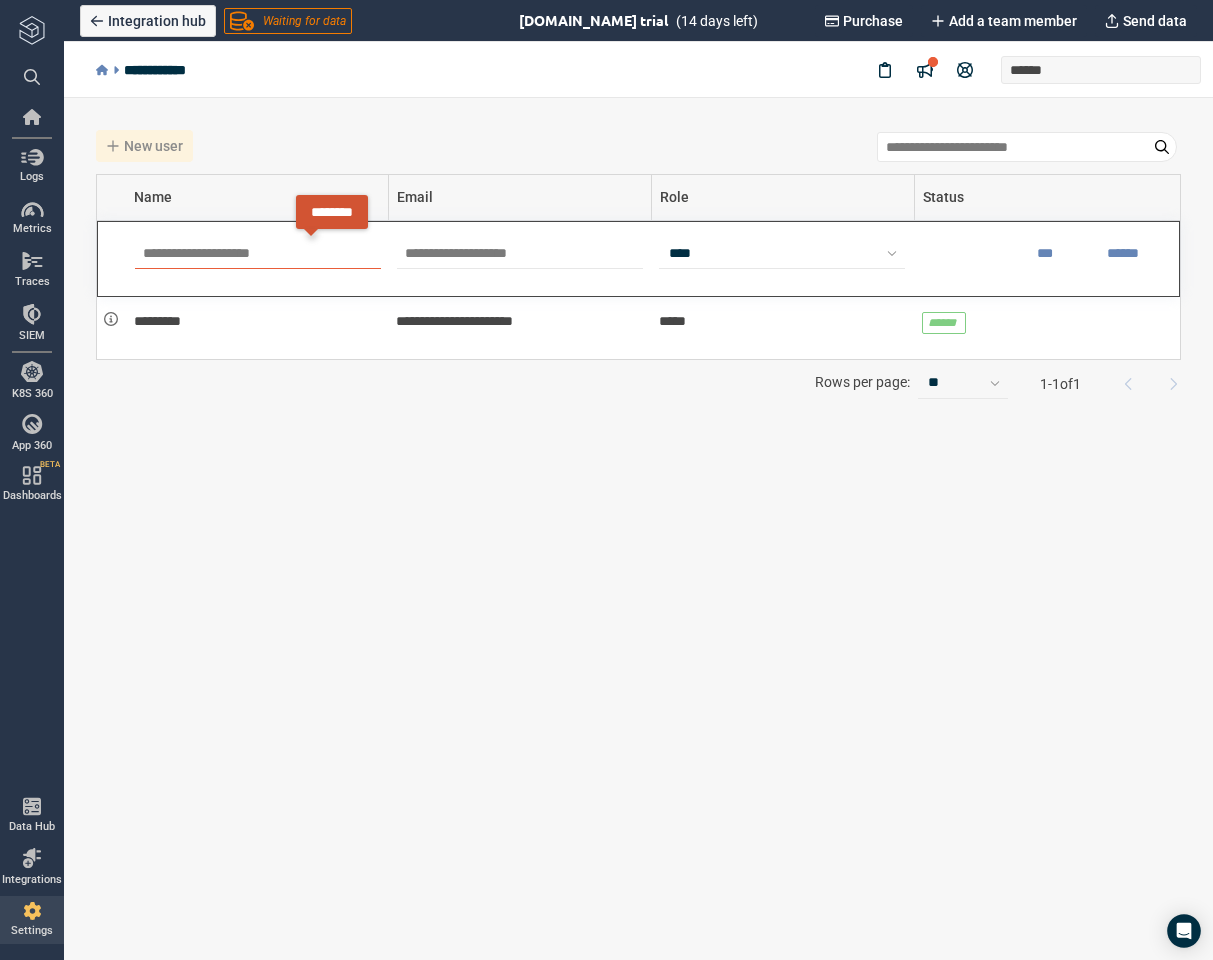 click at bounding box center [258, 254] 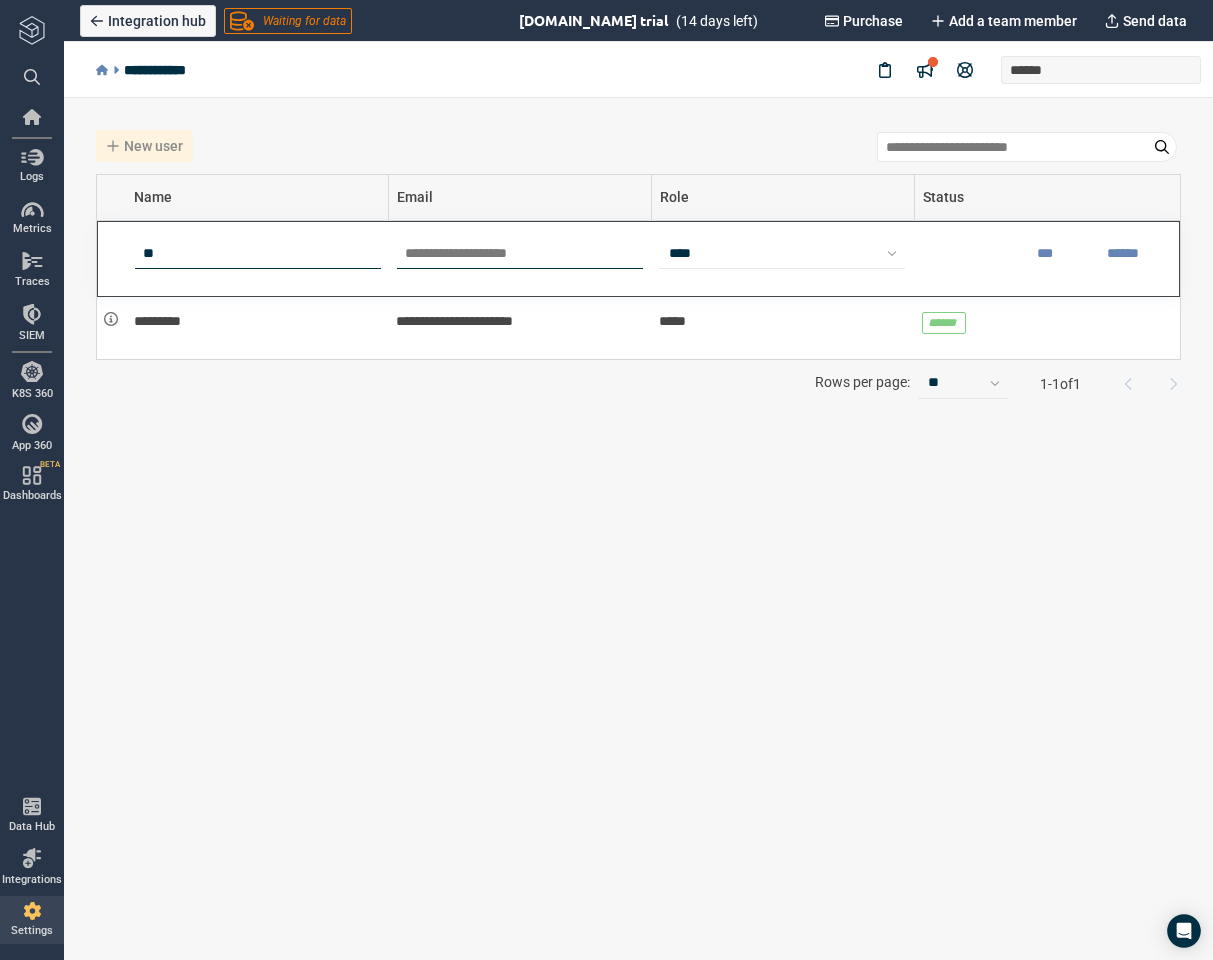 type on "**" 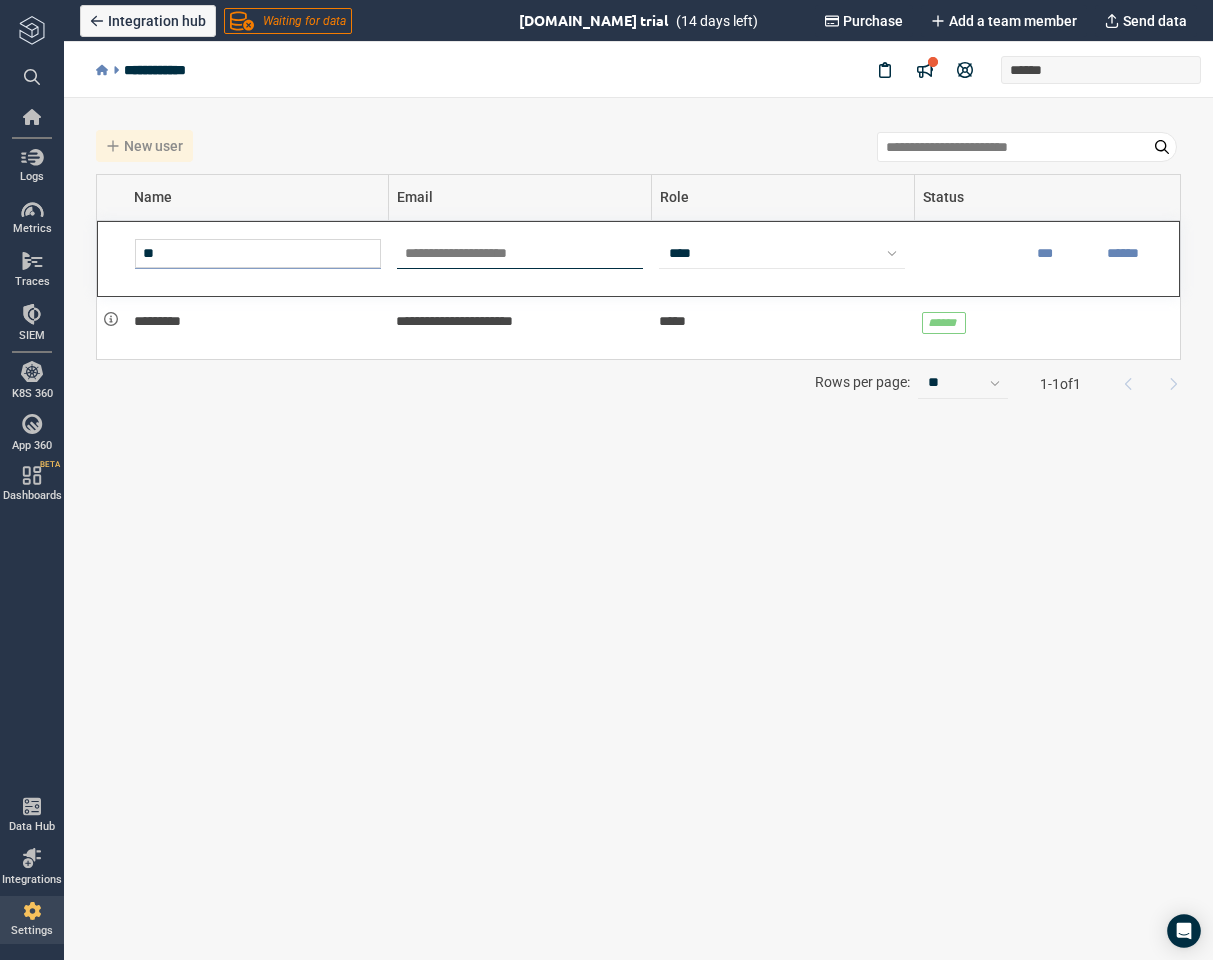 click at bounding box center (520, 254) 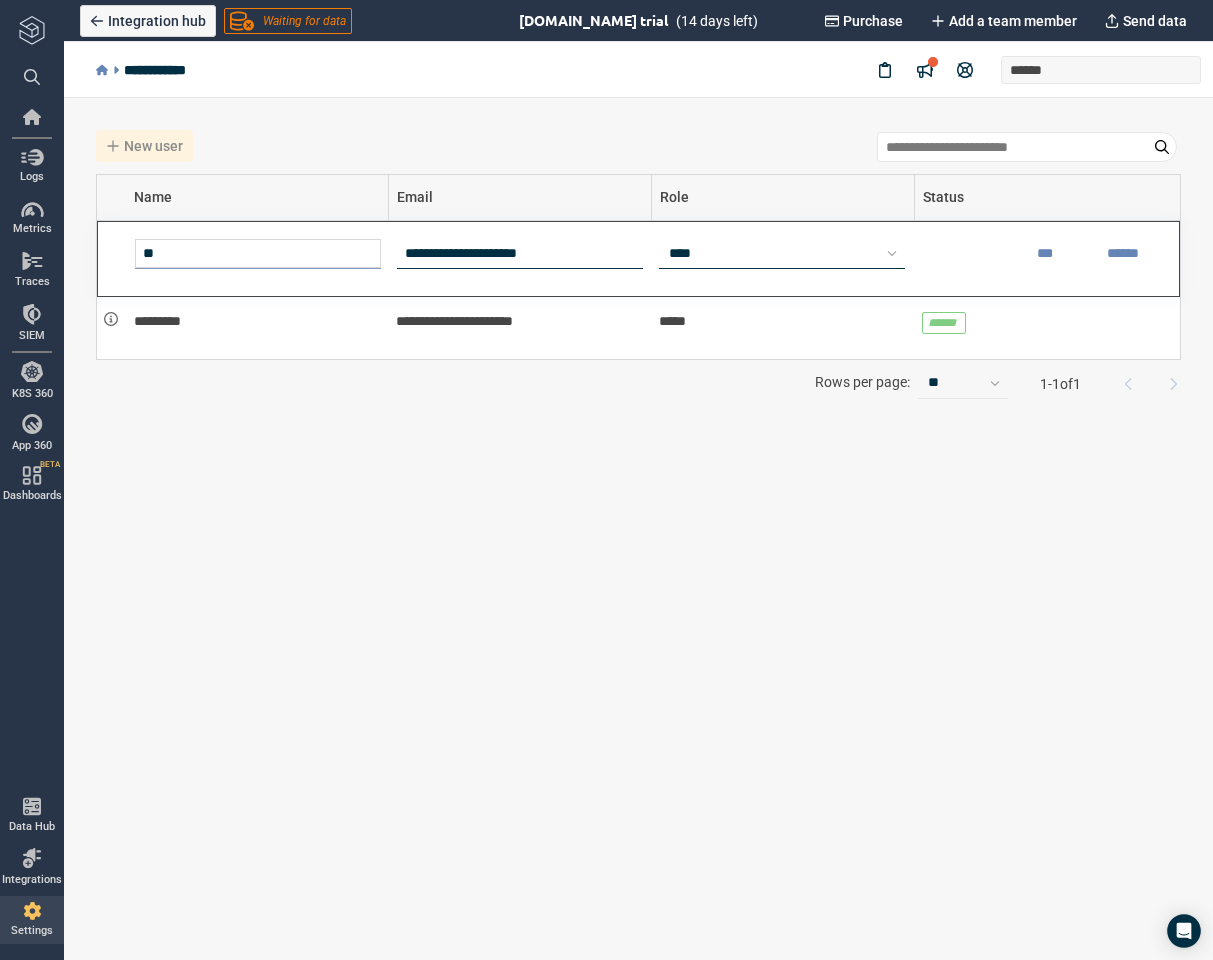 type on "**********" 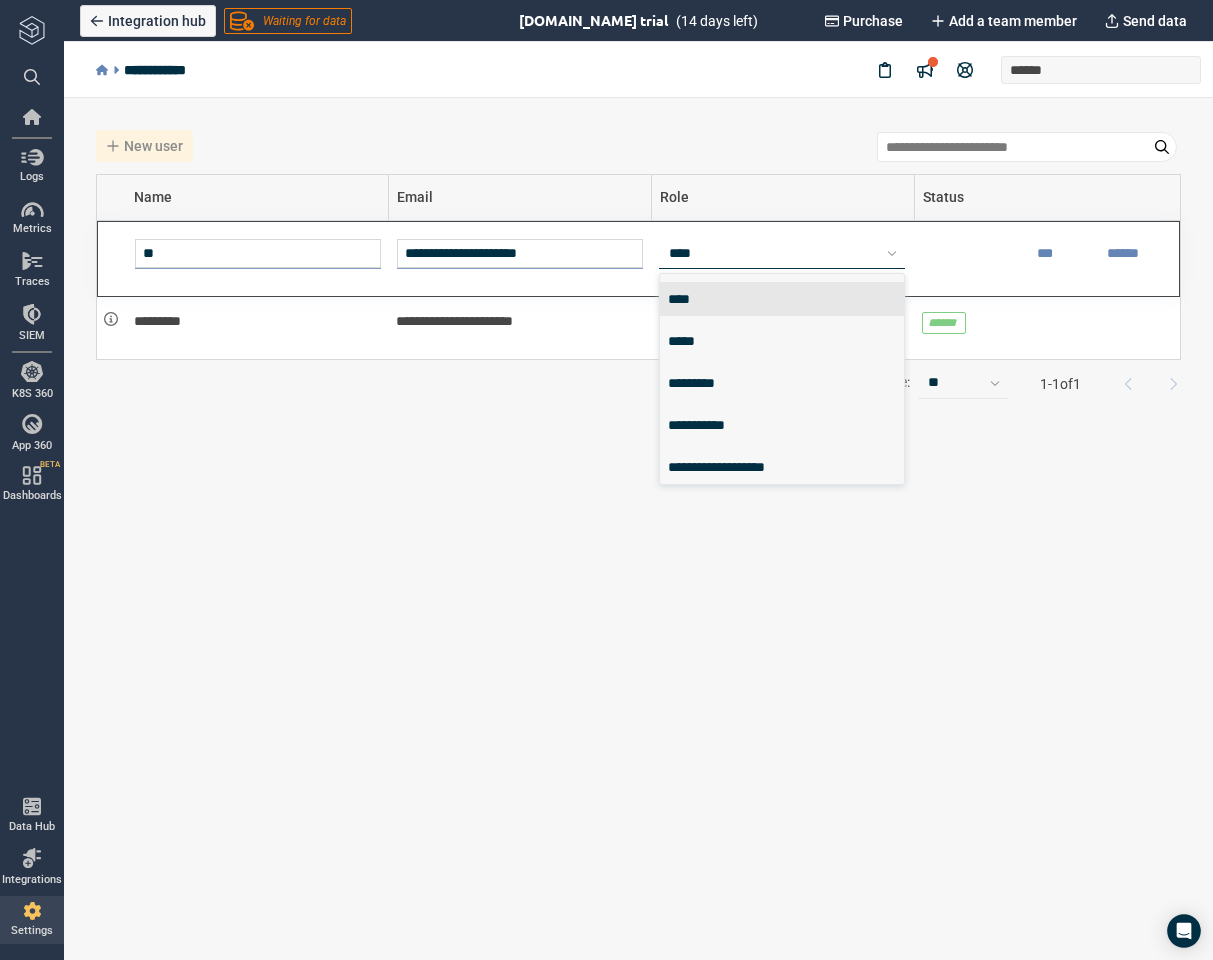 click on "****" at bounding box center [773, 253] 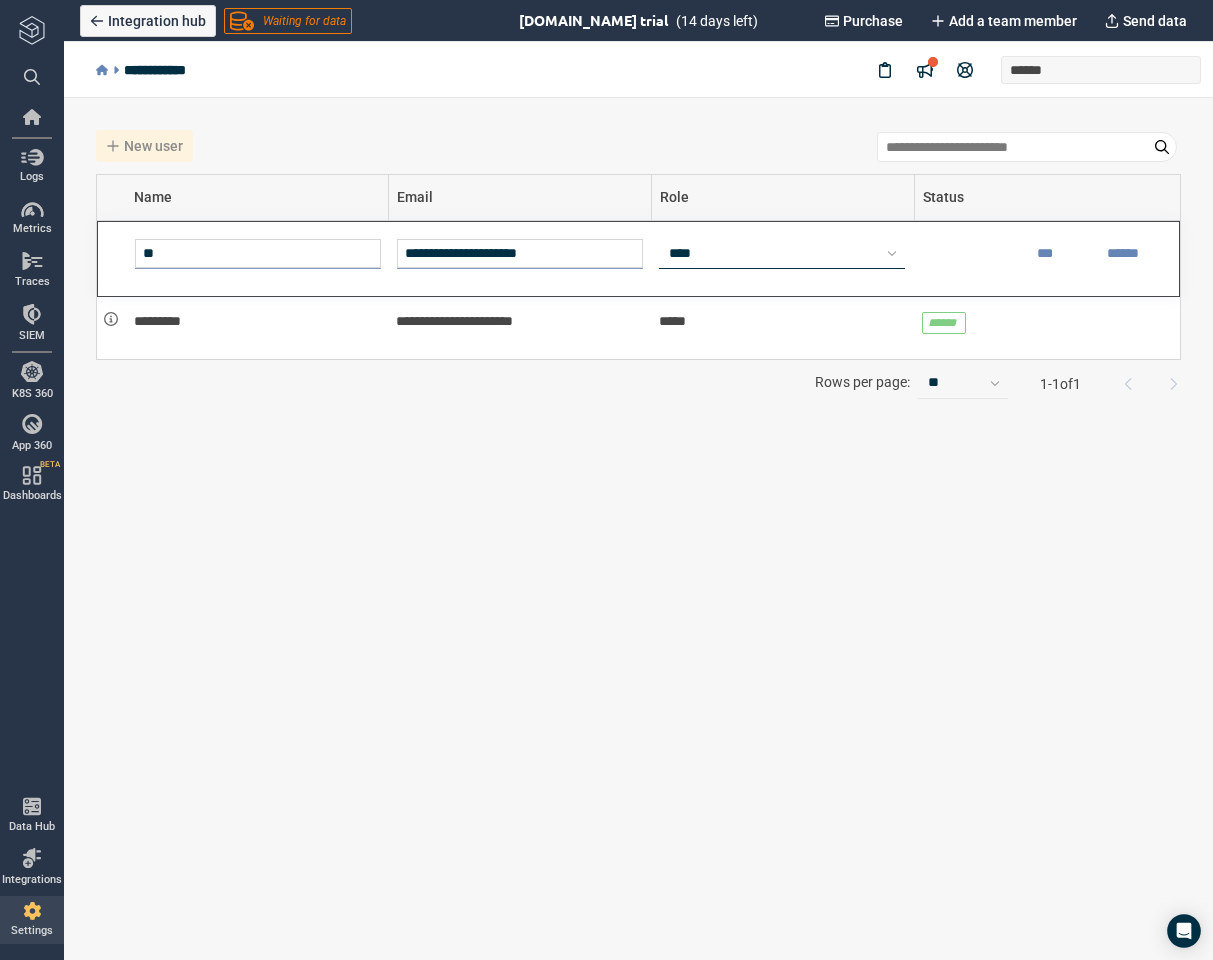 click on "****" at bounding box center (773, 253) 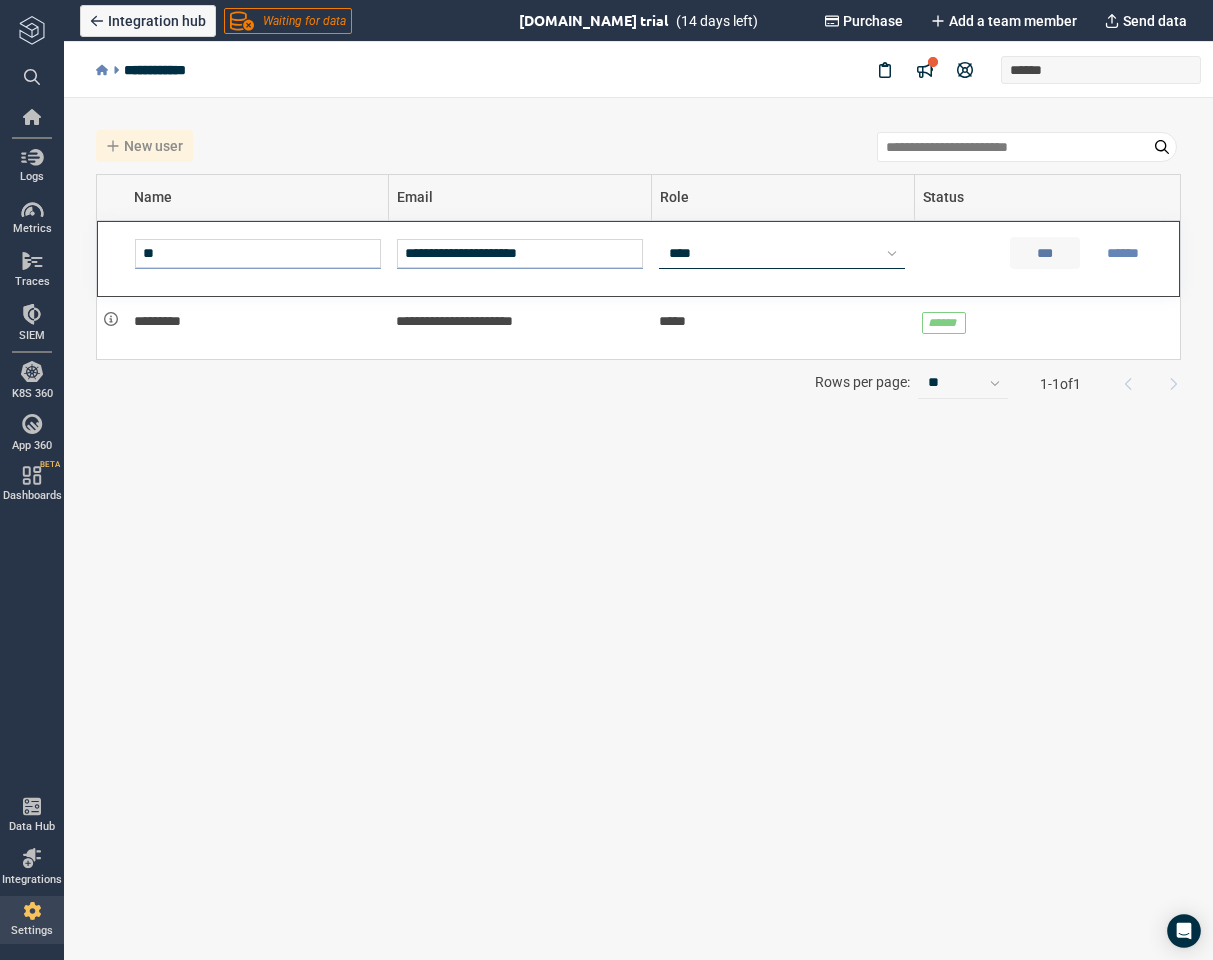 click on "***" at bounding box center (1045, 253) 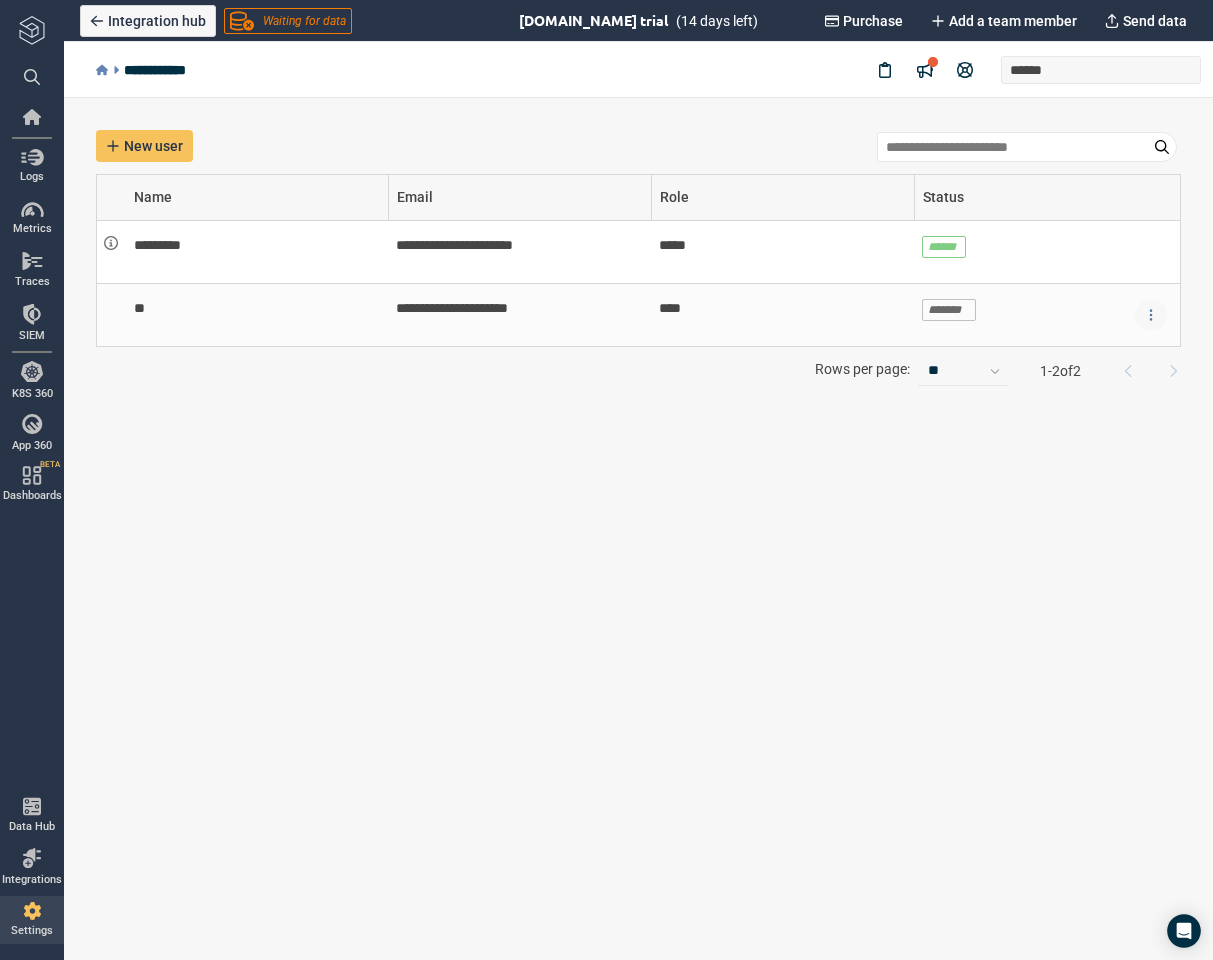 click at bounding box center [1151, 315] 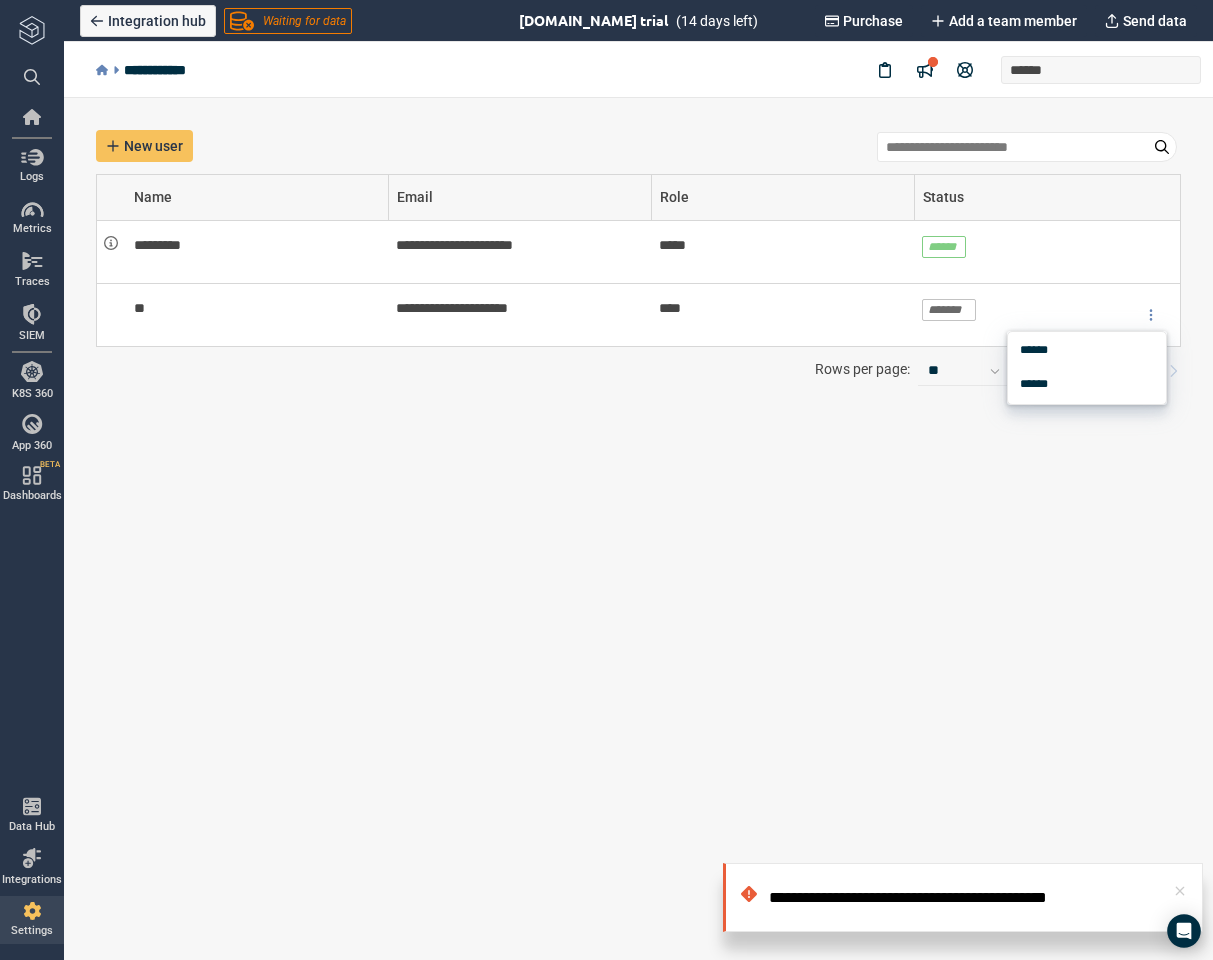 type on "*" 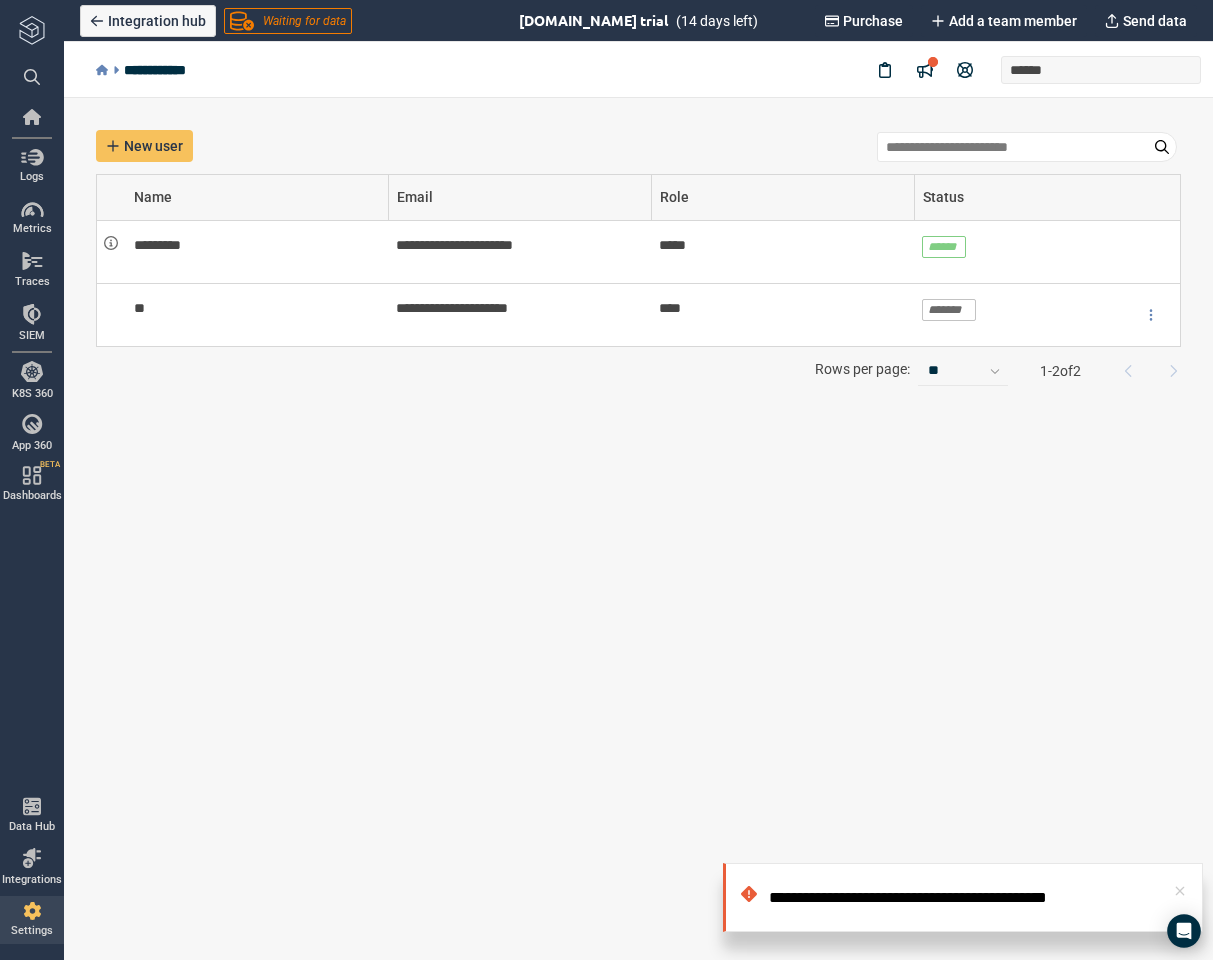 click on "**********" at bounding box center [638, 529] 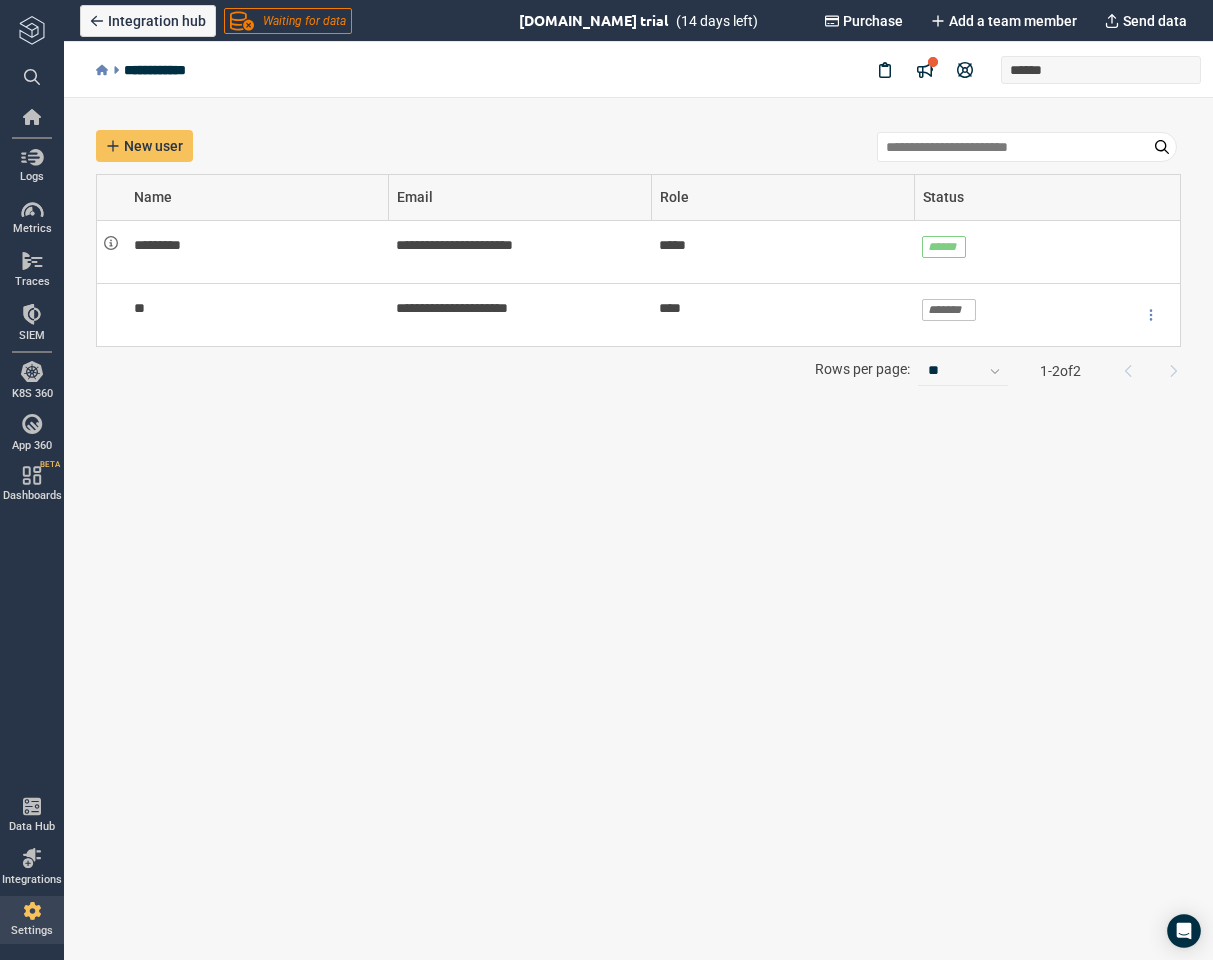 click on "**********" at bounding box center [638, 529] 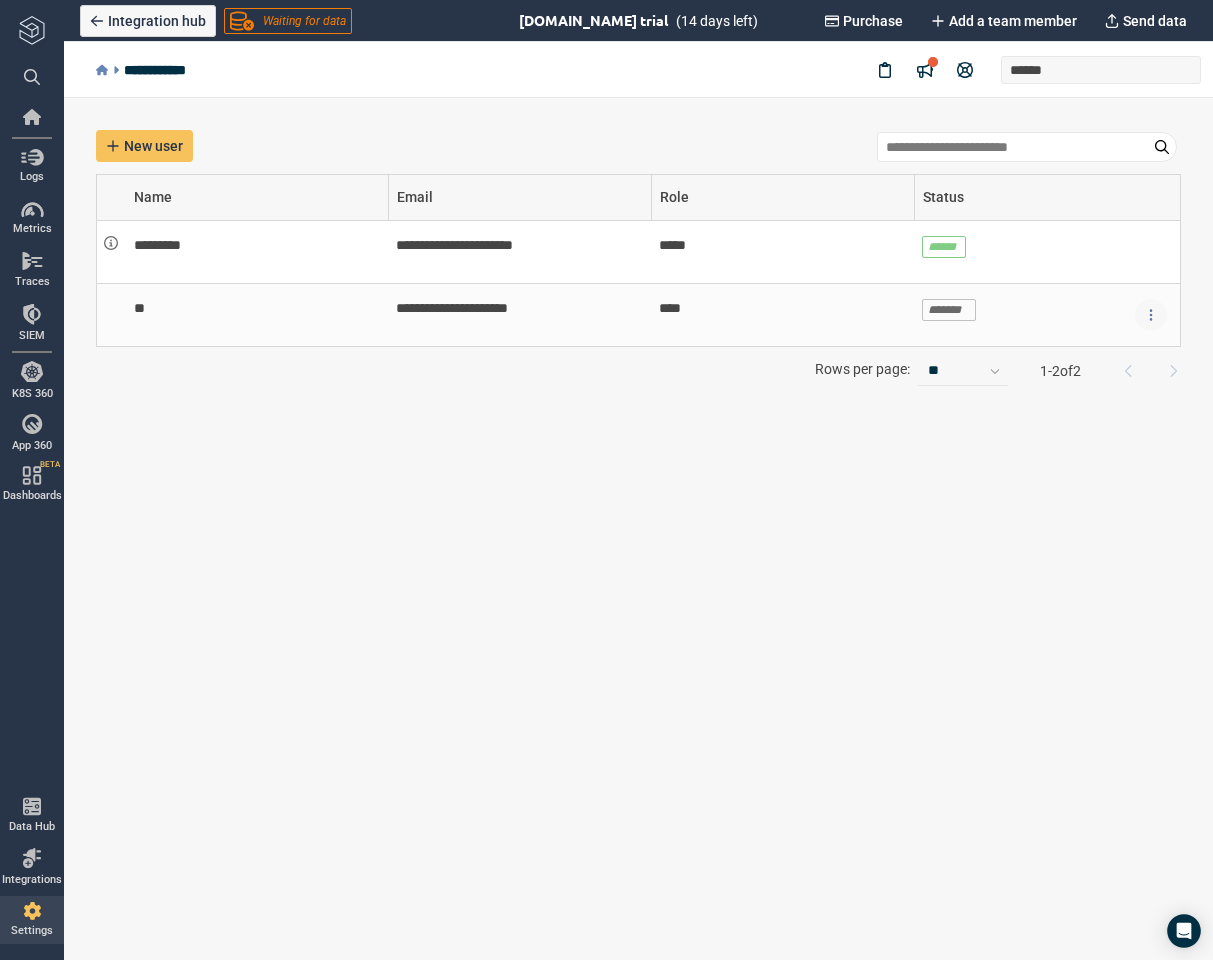 click at bounding box center (1151, 315) 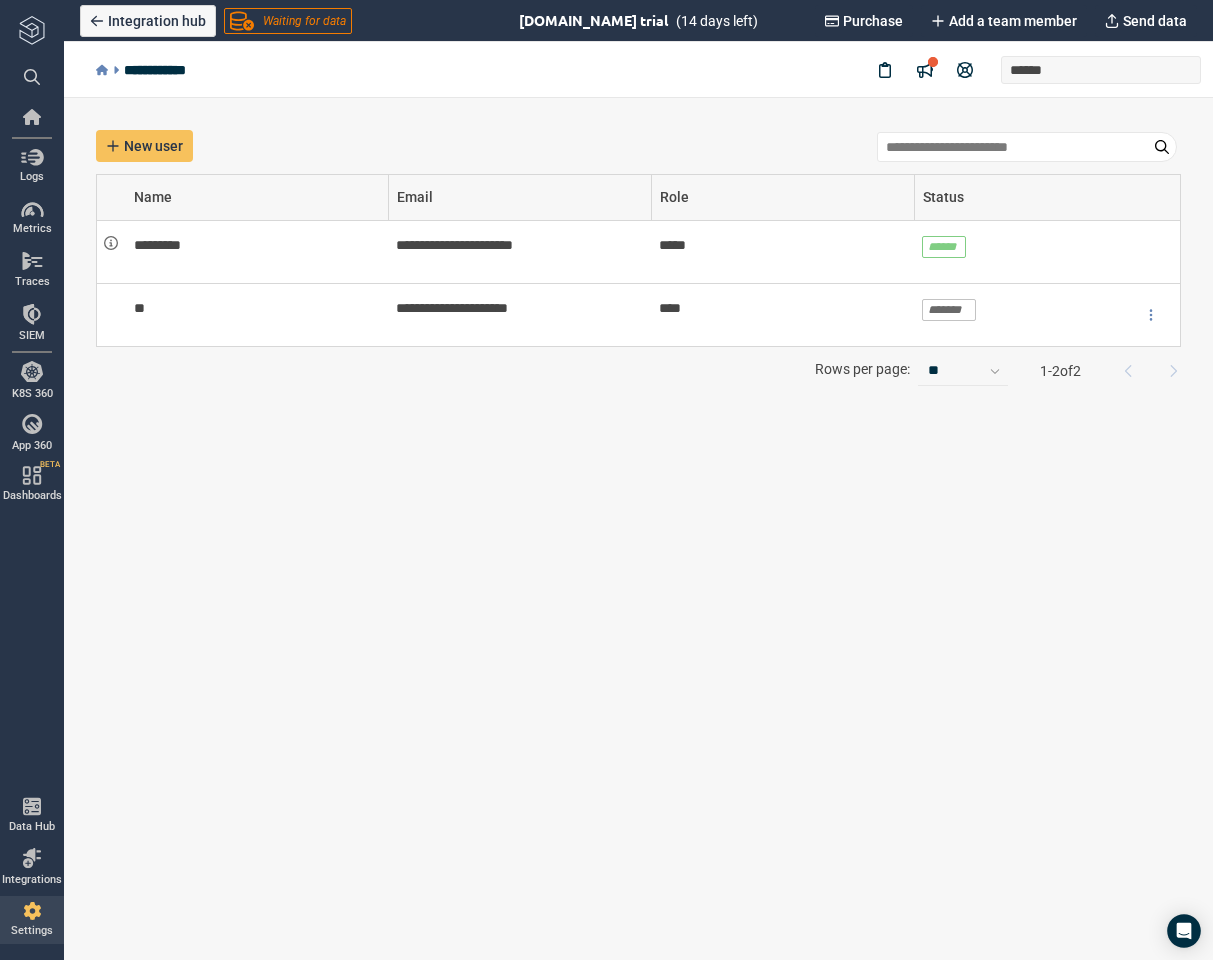 click on "**********" at bounding box center (638, 529) 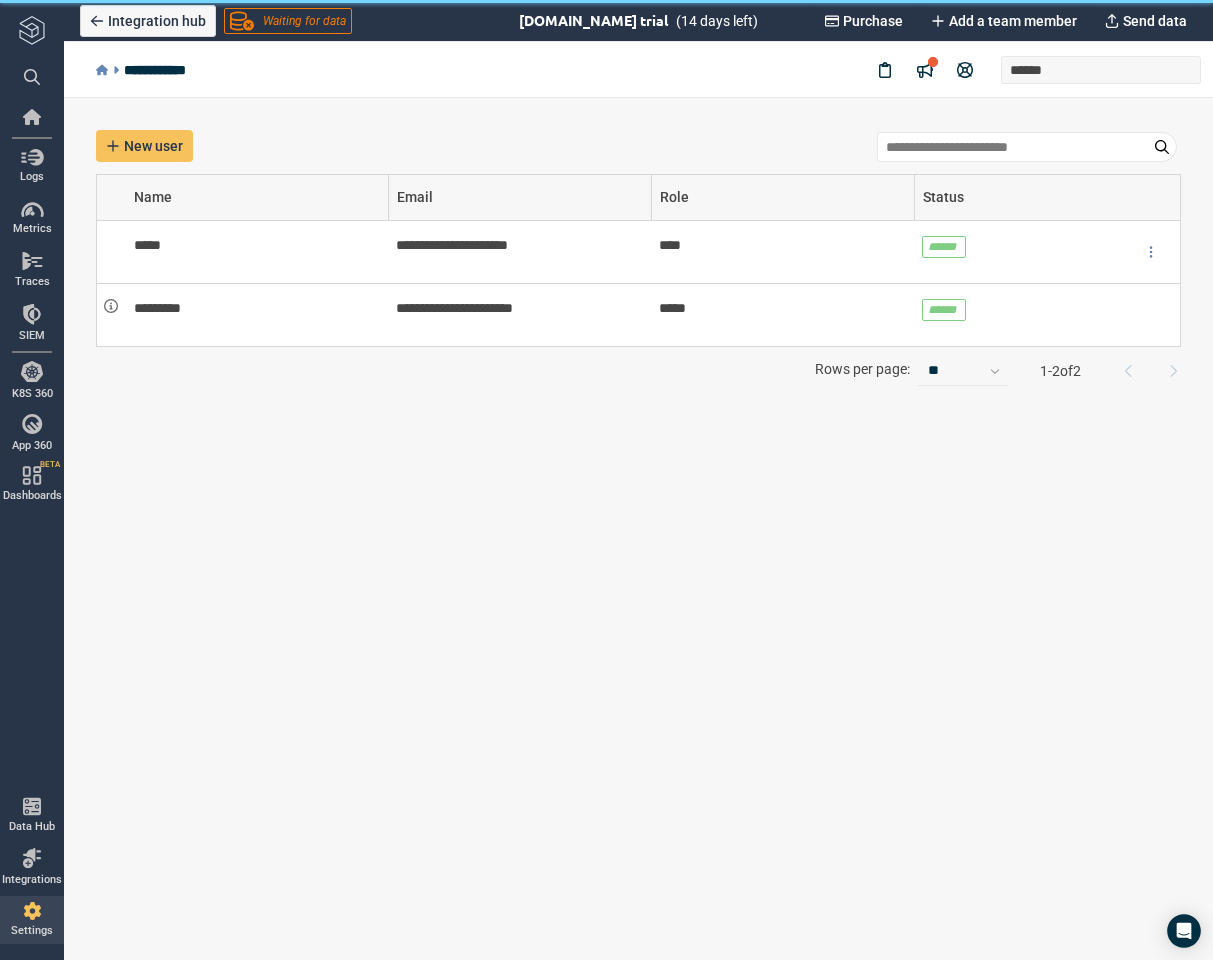 scroll, scrollTop: 0, scrollLeft: 0, axis: both 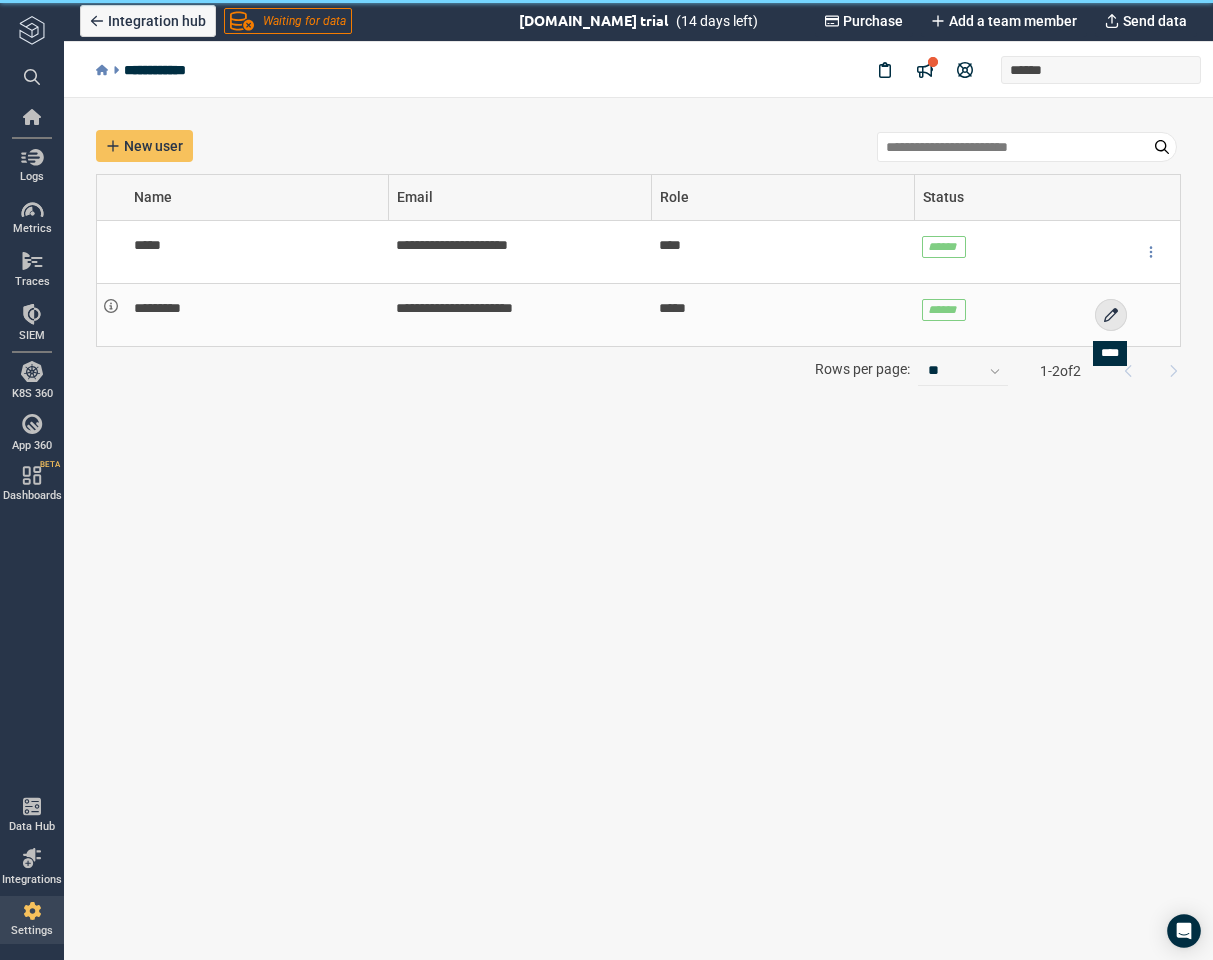 click at bounding box center [1111, 315] 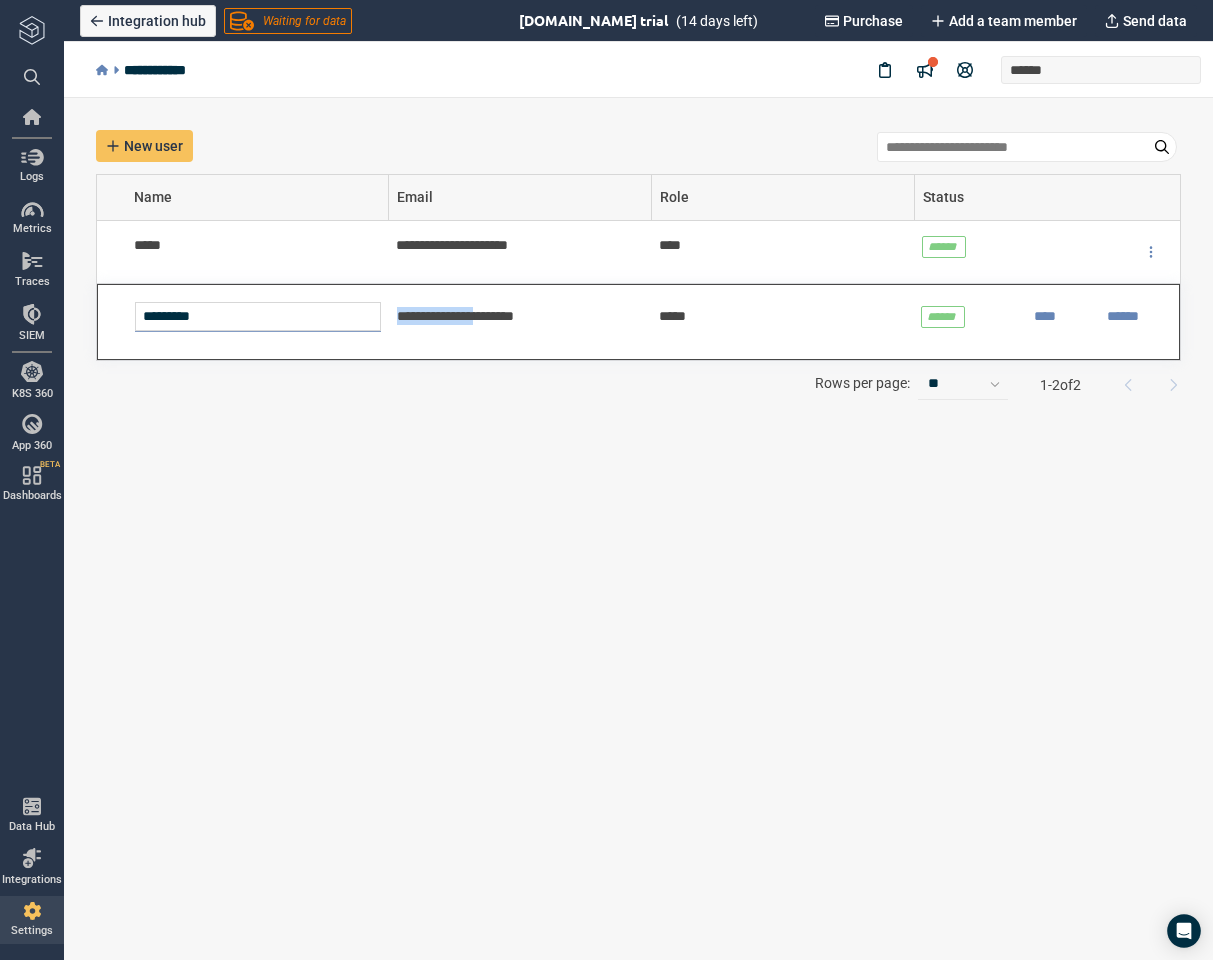 drag, startPoint x: 517, startPoint y: 297, endPoint x: 501, endPoint y: 328, distance: 34.88553 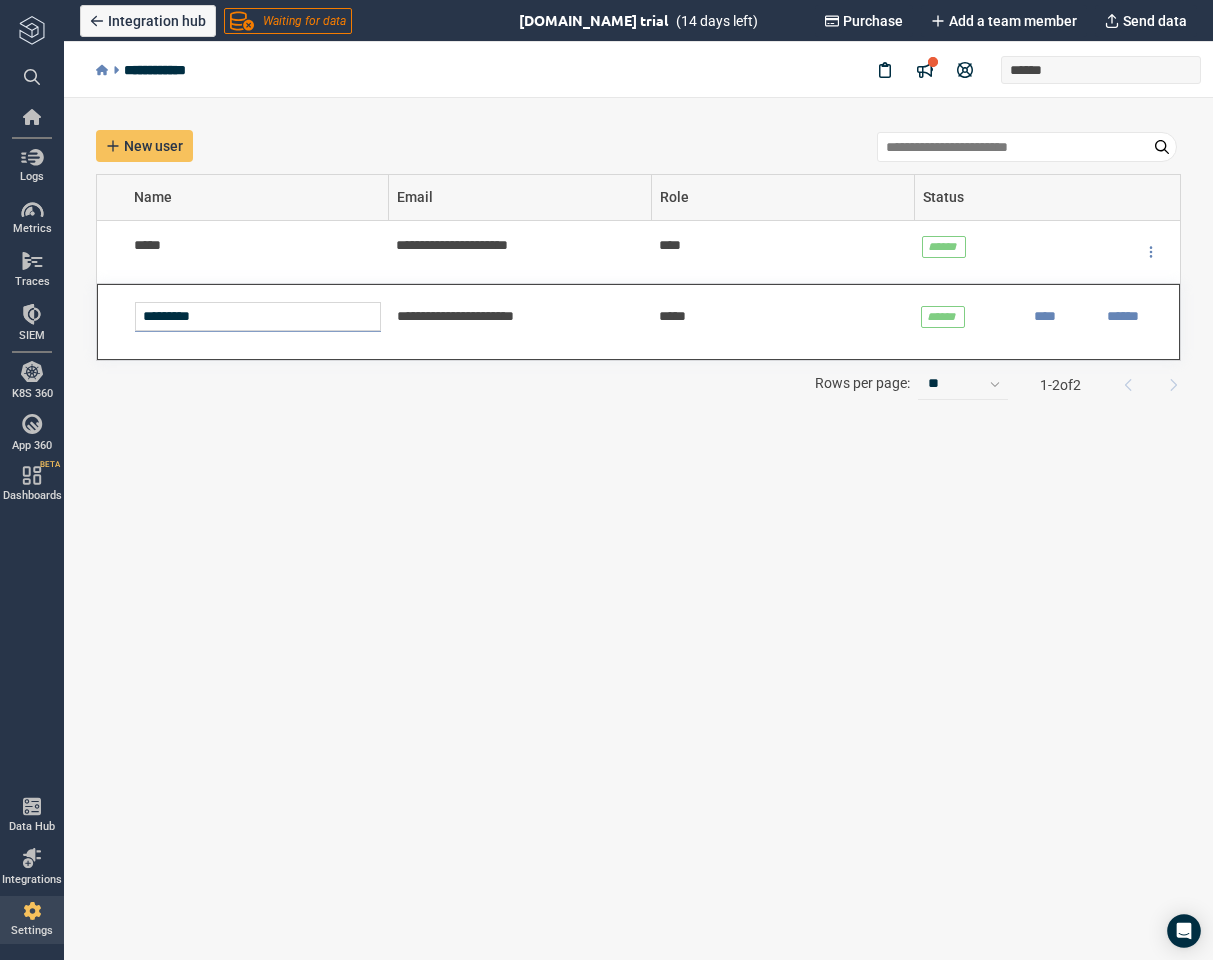 click on "**********" at bounding box center [520, 316] 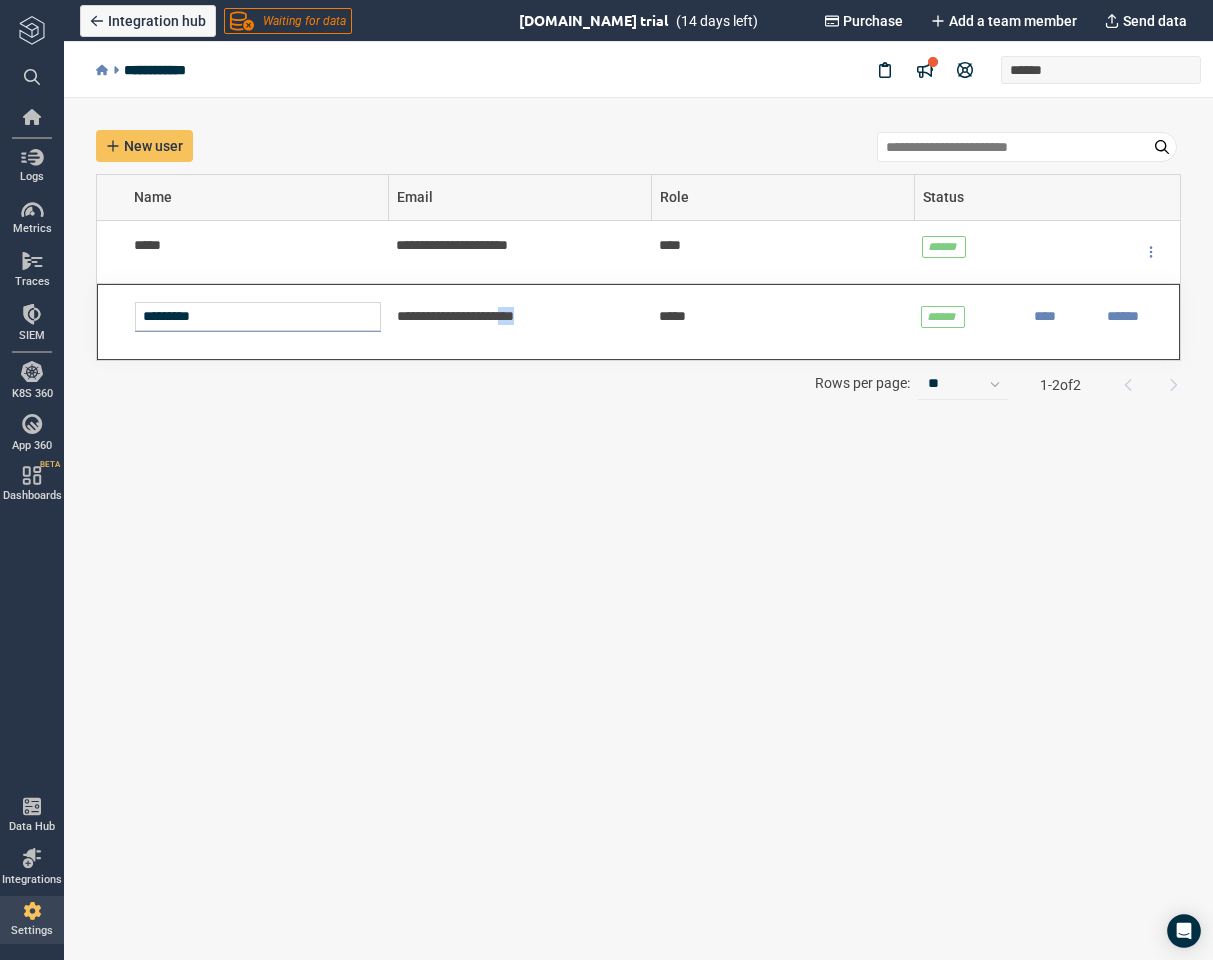 click on "**********" at bounding box center (520, 316) 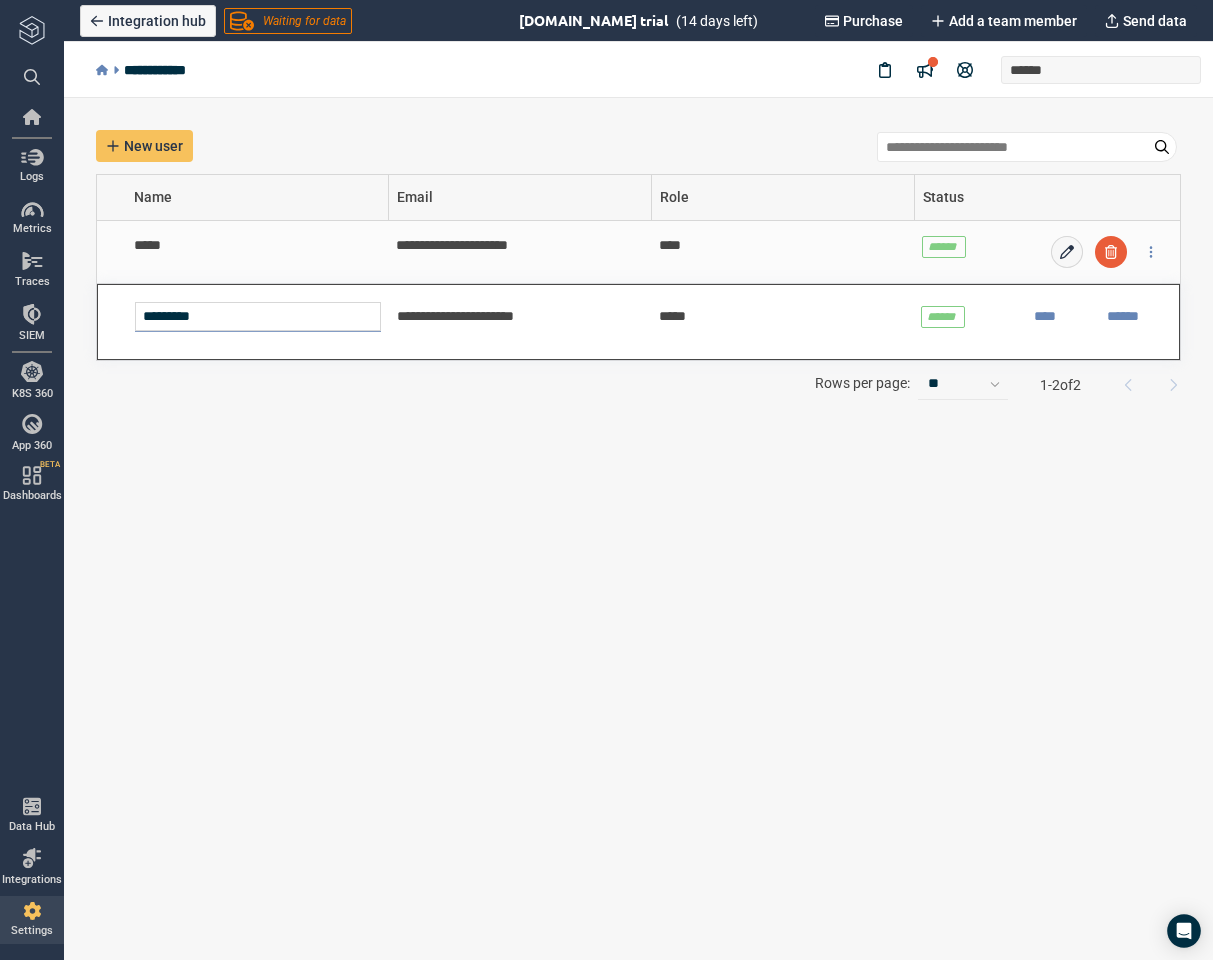 click on "**********" at bounding box center [519, 252] 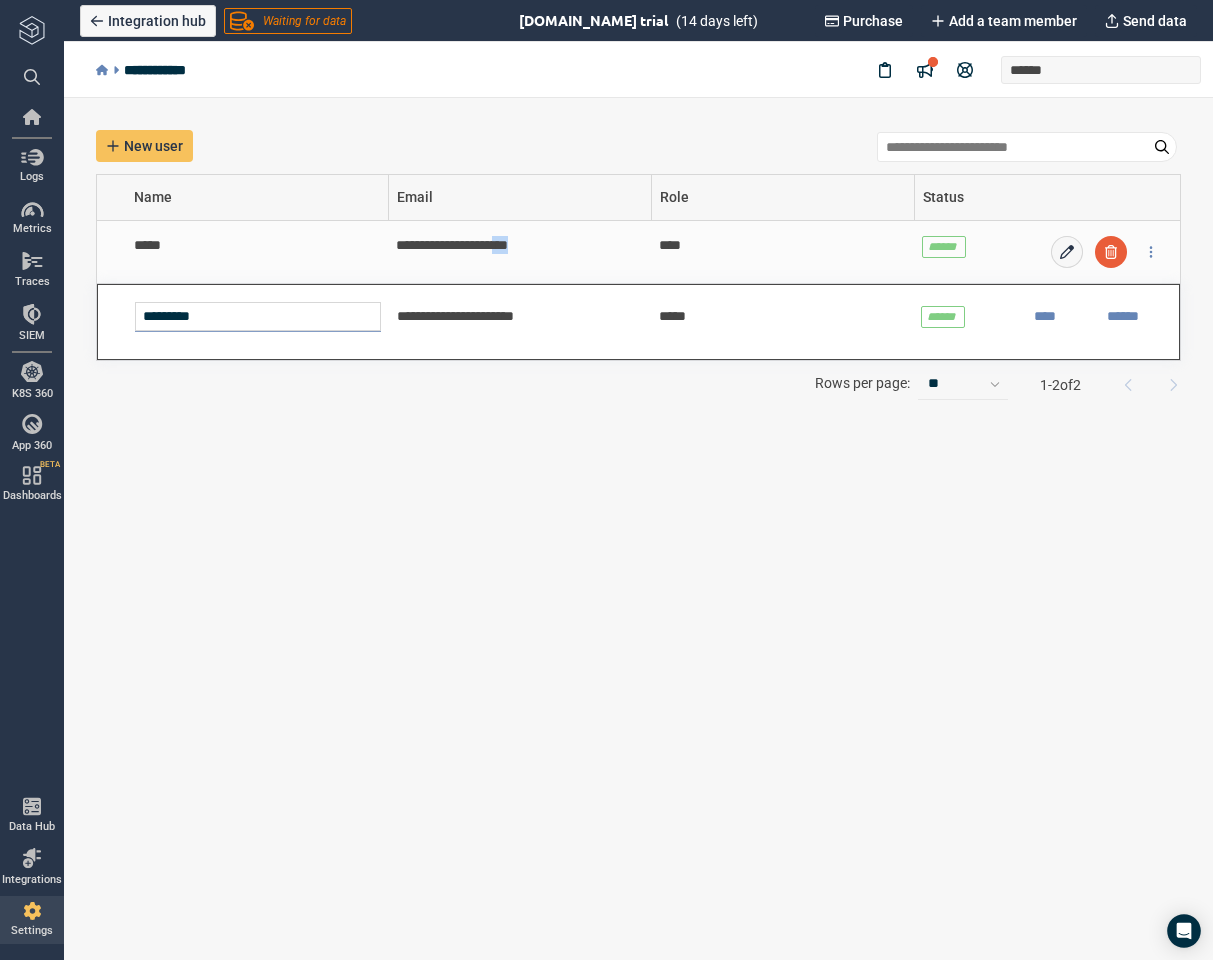 click on "**********" at bounding box center [519, 252] 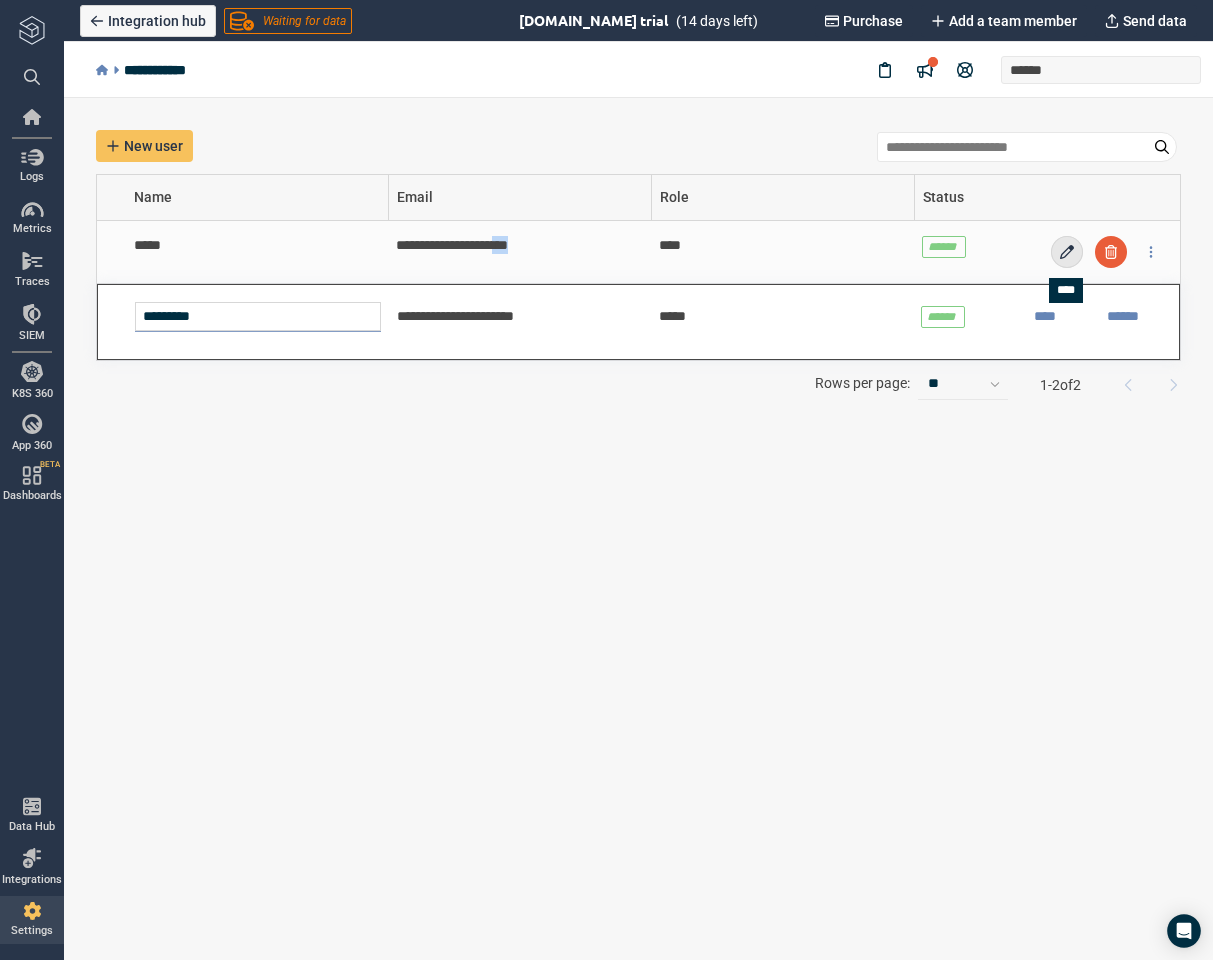 click 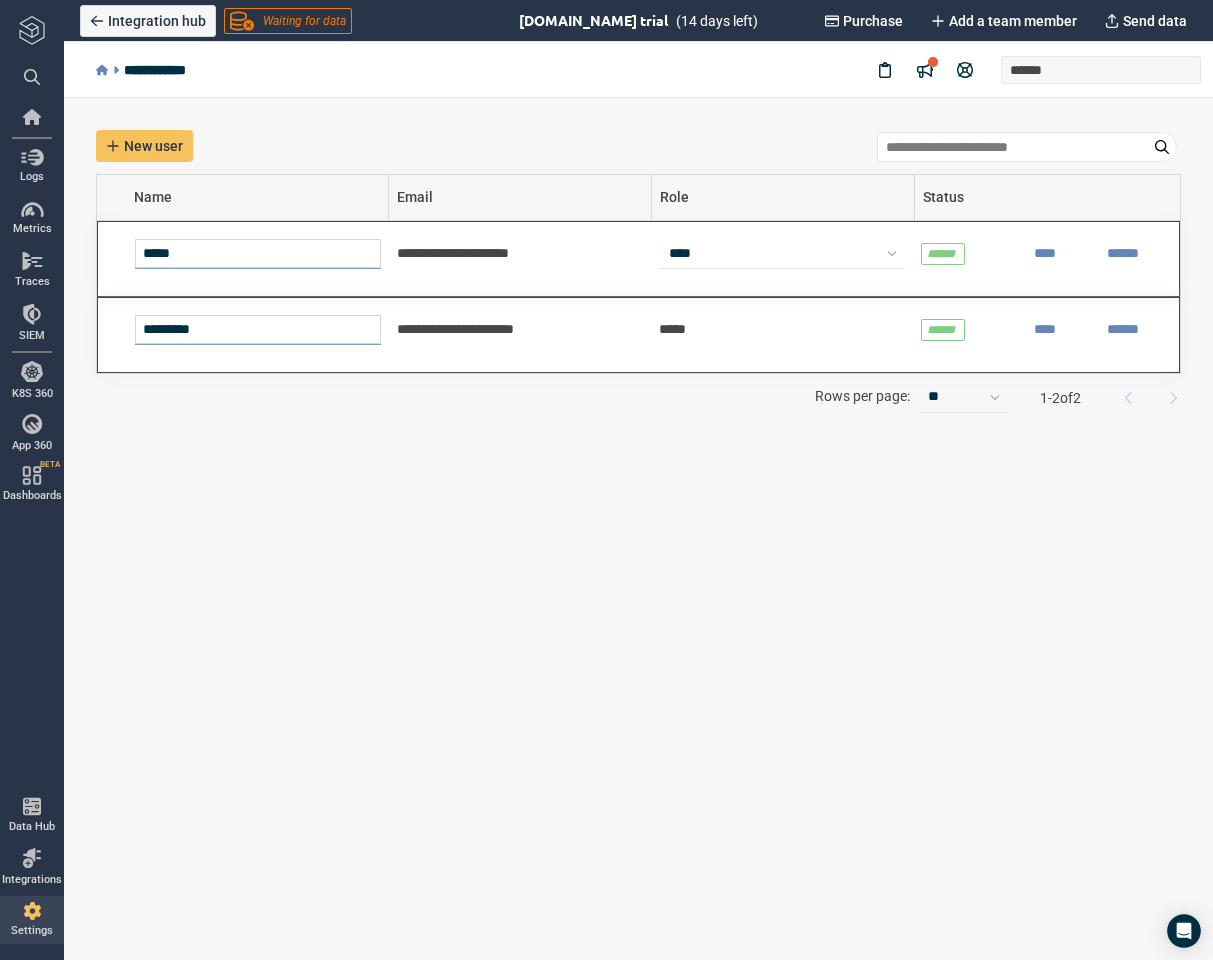 click on "**********" at bounding box center [520, 253] 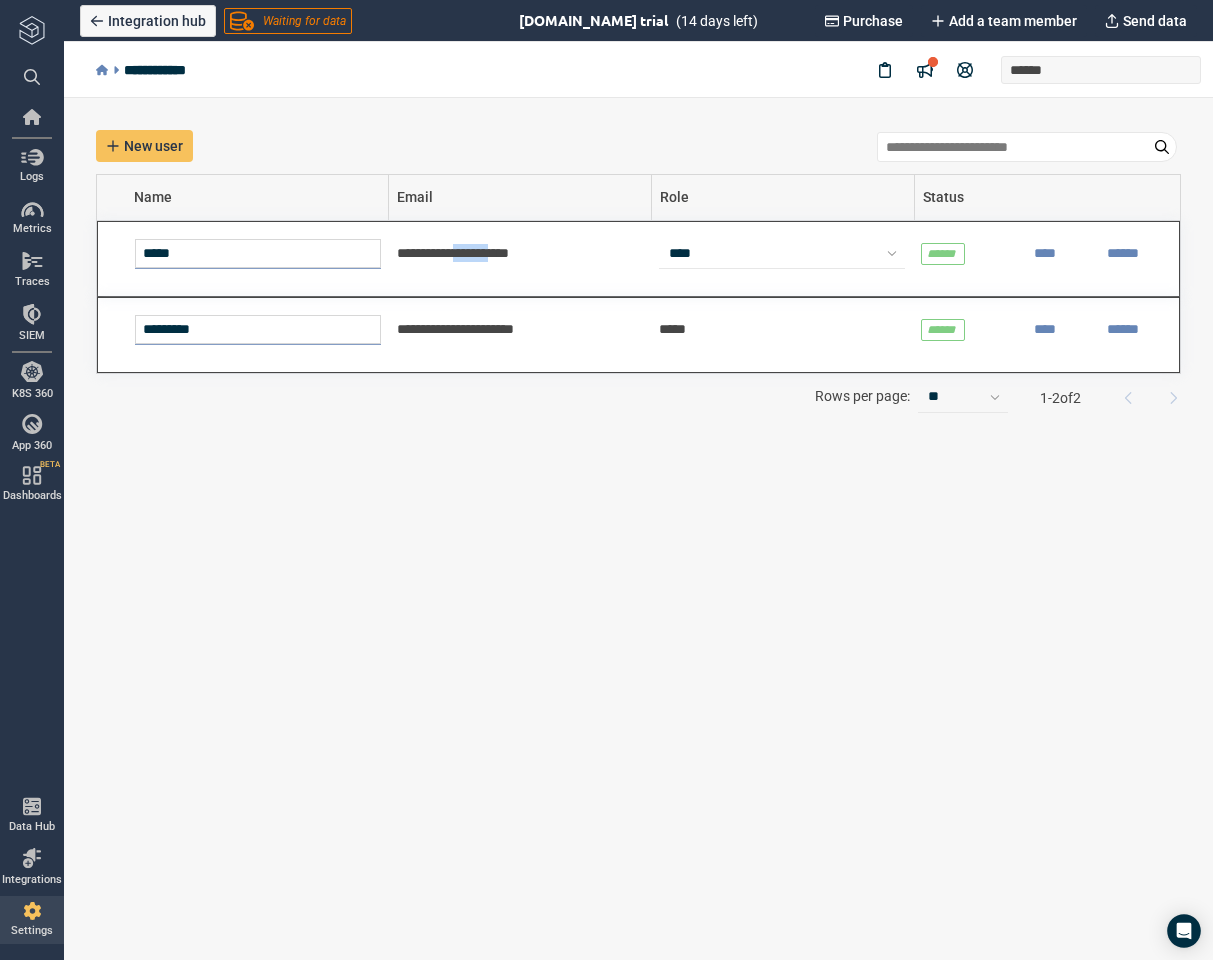 click on "**********" at bounding box center (520, 253) 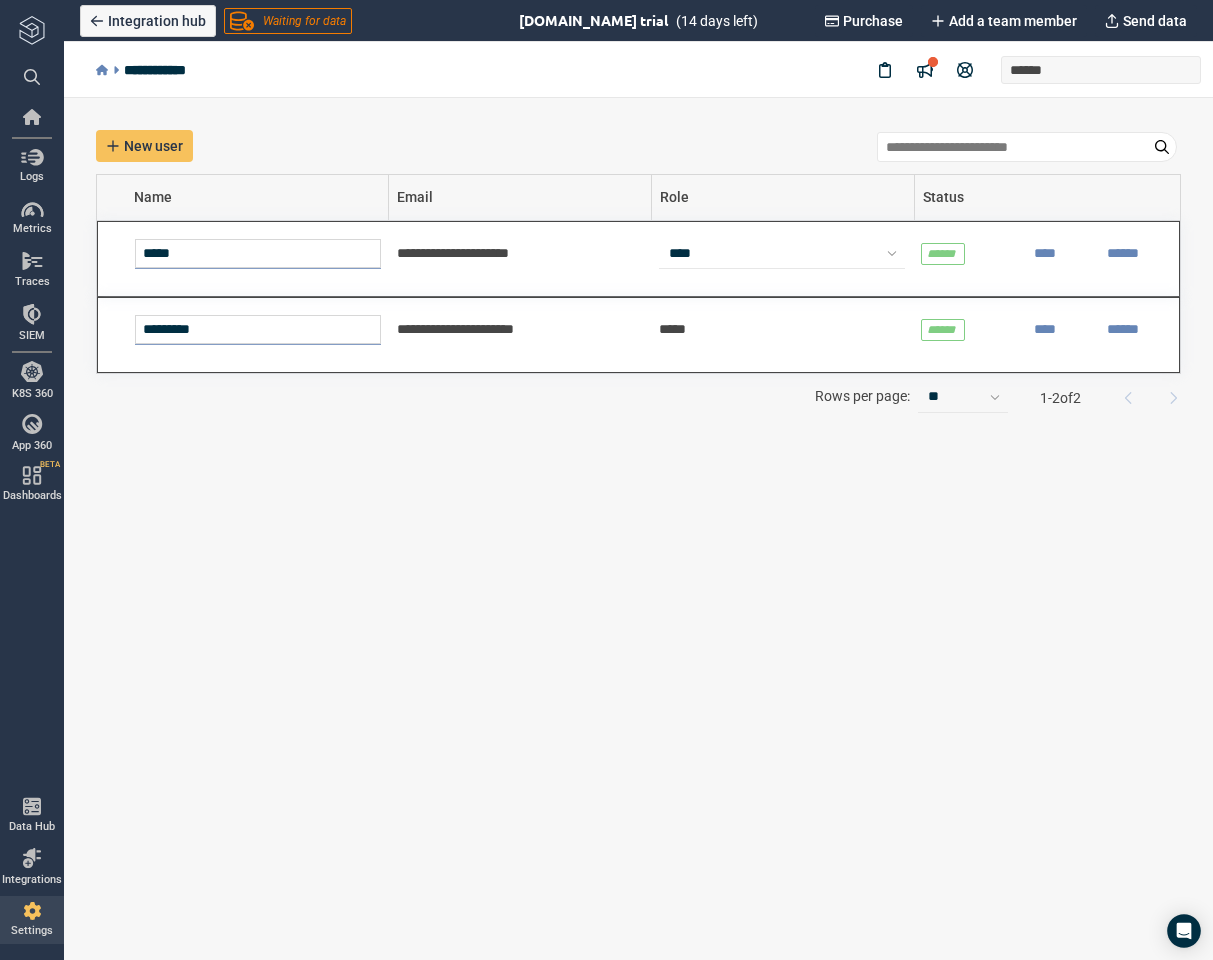 drag, startPoint x: 488, startPoint y: 255, endPoint x: 474, endPoint y: 256, distance: 14.035668 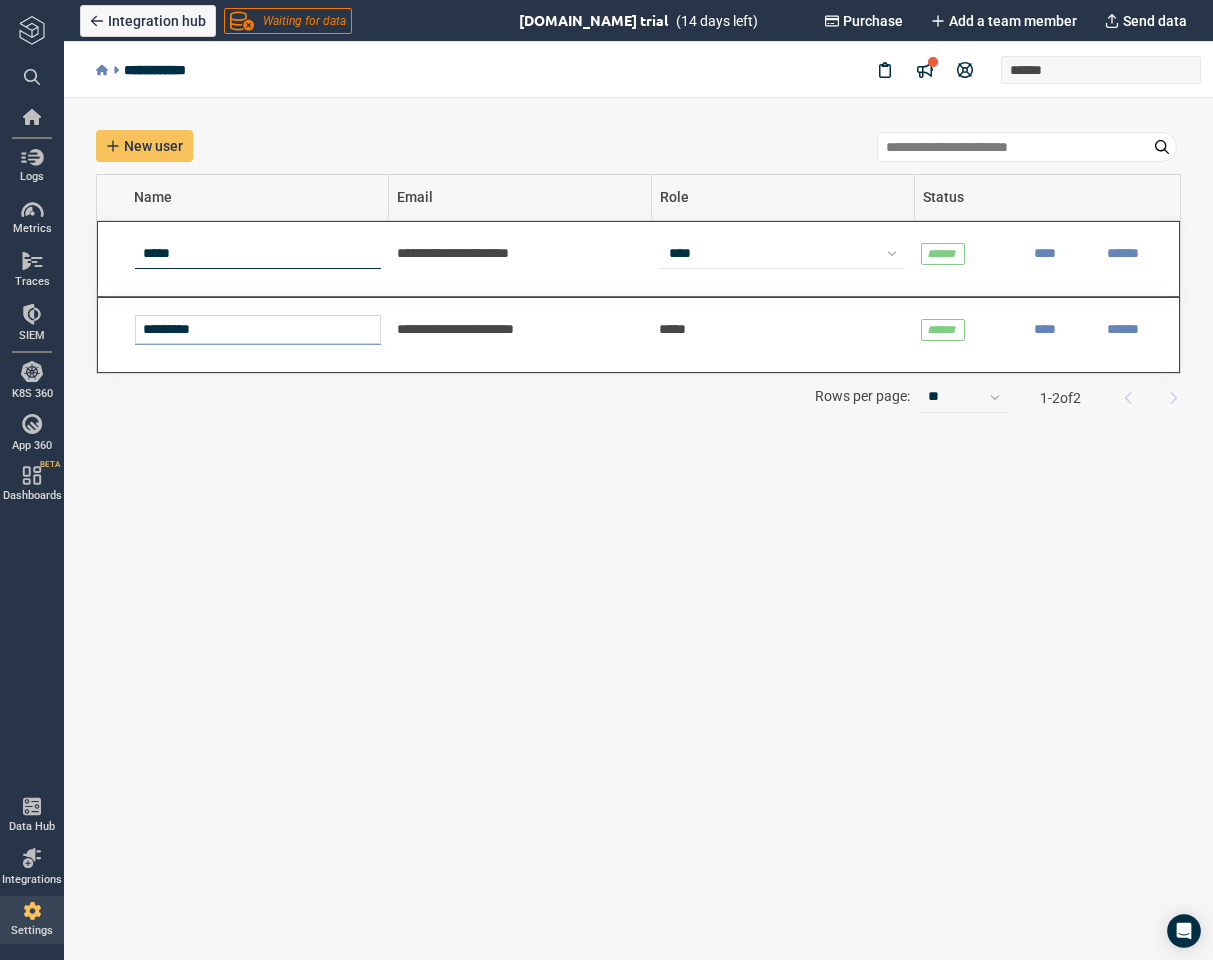 click on "*****" at bounding box center (258, 254) 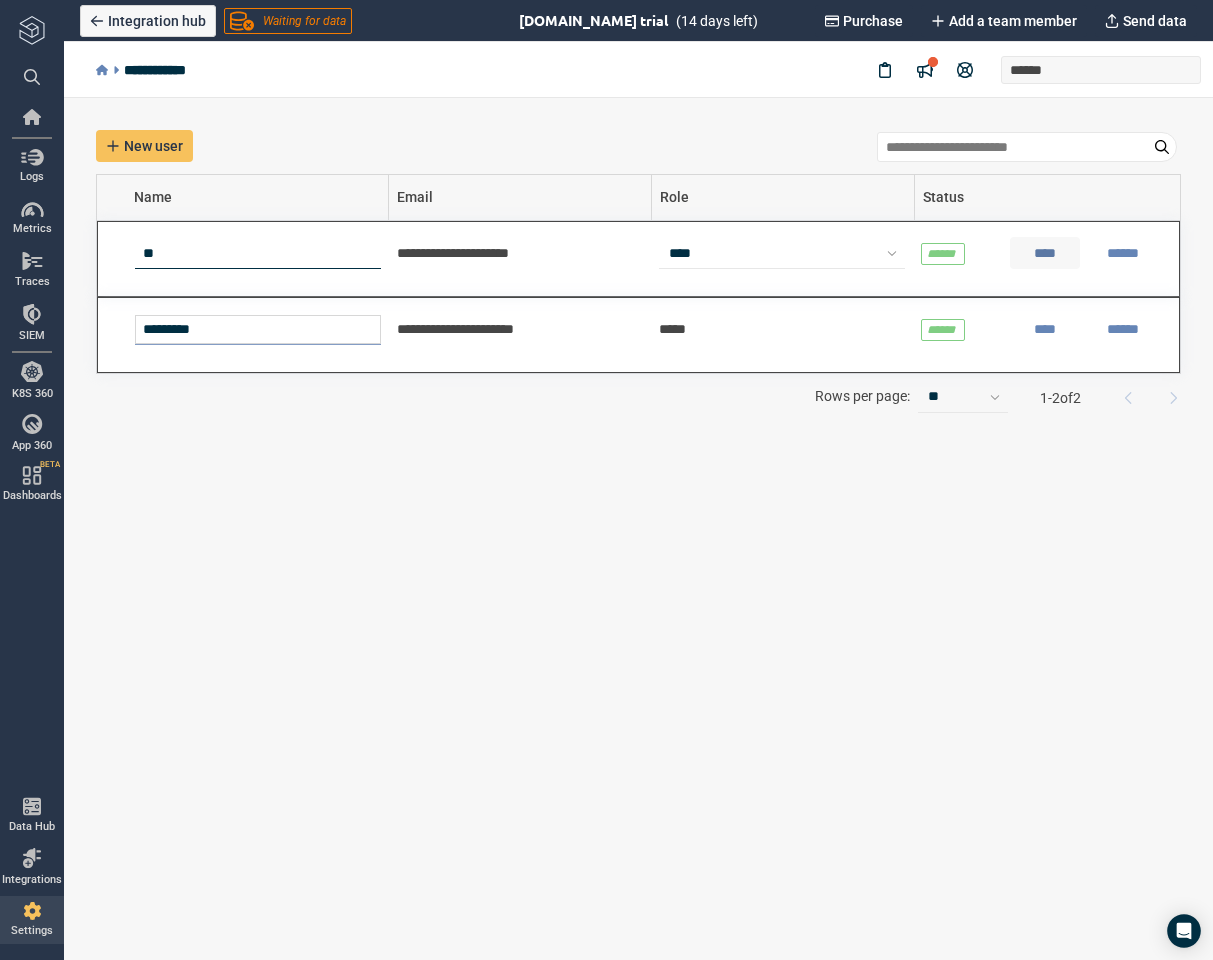 type on "**" 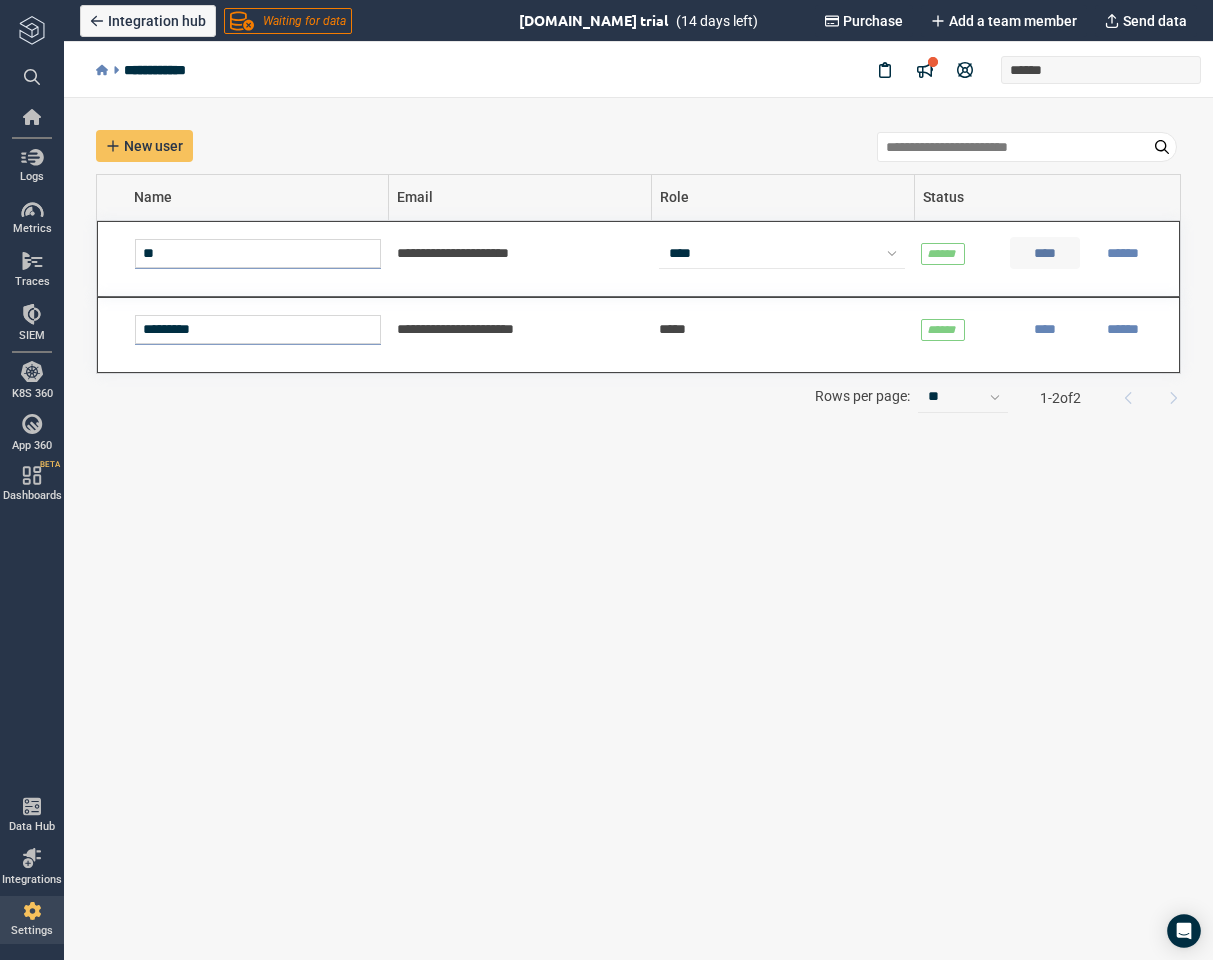 click on "****" at bounding box center (1045, 253) 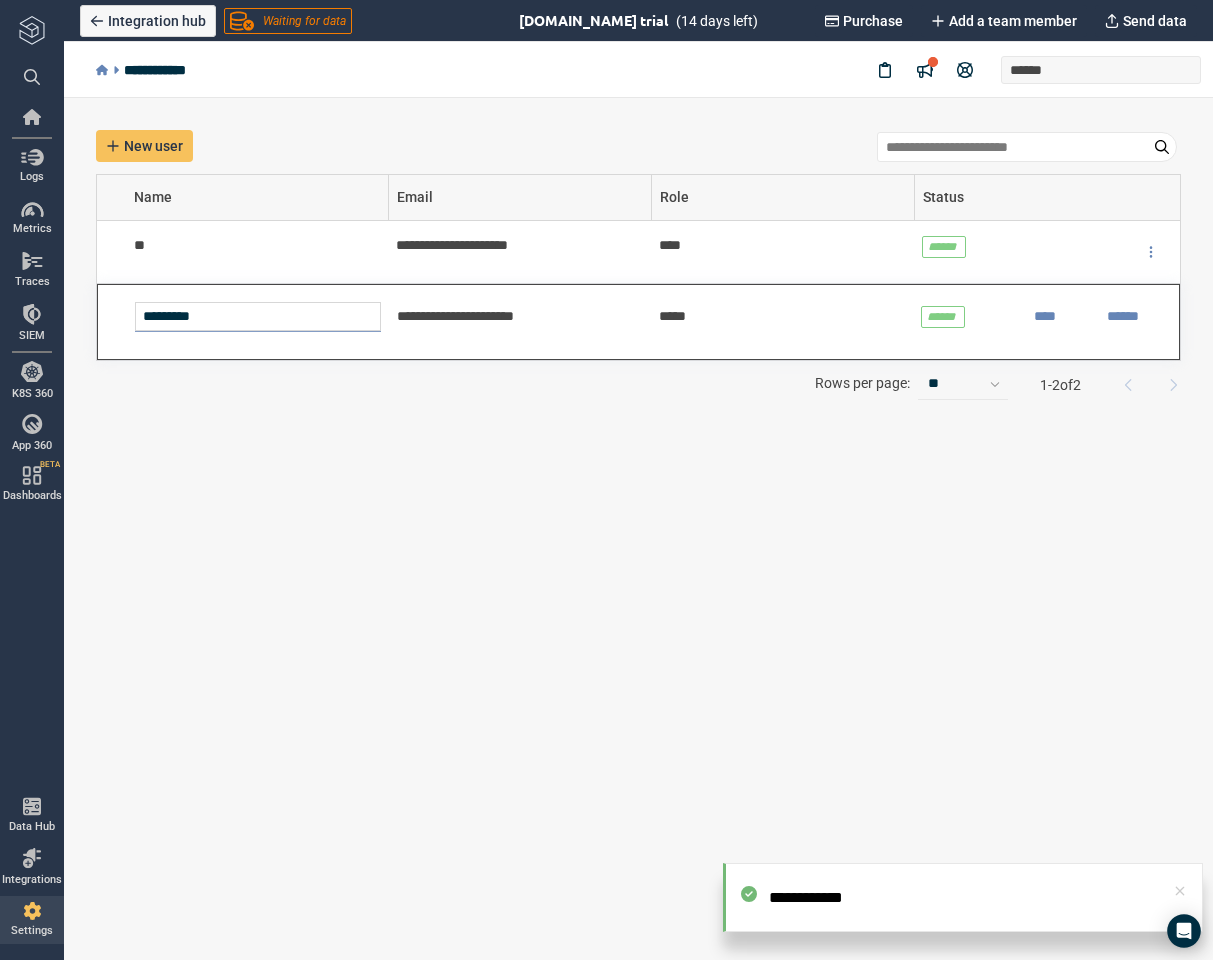 click on "**********" at bounding box center (638, 529) 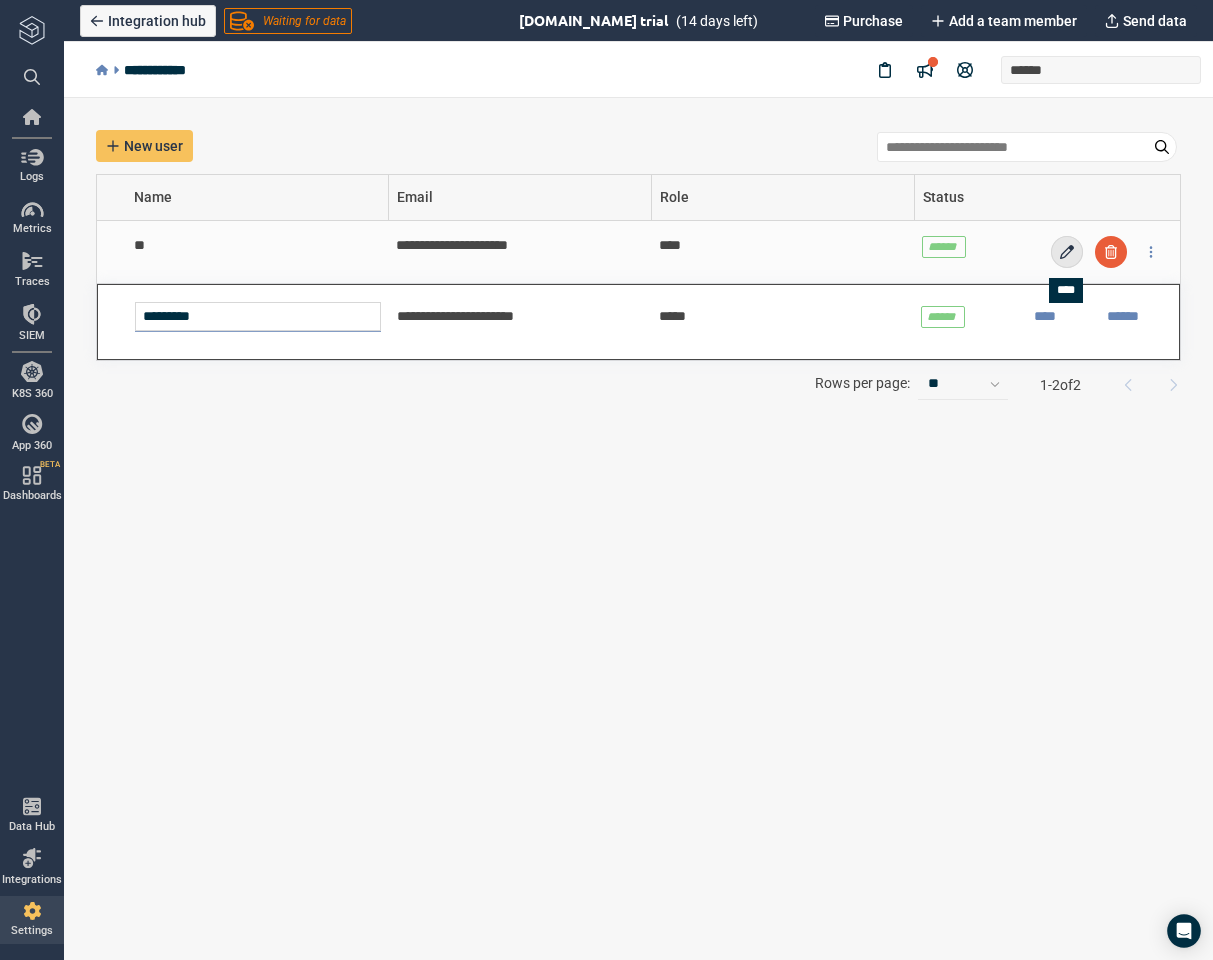 click at bounding box center (1067, 252) 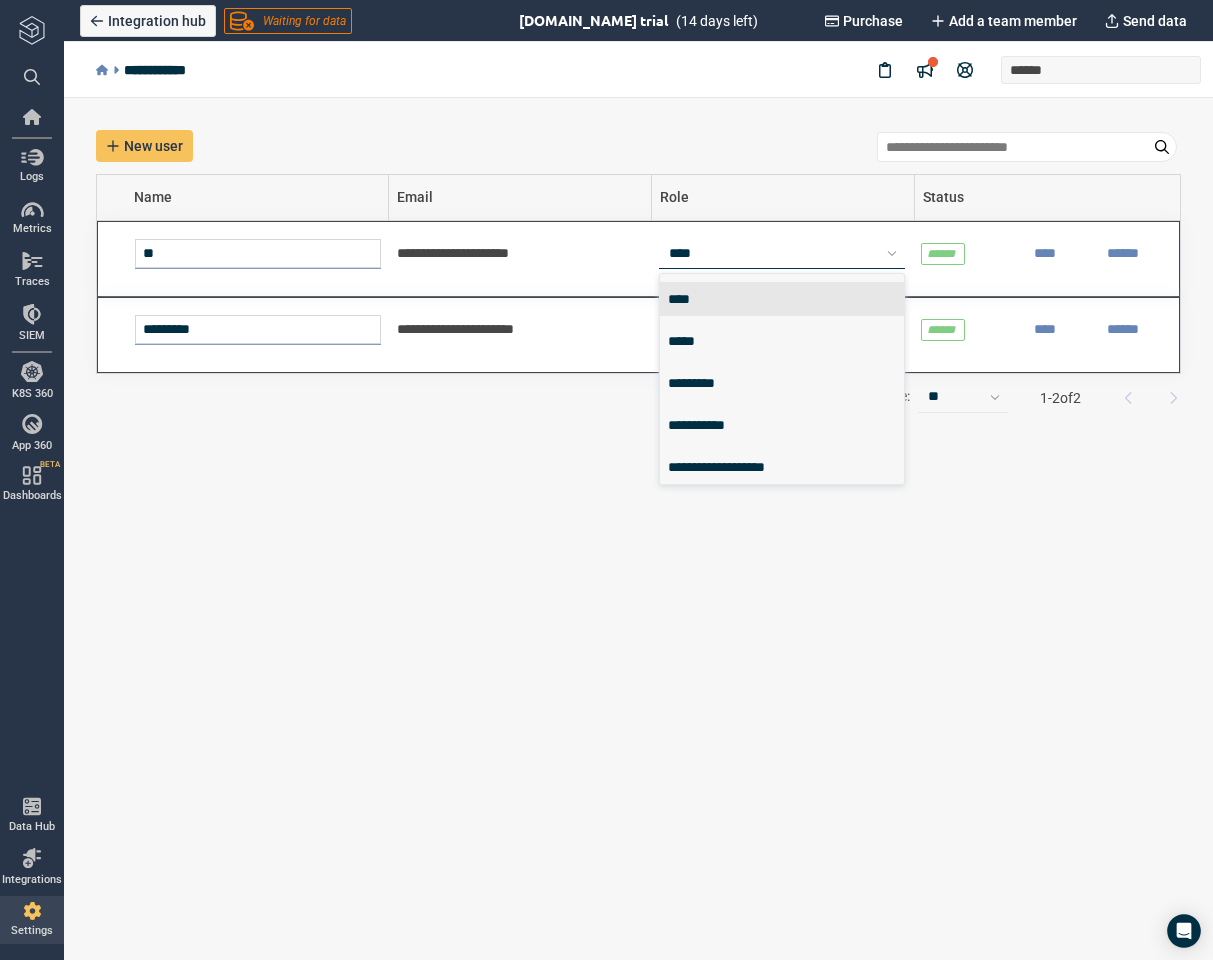 click on "****" at bounding box center (773, 253) 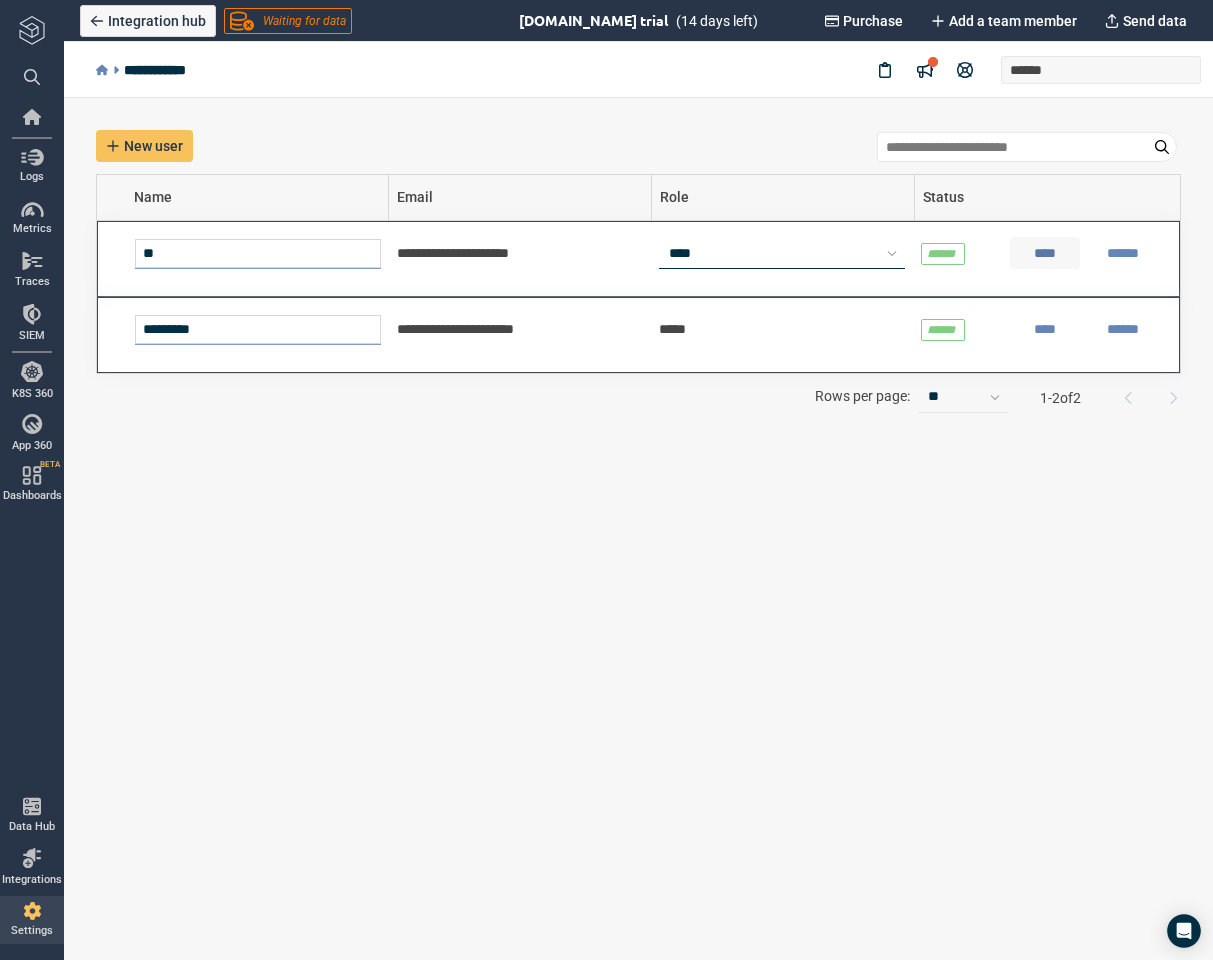 click on "****" at bounding box center (1045, 253) 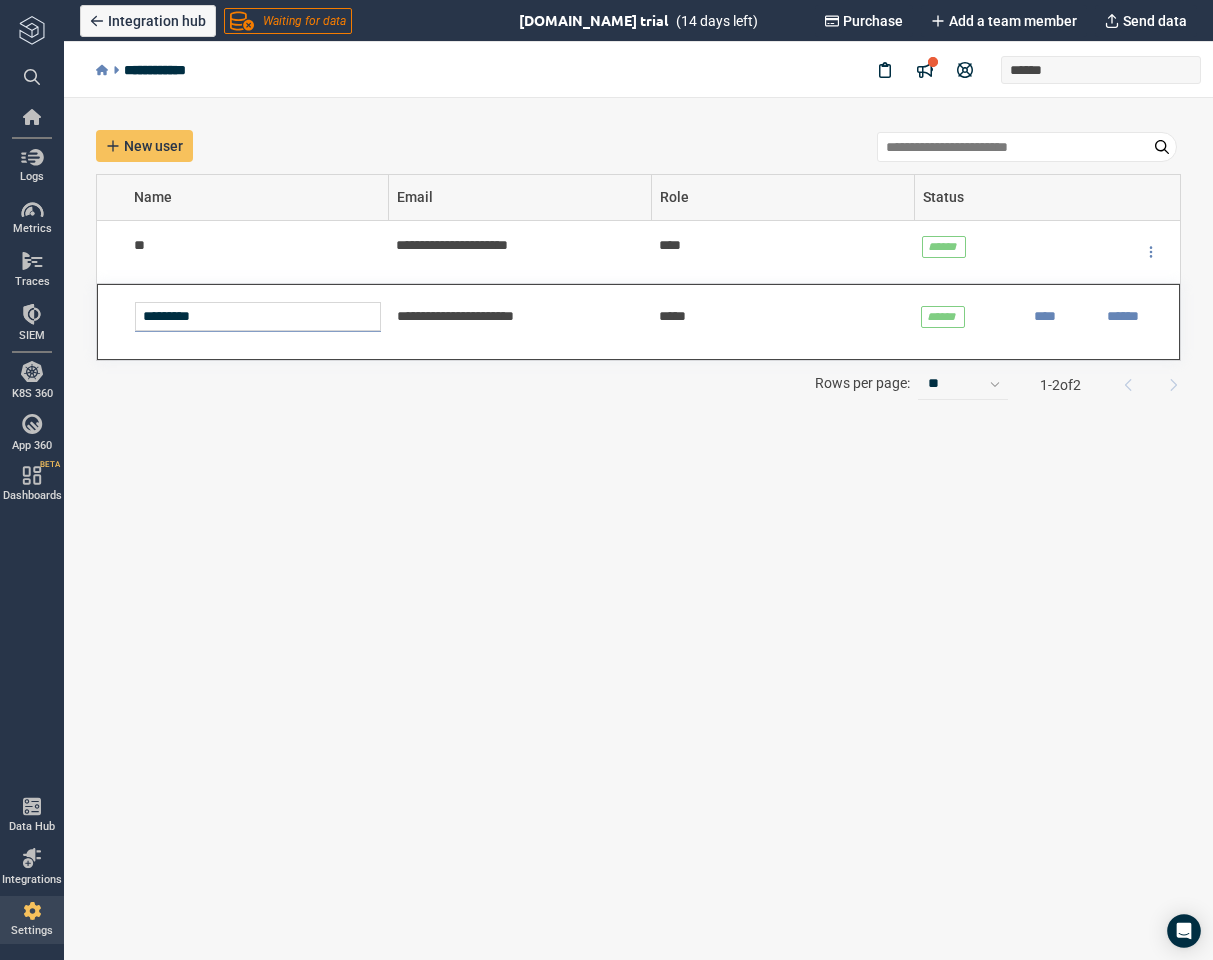 click on "**********" at bounding box center (638, 529) 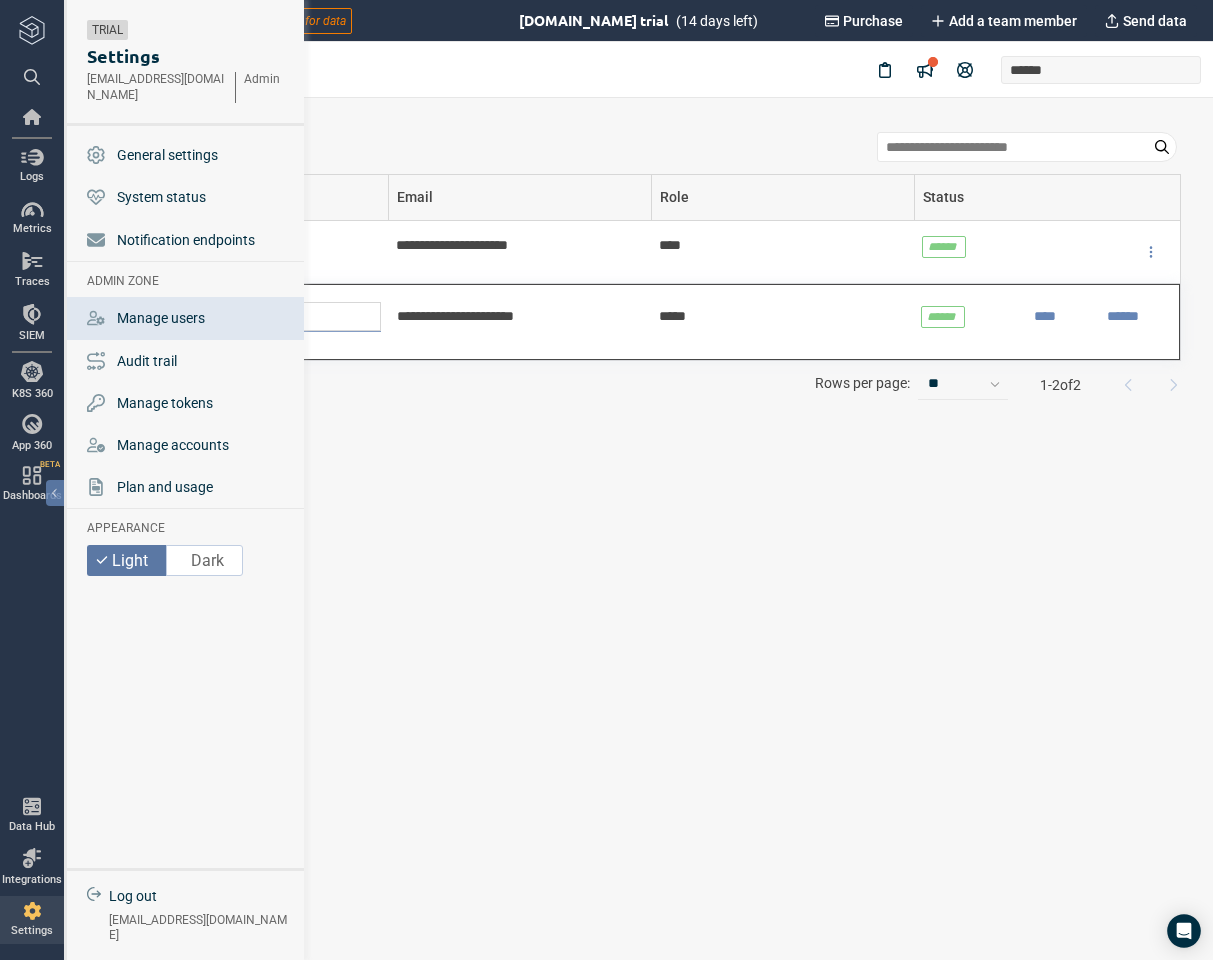 click on "Admin Zone" at bounding box center (123, 281) 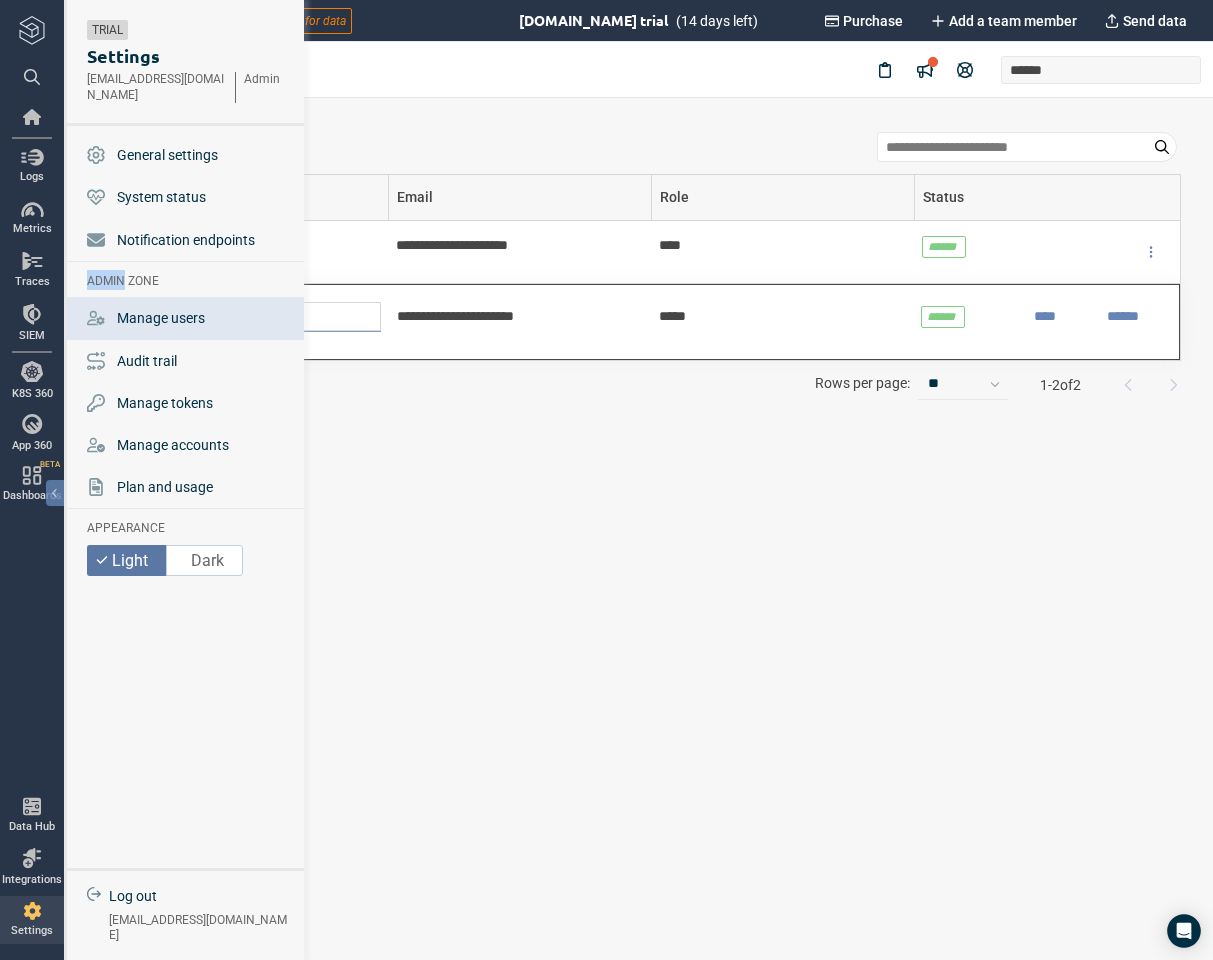click on "Admin Zone" at bounding box center (123, 281) 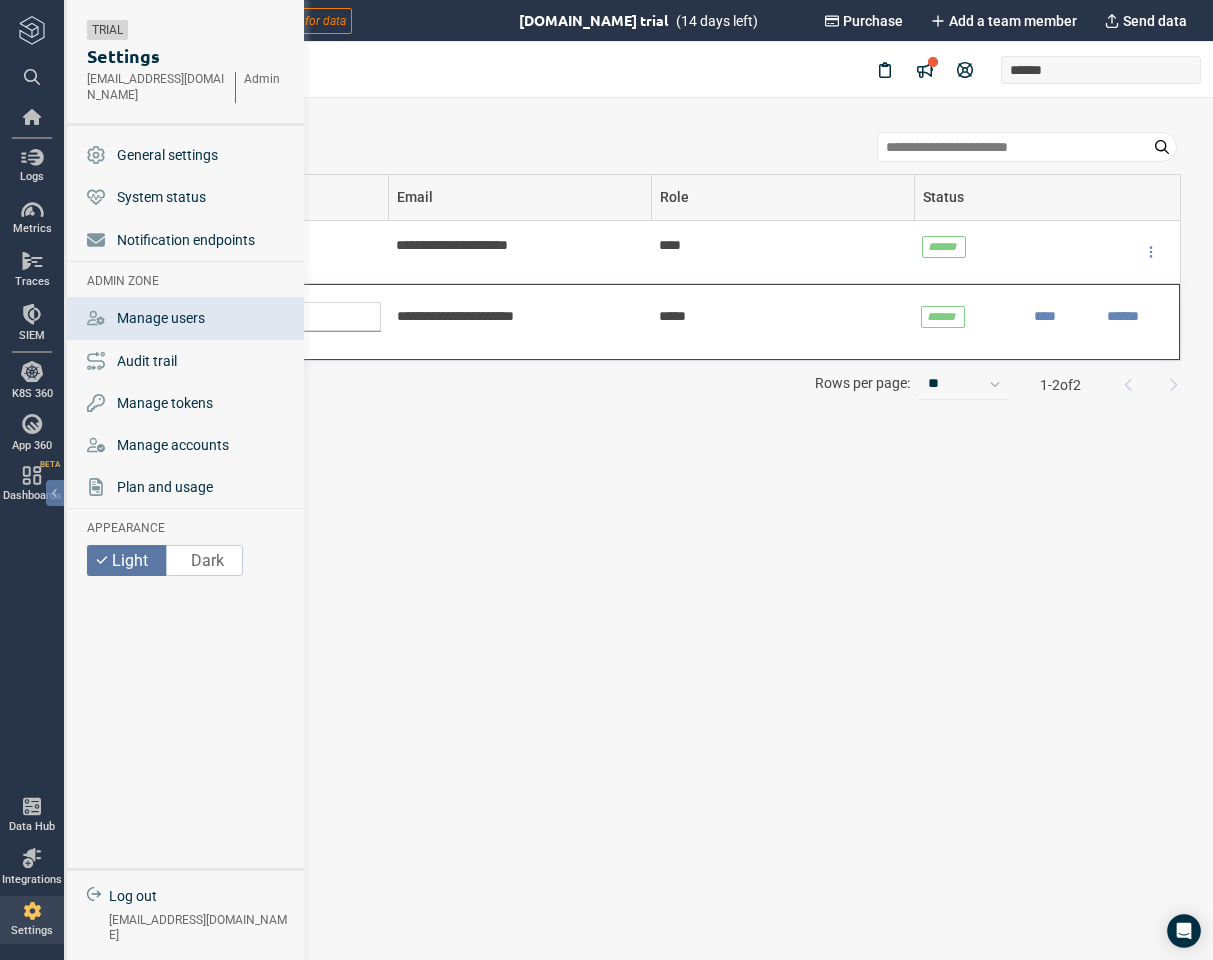 click on "Admin Zone" at bounding box center [123, 281] 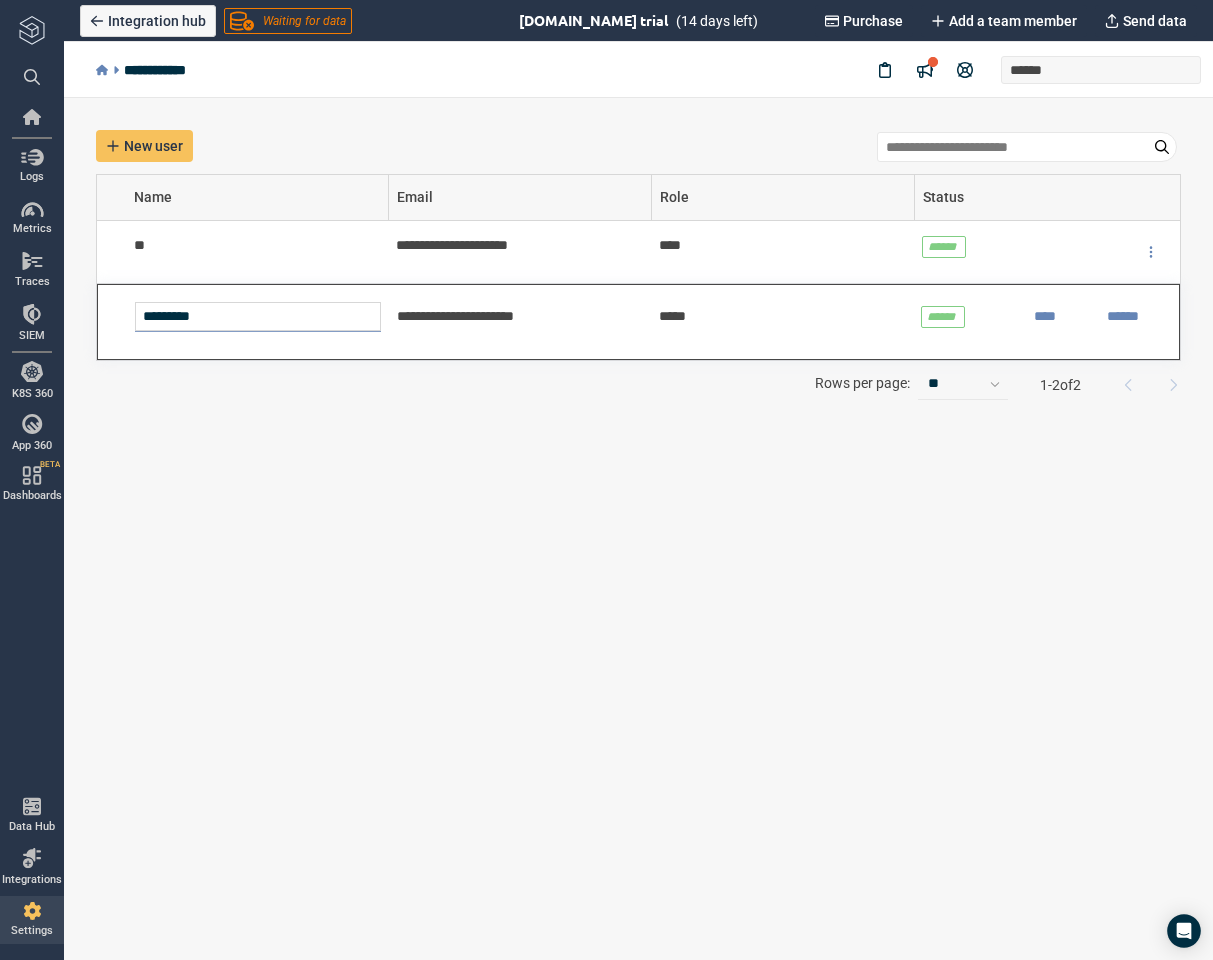 click on "**********" at bounding box center (638, 529) 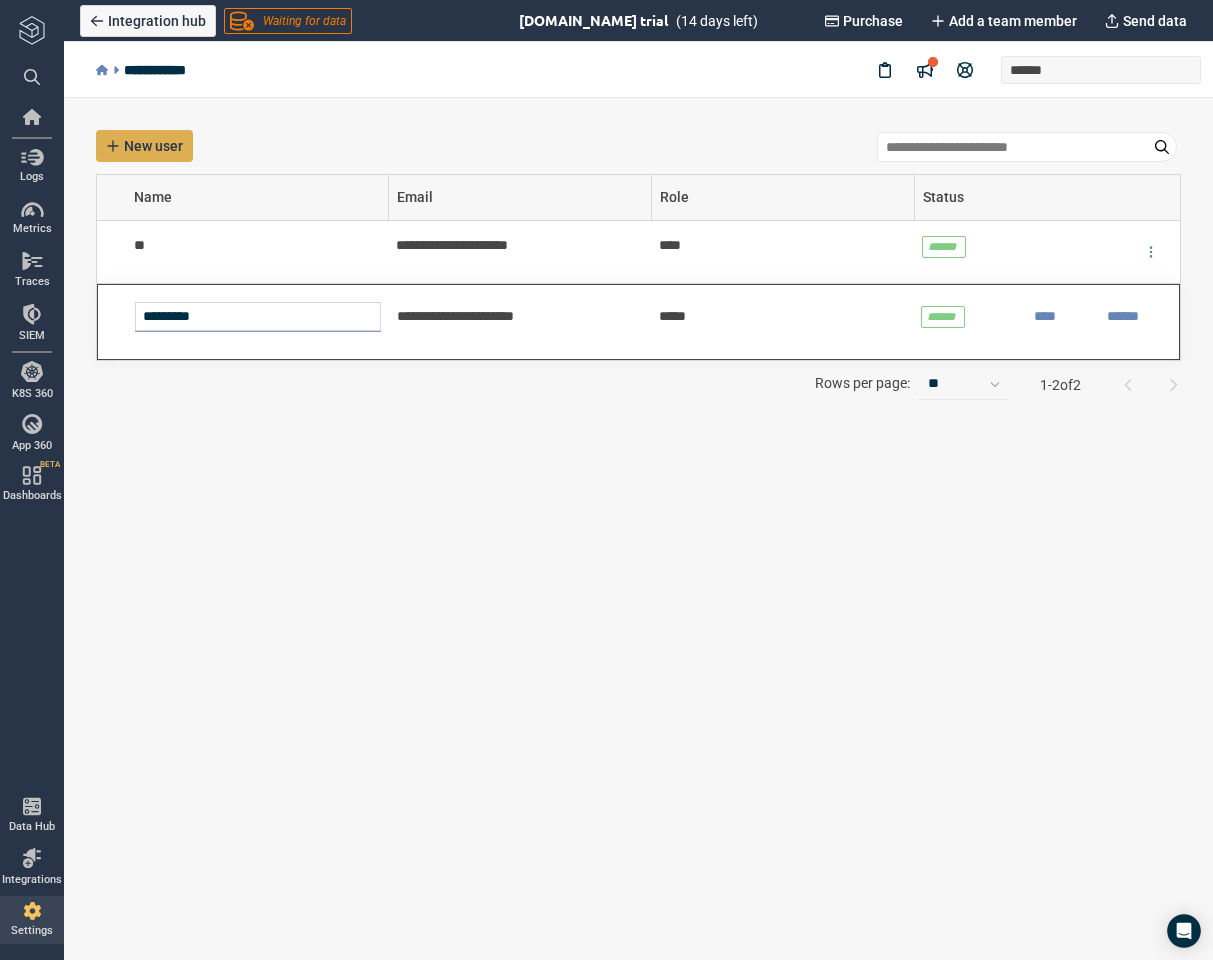 click on "New user" at bounding box center [153, 146] 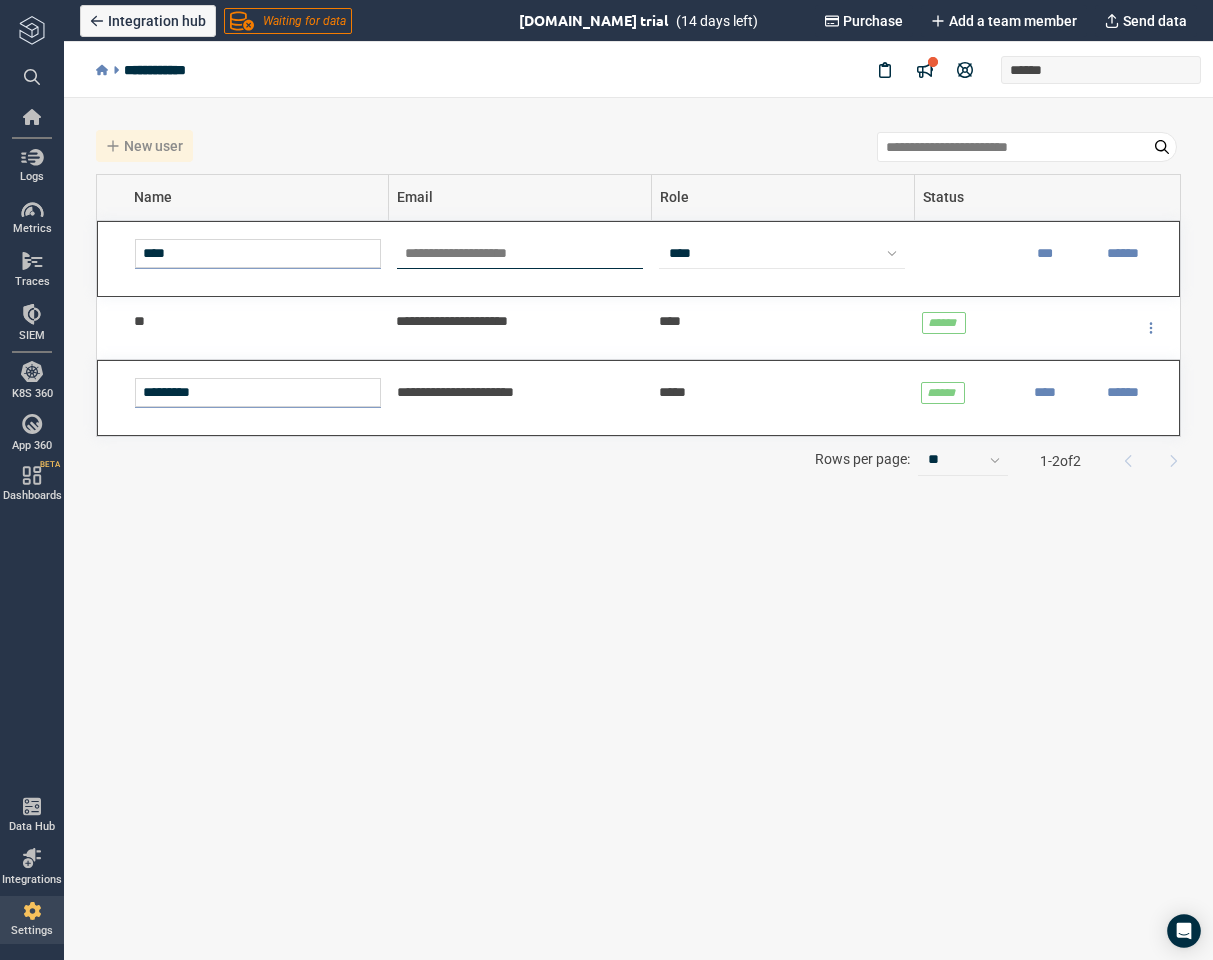 type on "****" 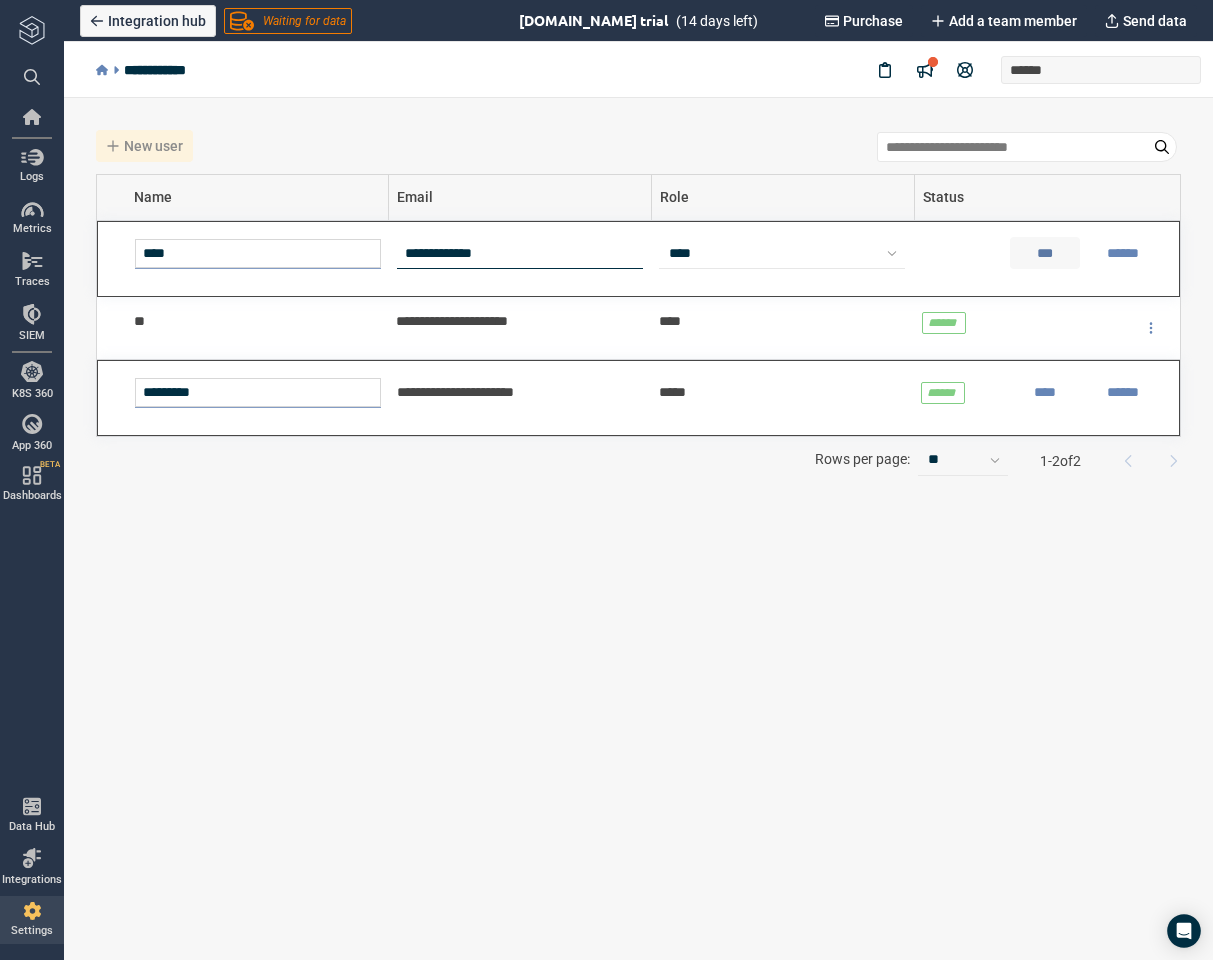 type on "**********" 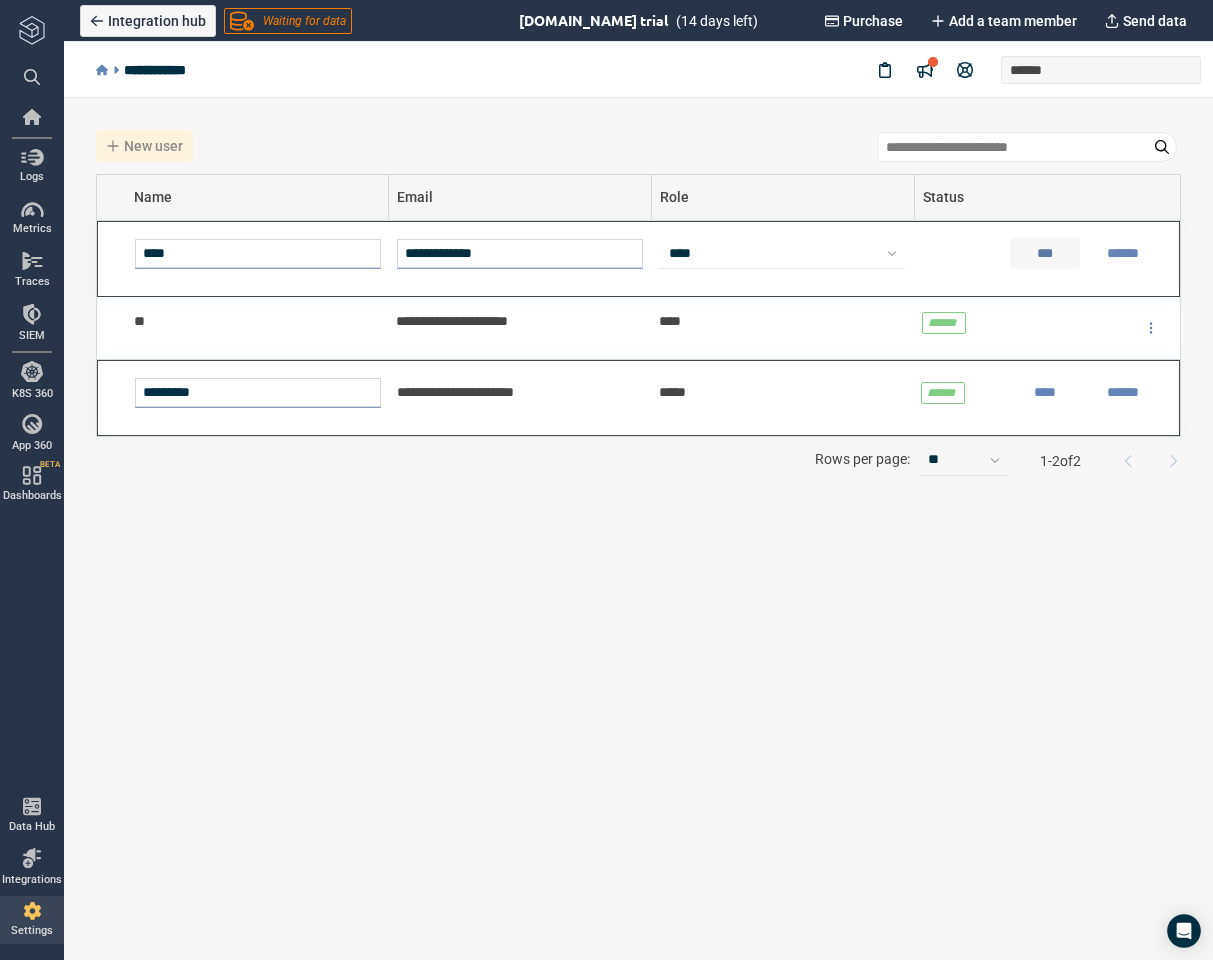 click on "***" at bounding box center [1045, 253] 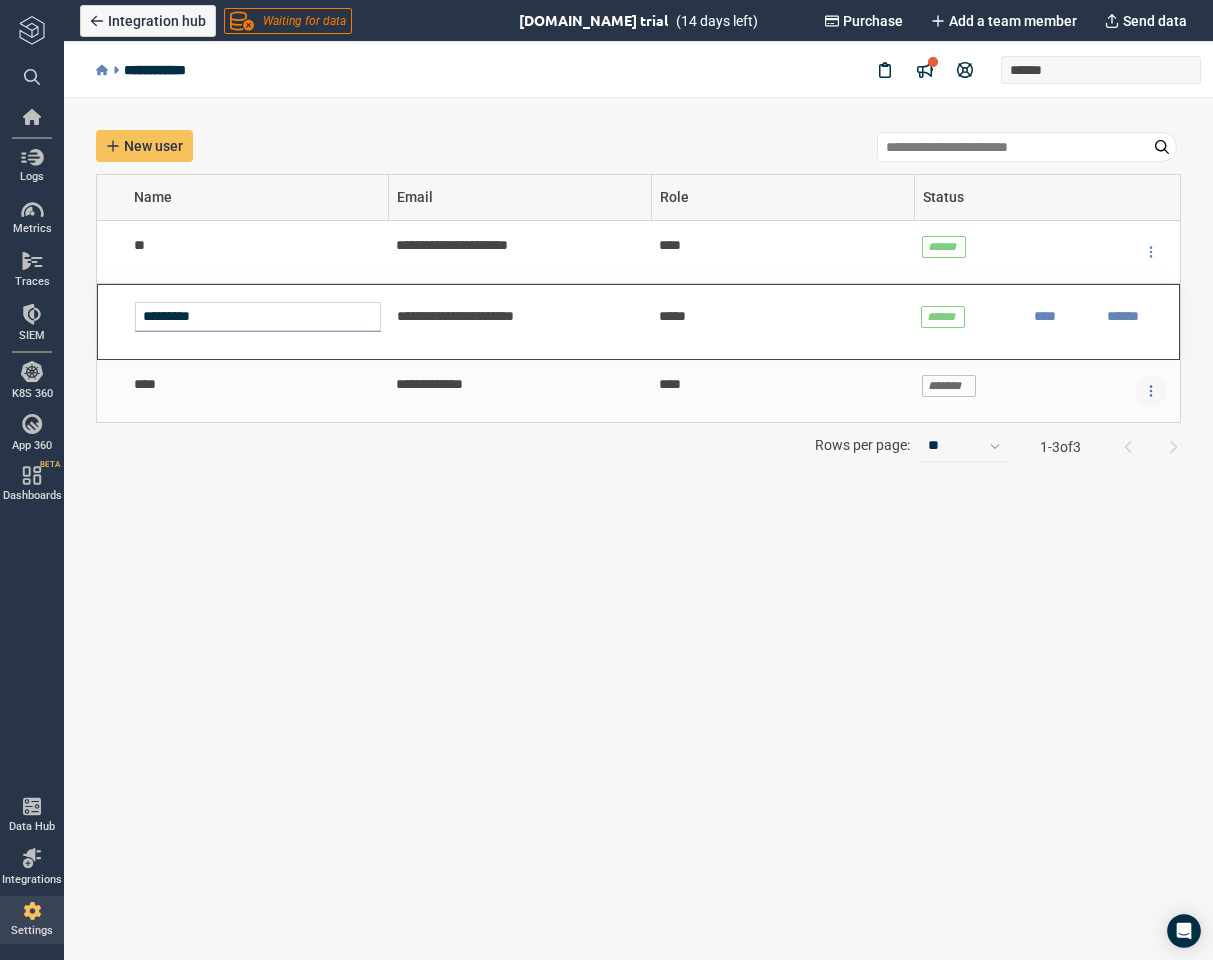 click 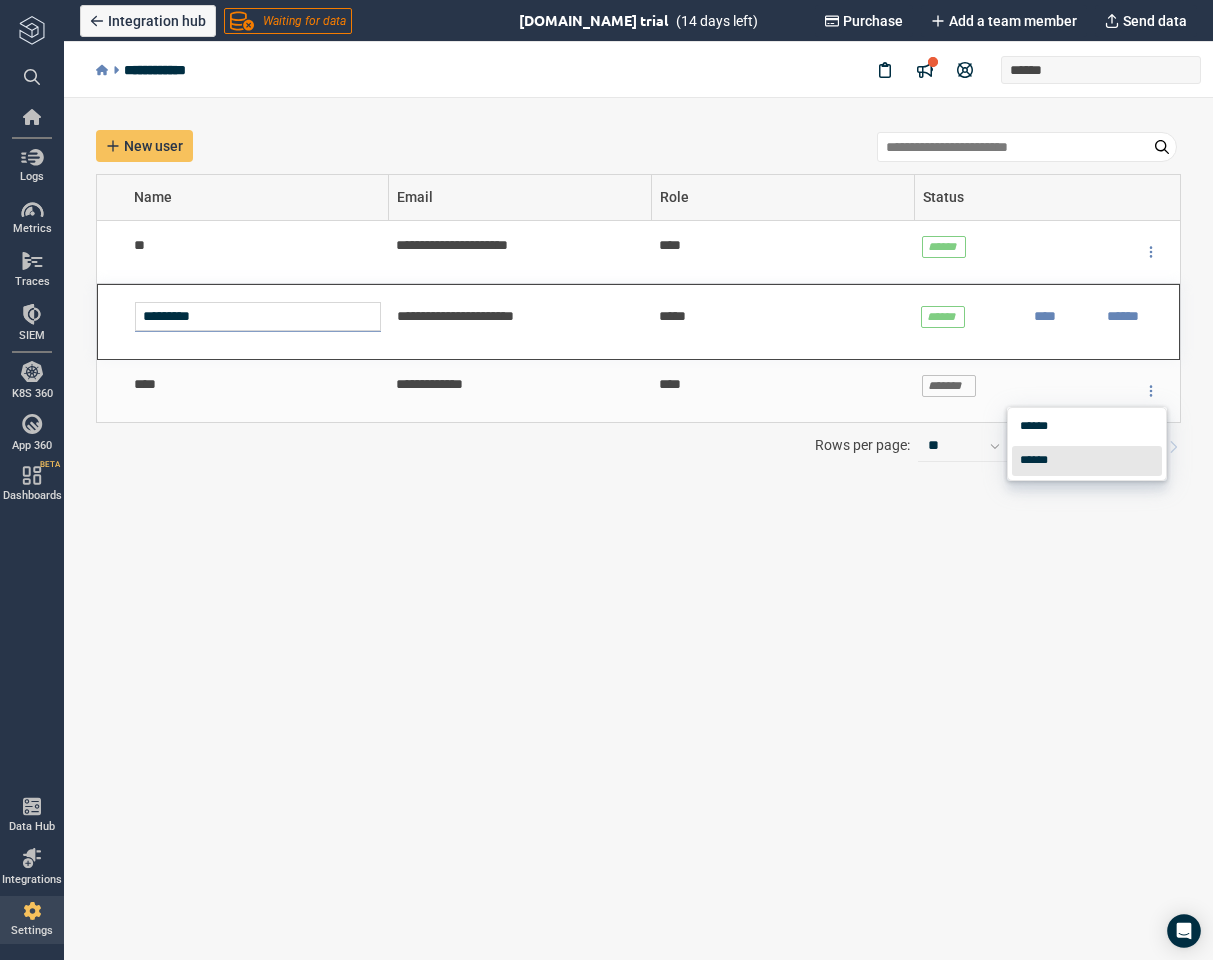 click on "******" at bounding box center [1047, 461] 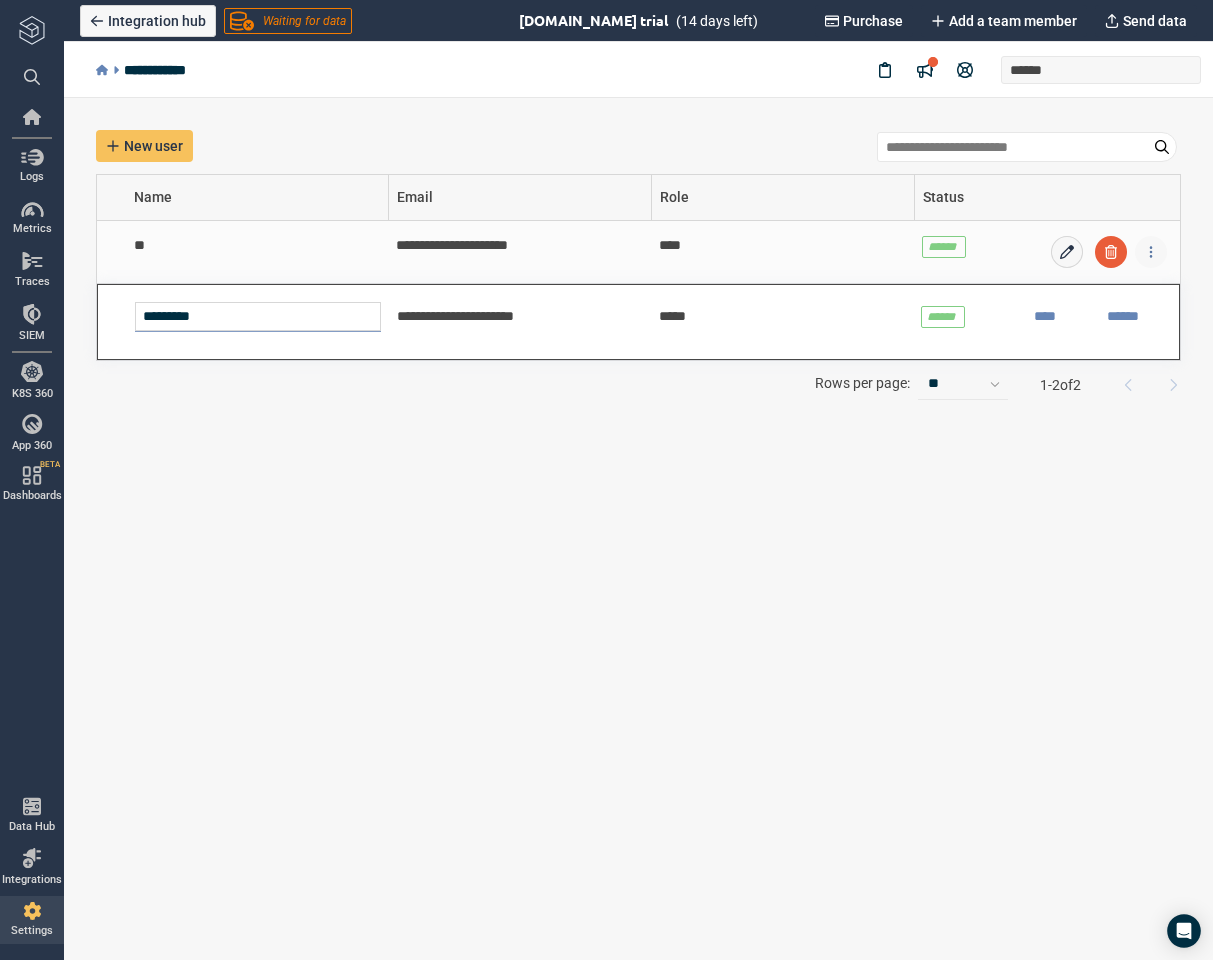 click 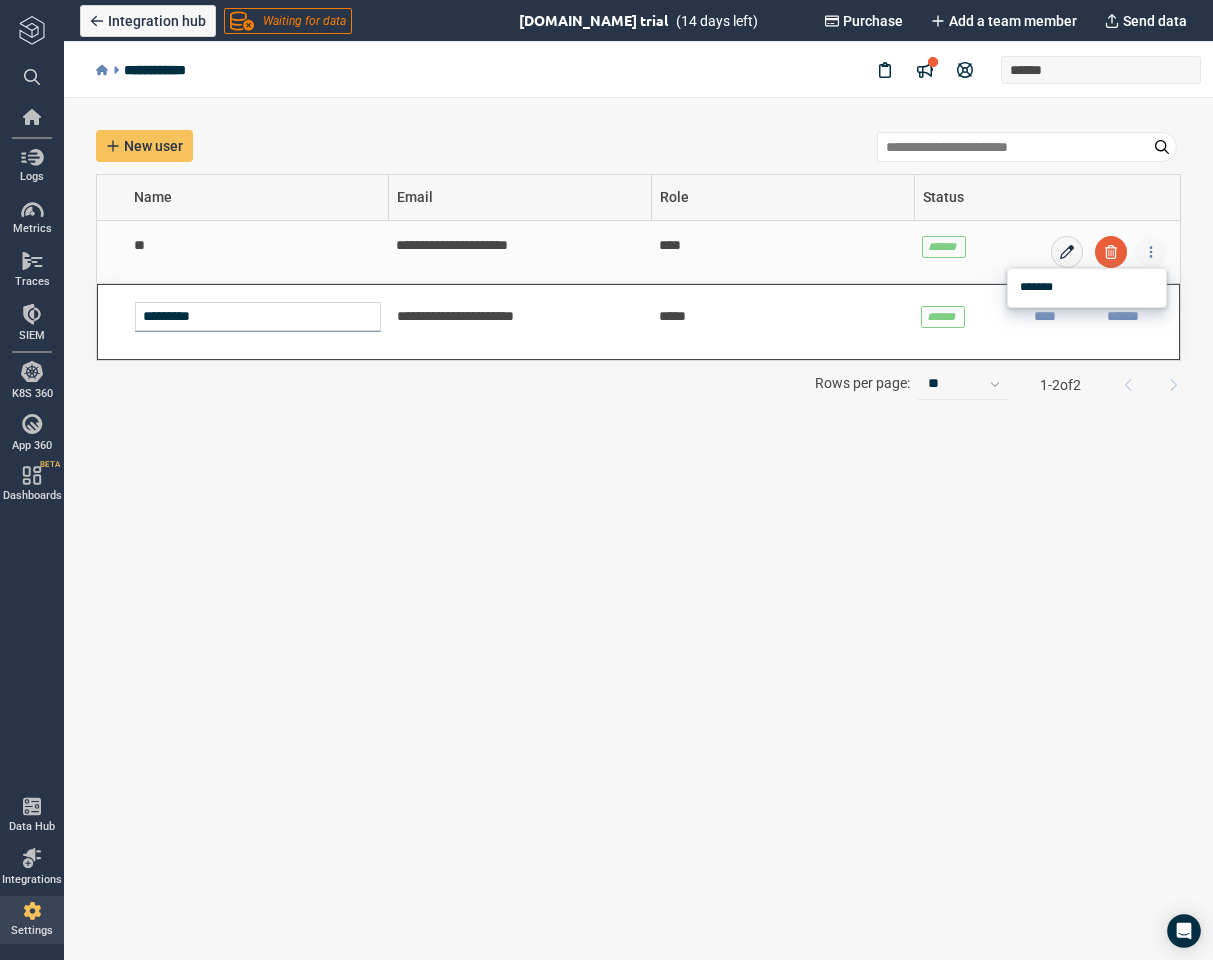 click 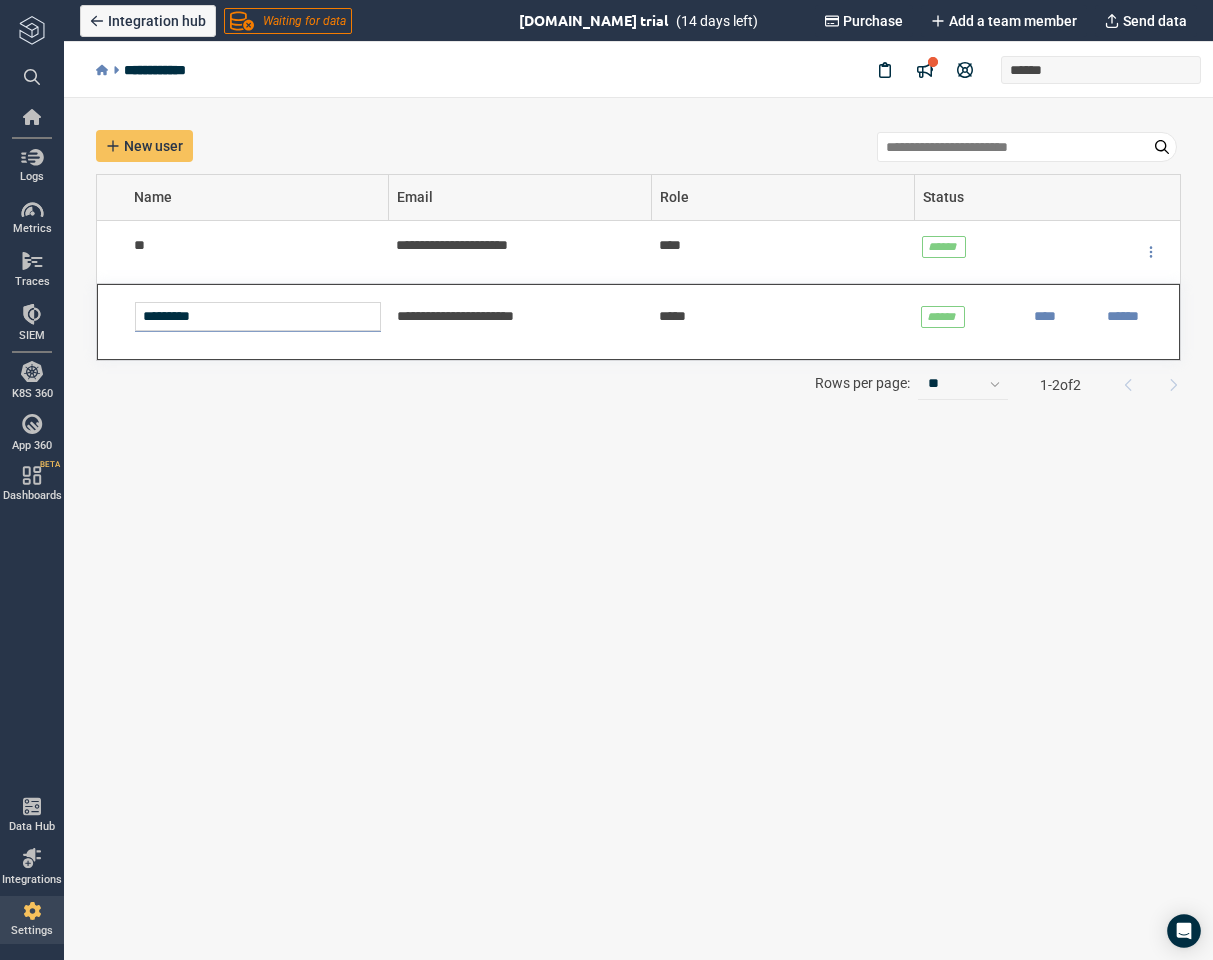 click on "**********" at bounding box center [638, 529] 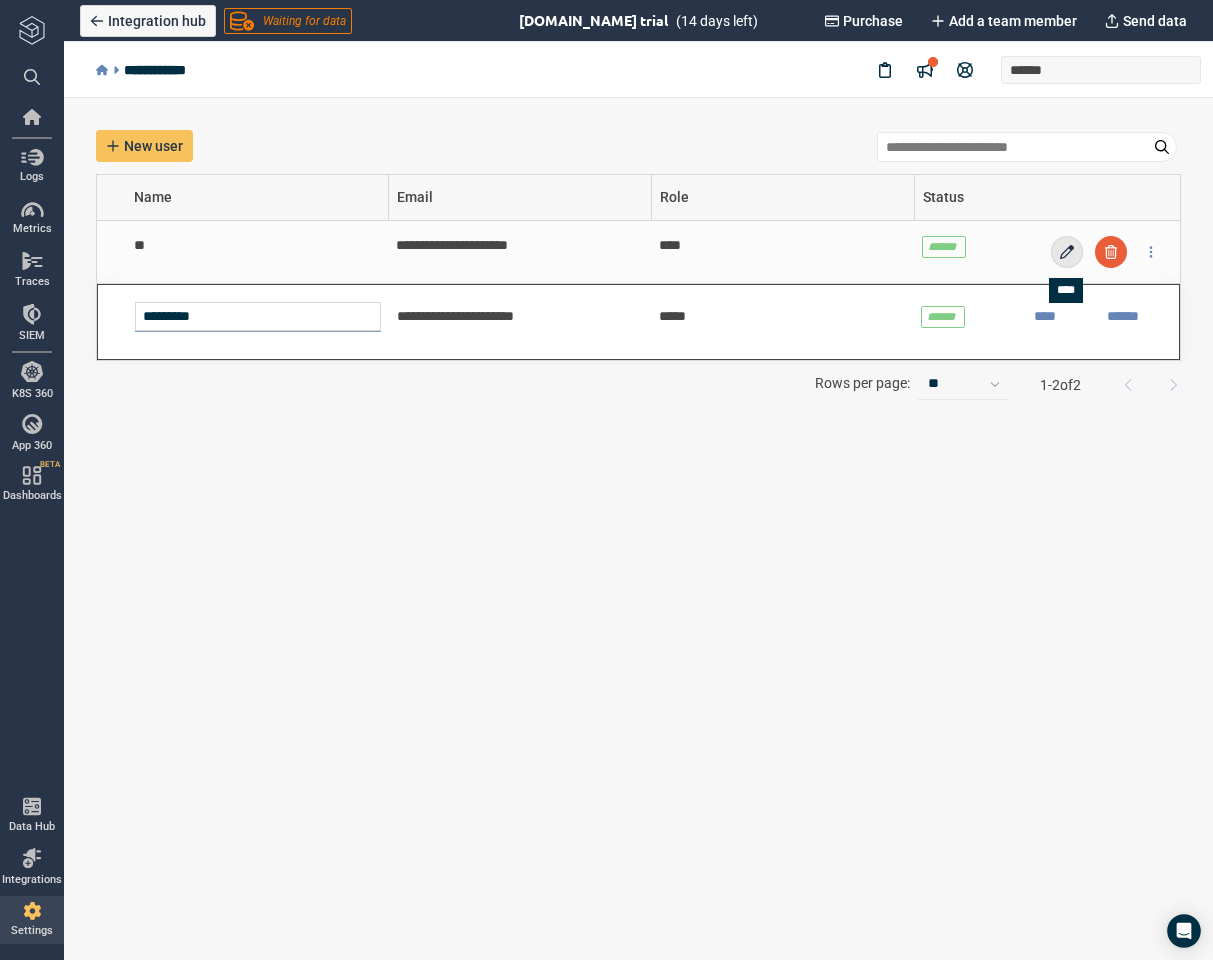 click 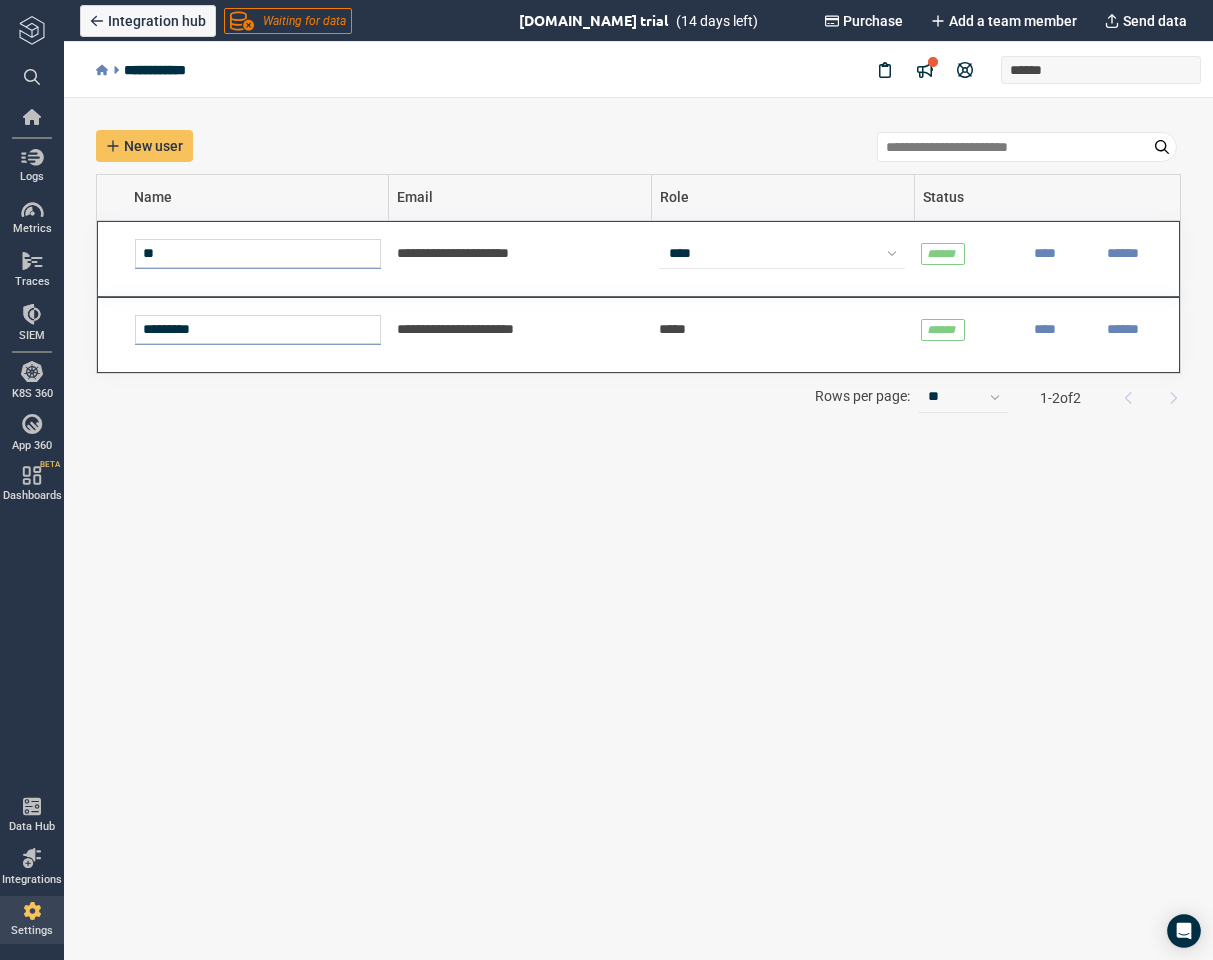 click on "****" at bounding box center [782, 254] 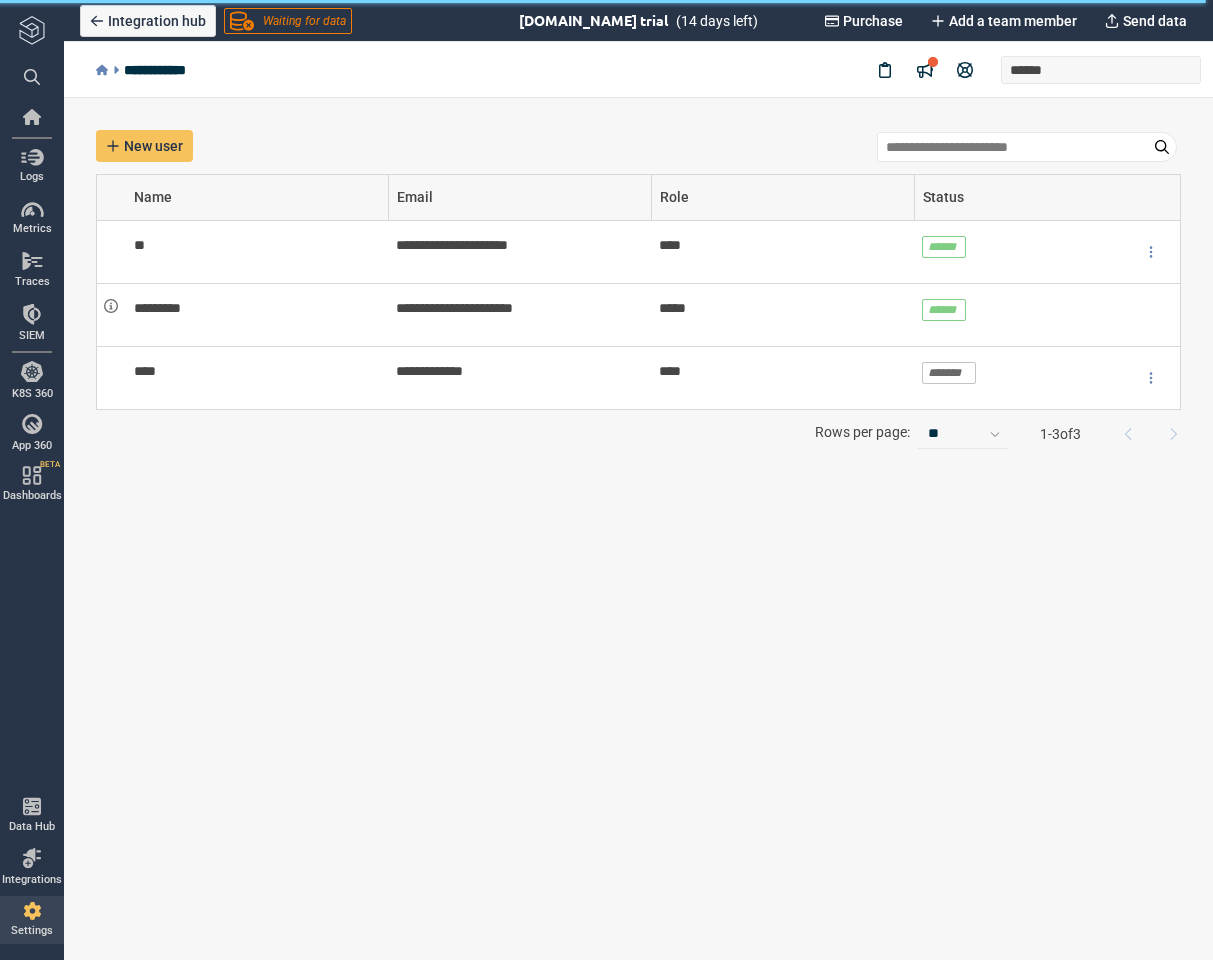 scroll, scrollTop: 0, scrollLeft: 0, axis: both 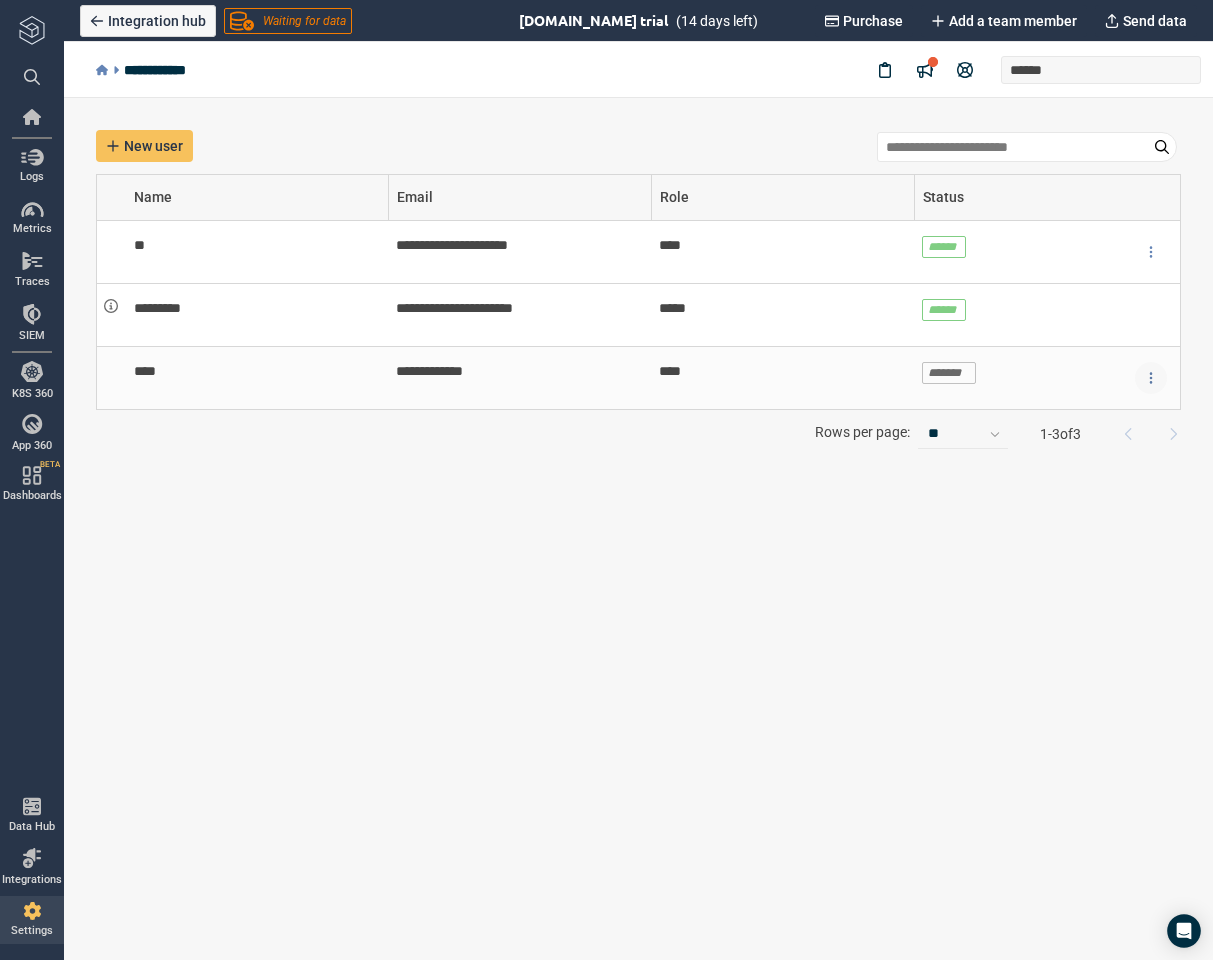 click at bounding box center (1151, 378) 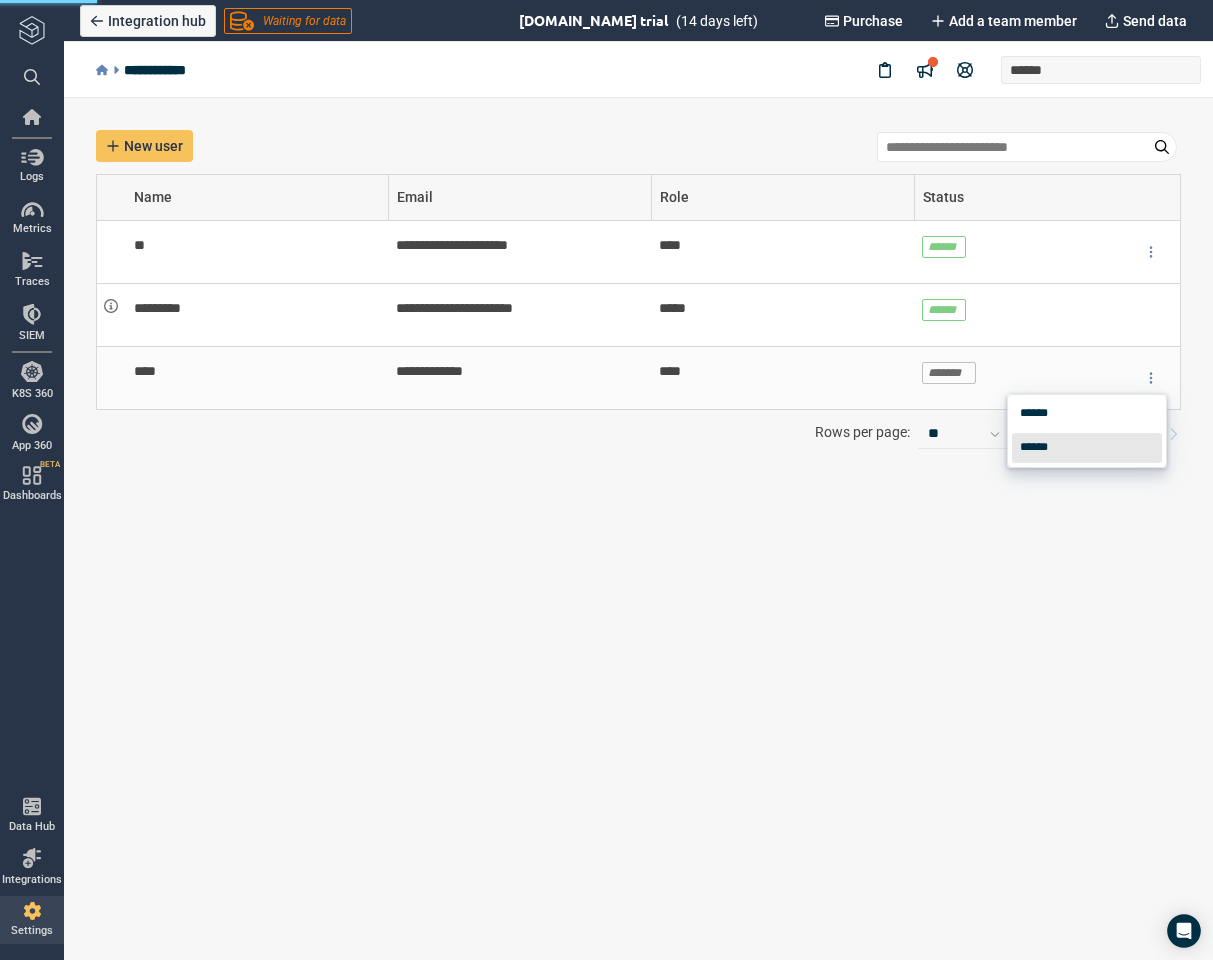click on "******" at bounding box center (1039, 448) 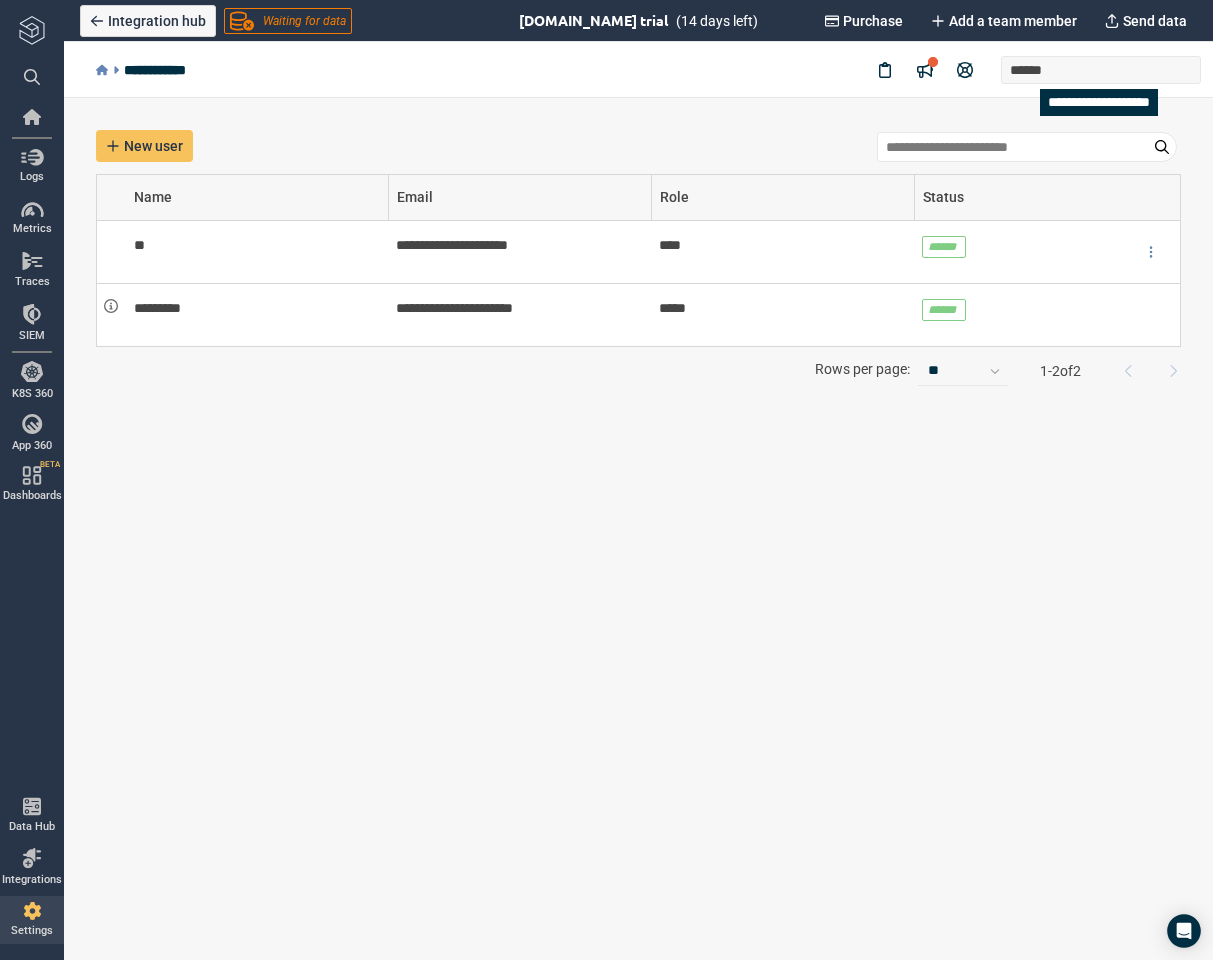 click on "******" at bounding box center [1101, 70] 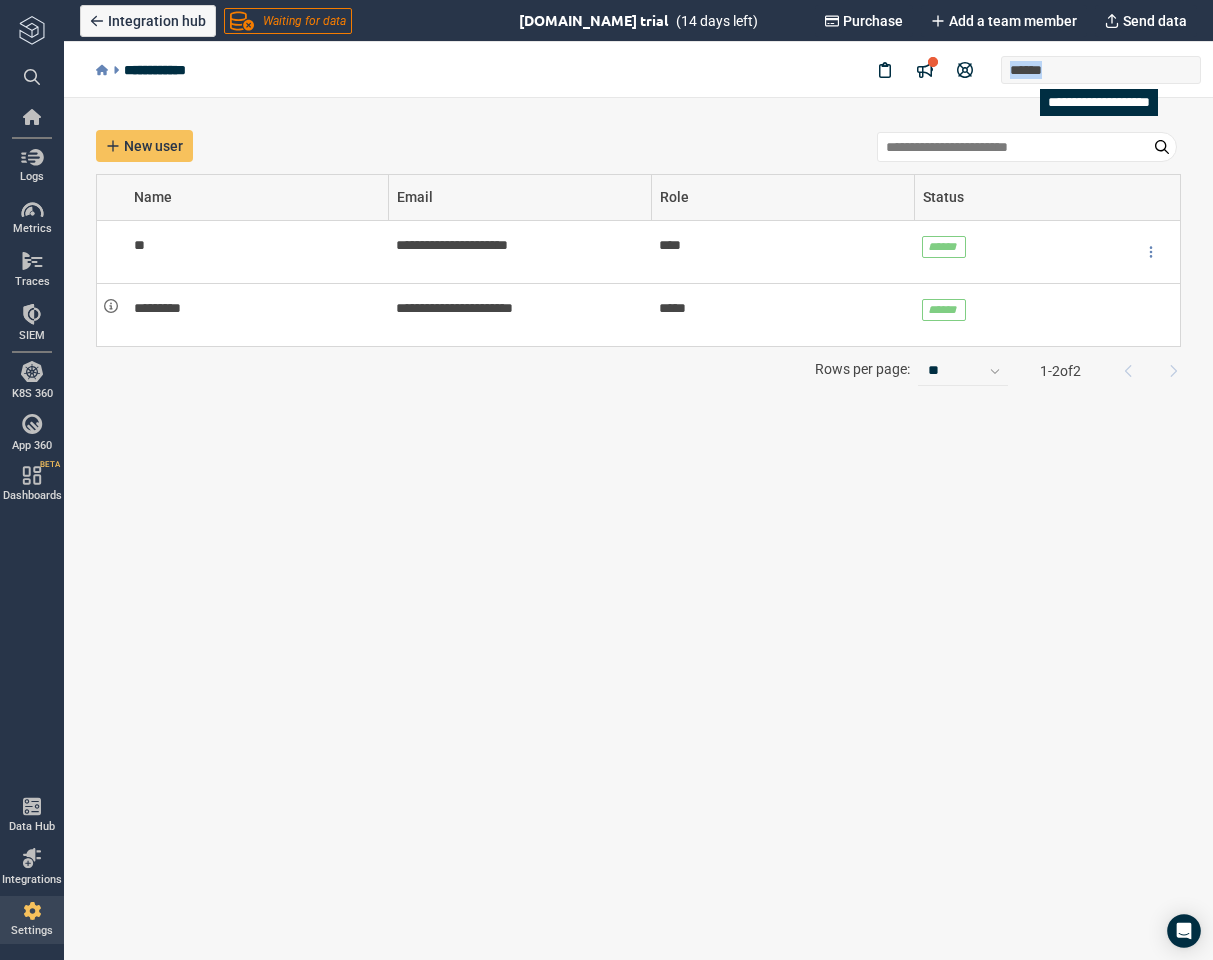 click on "******" at bounding box center (1101, 70) 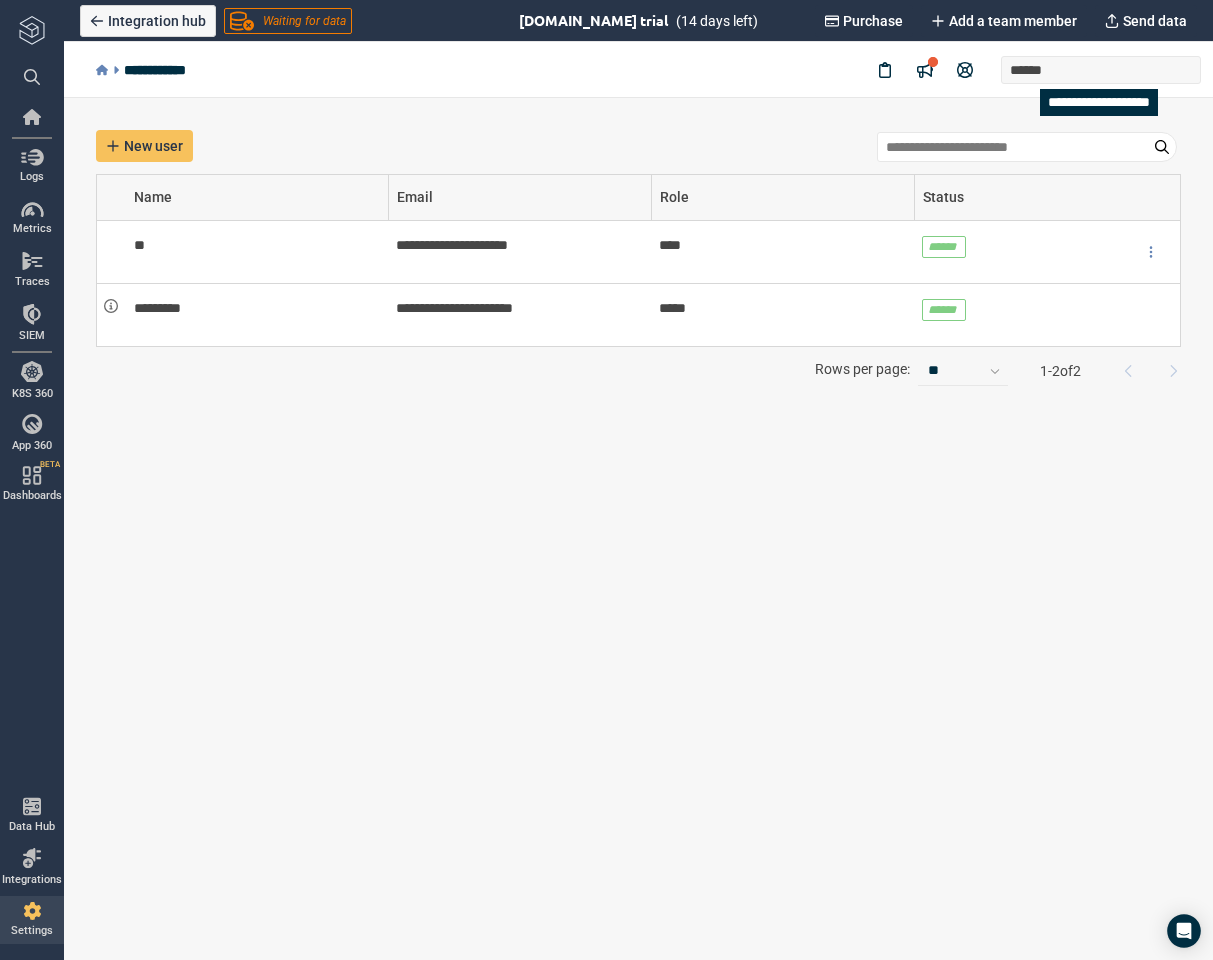 click on "******" at bounding box center [1101, 70] 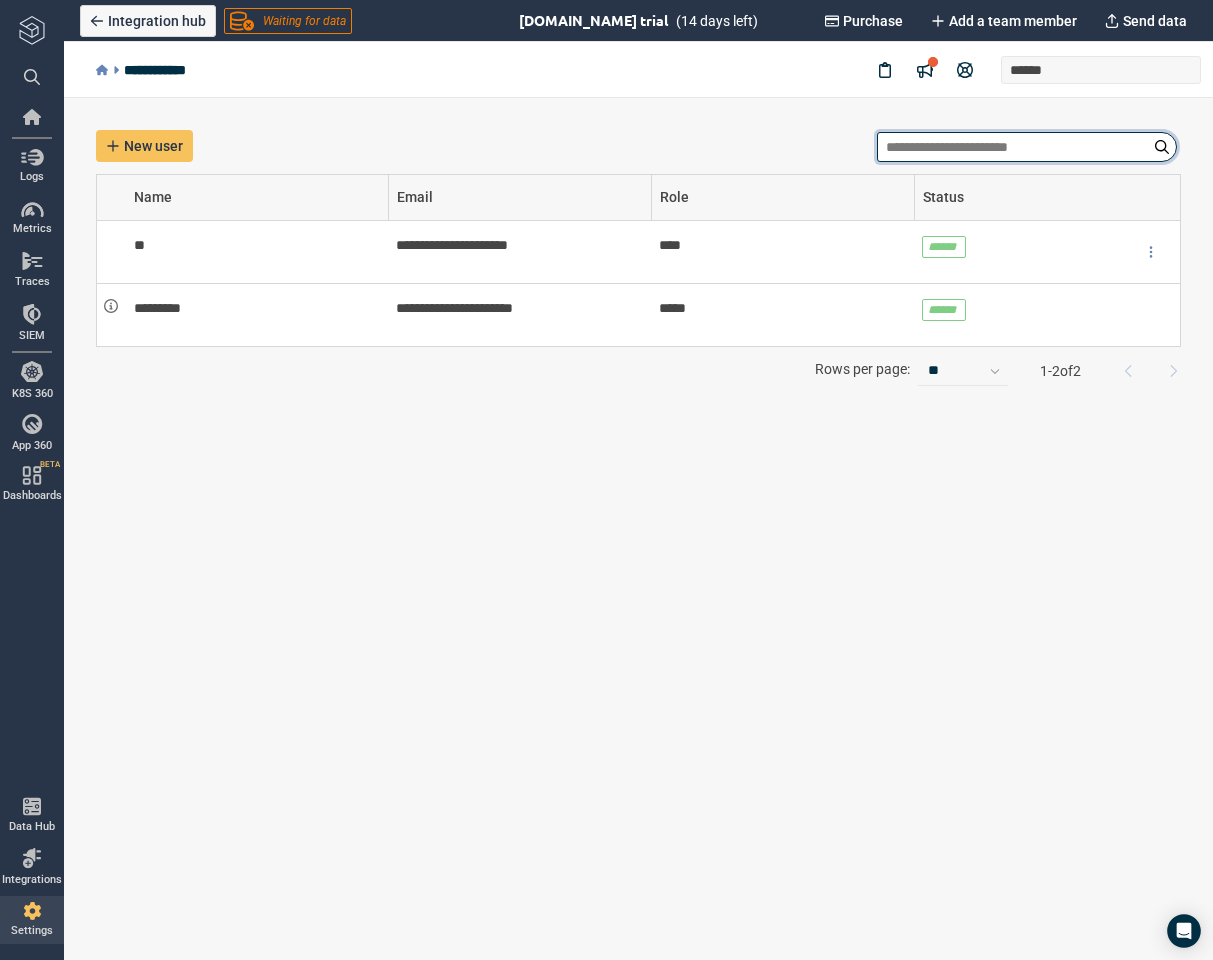 click at bounding box center [1027, 147] 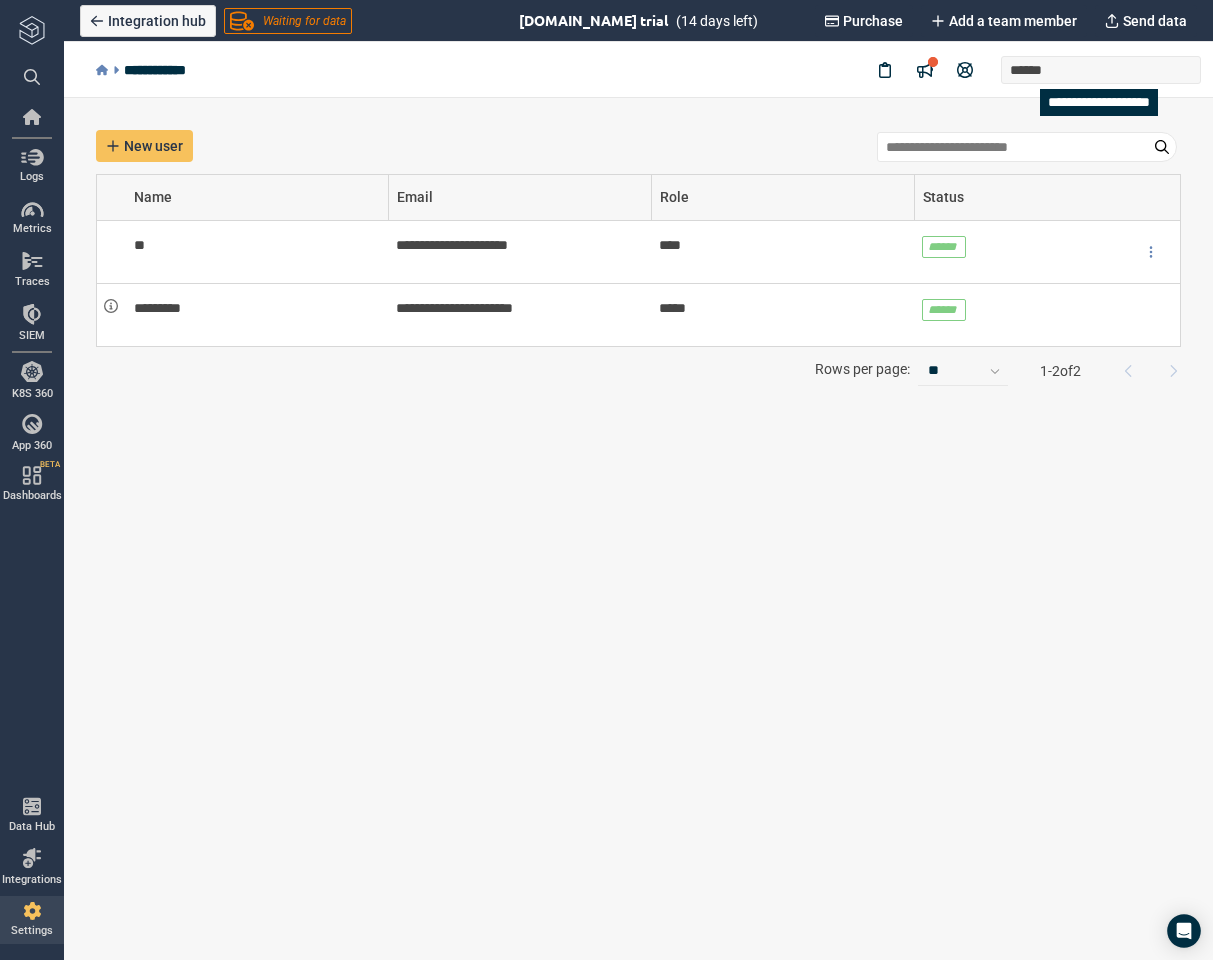 click on "**********" at bounding box center (1099, 102) 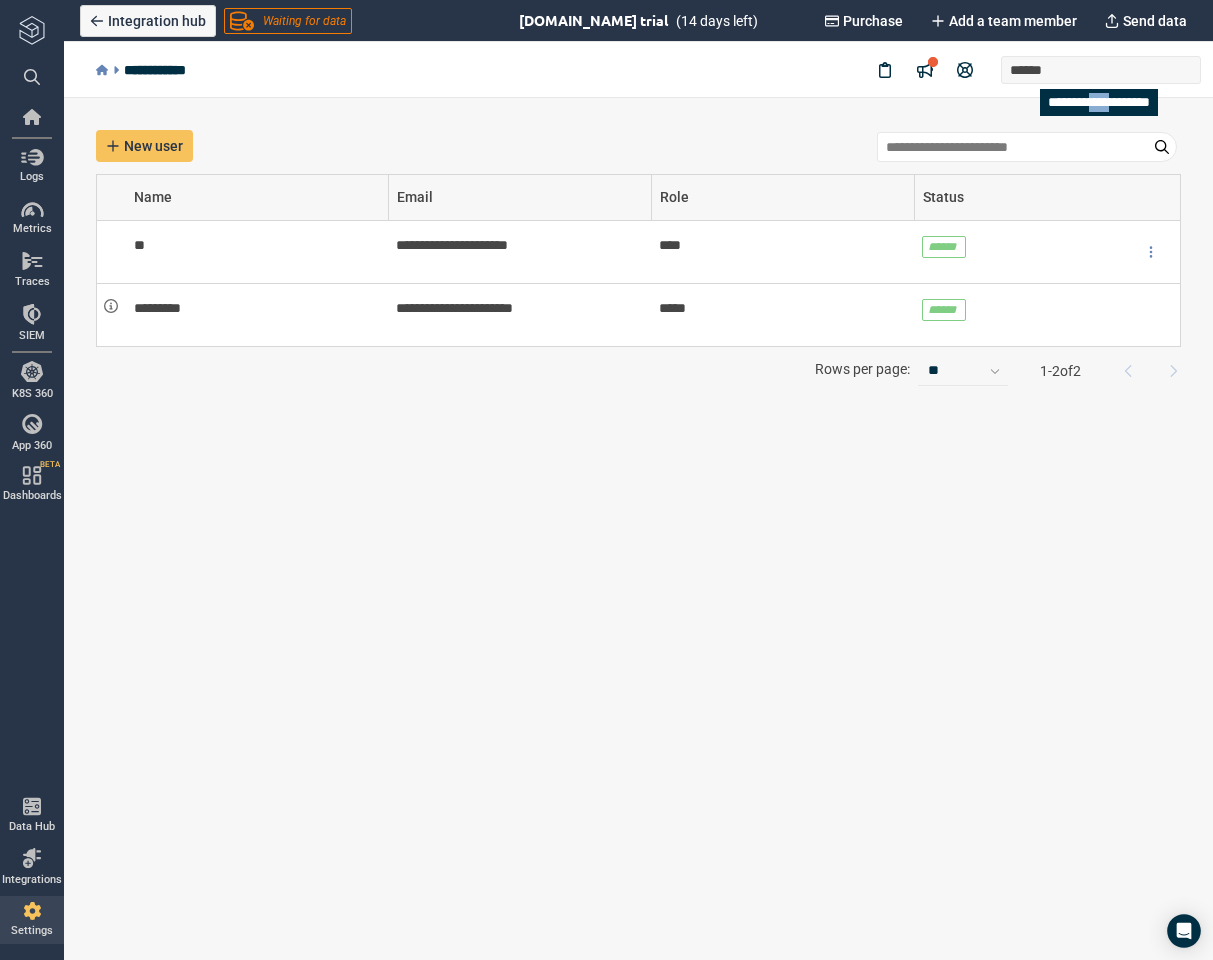 click on "**********" at bounding box center [1099, 102] 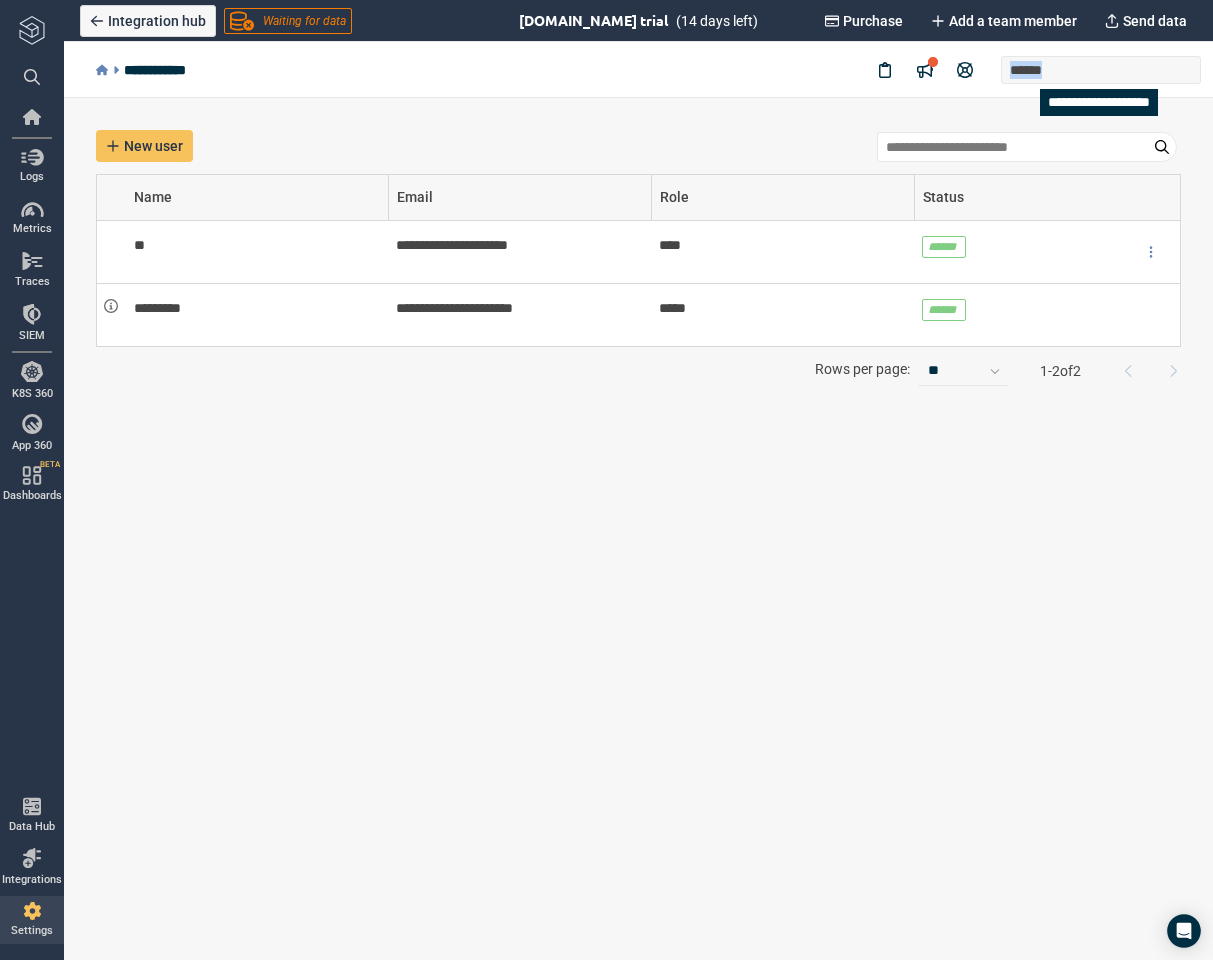 drag, startPoint x: 1130, startPoint y: 100, endPoint x: 1031, endPoint y: 74, distance: 102.357216 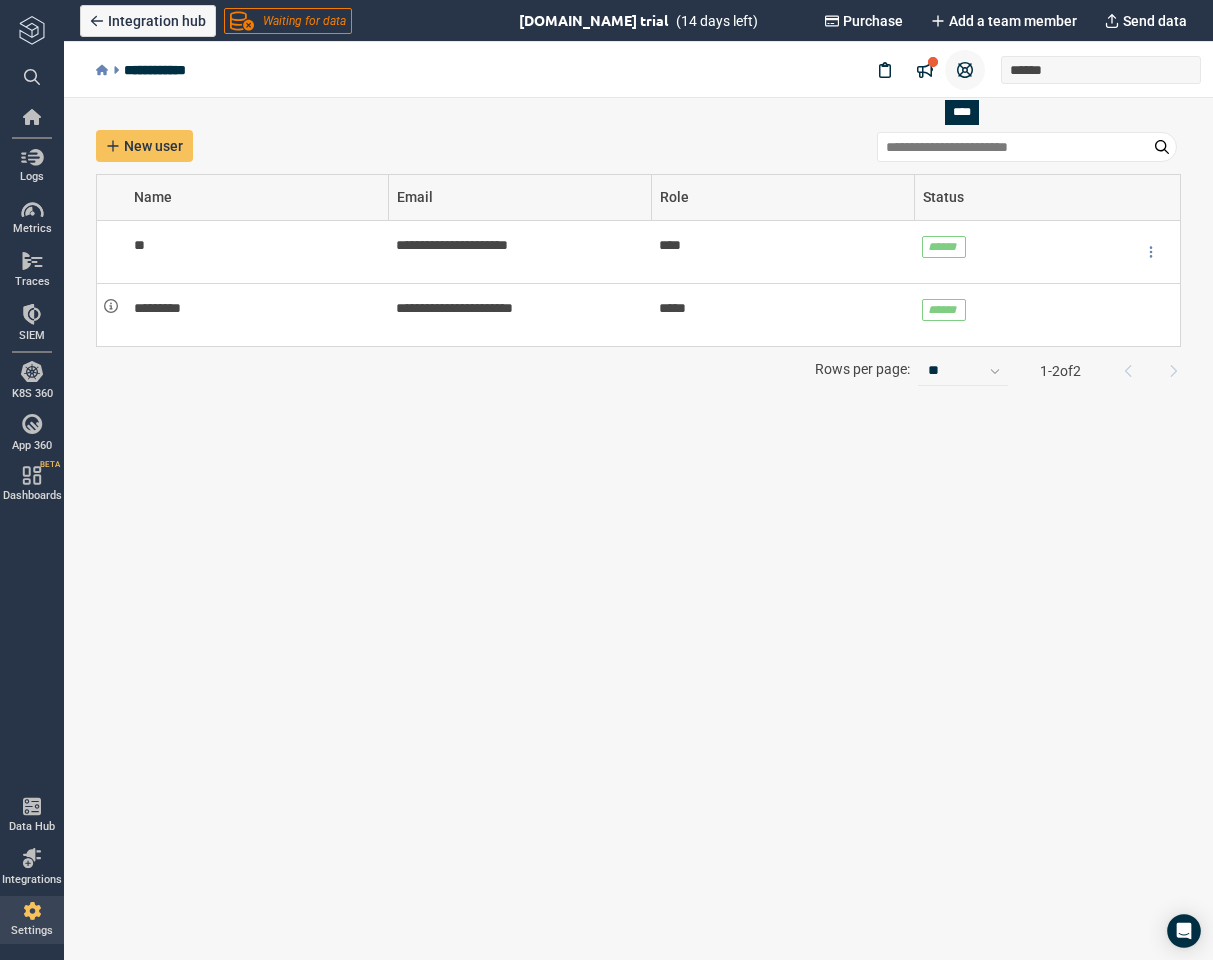 click 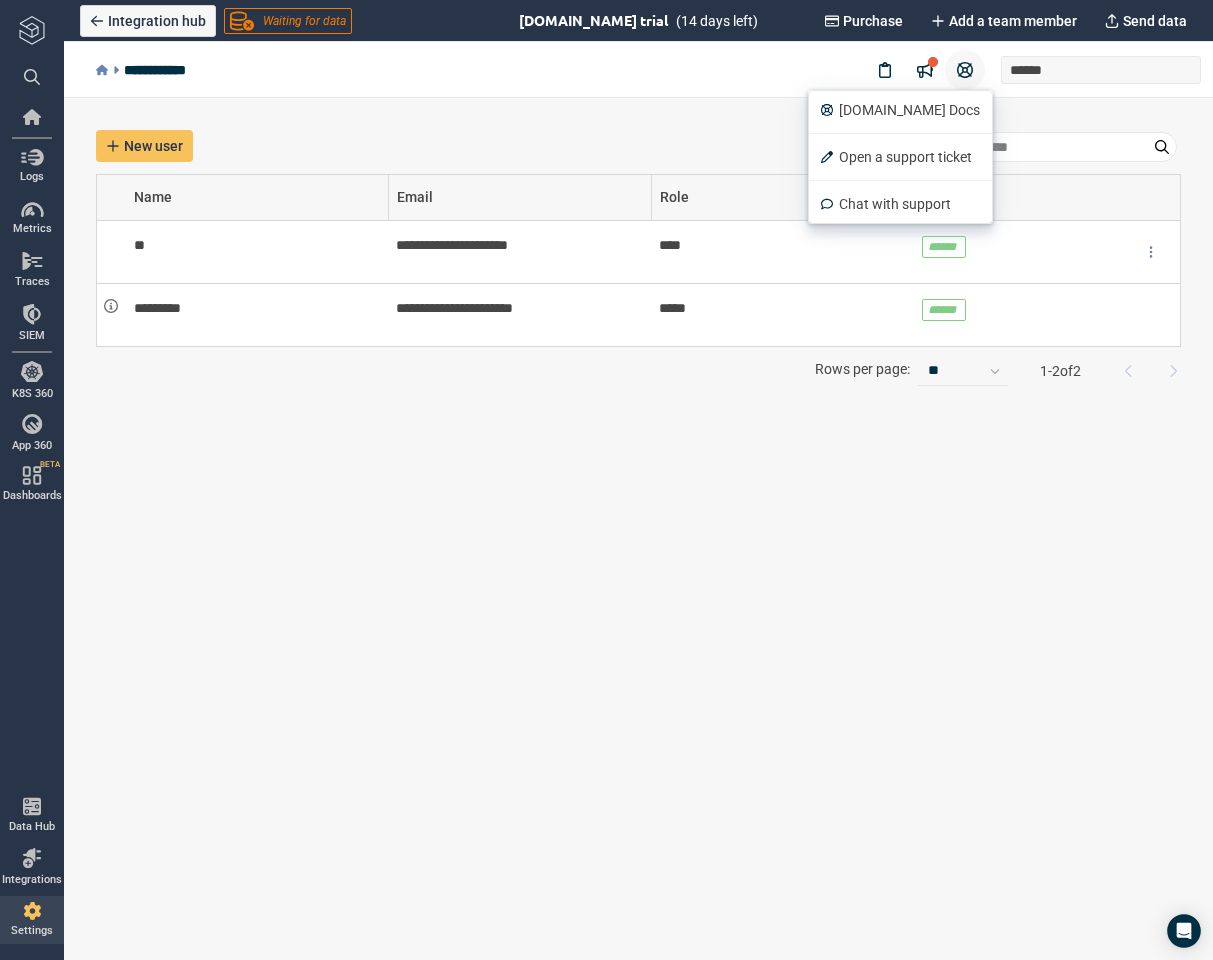 click 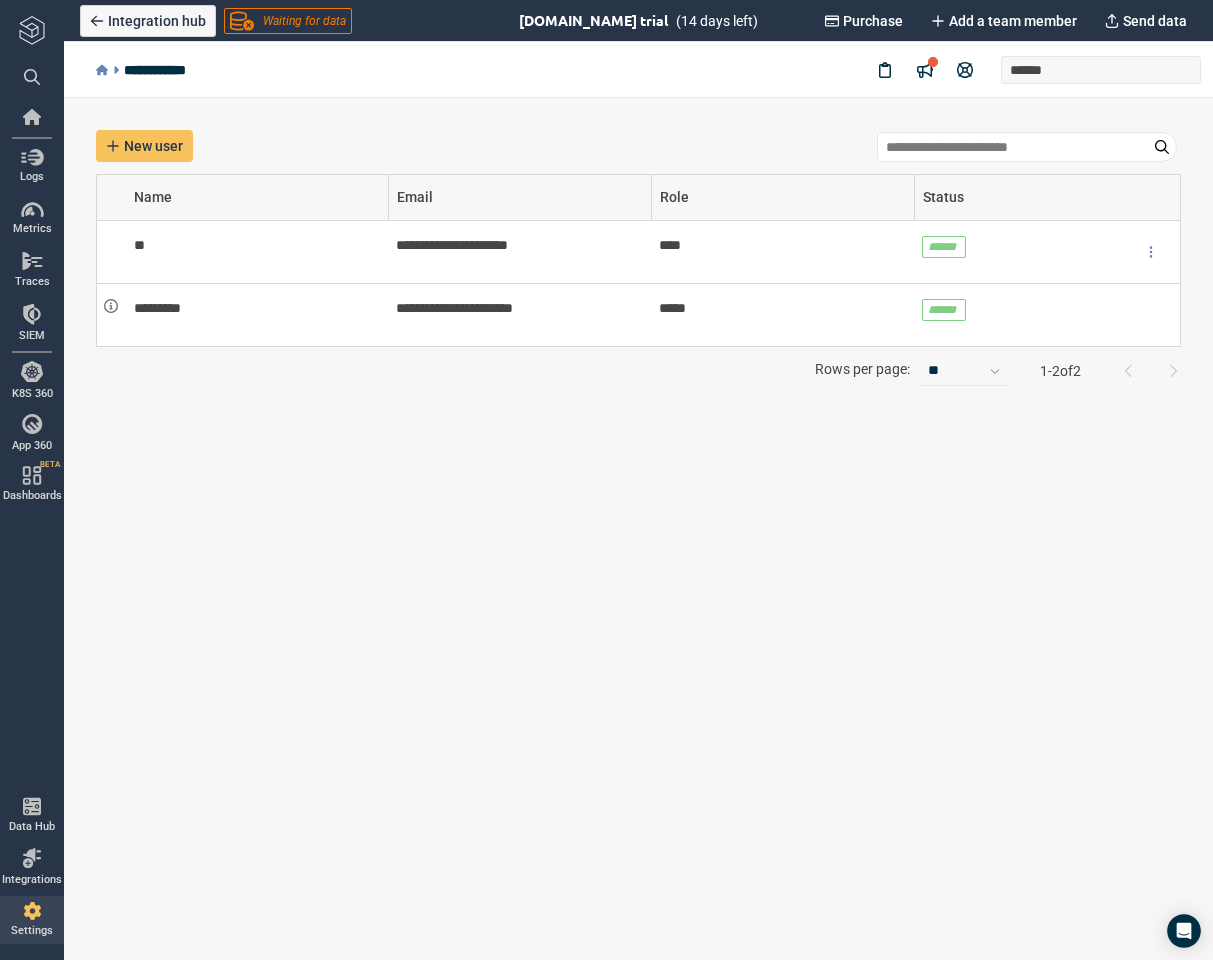 click on "**********" at bounding box center (161, 70) 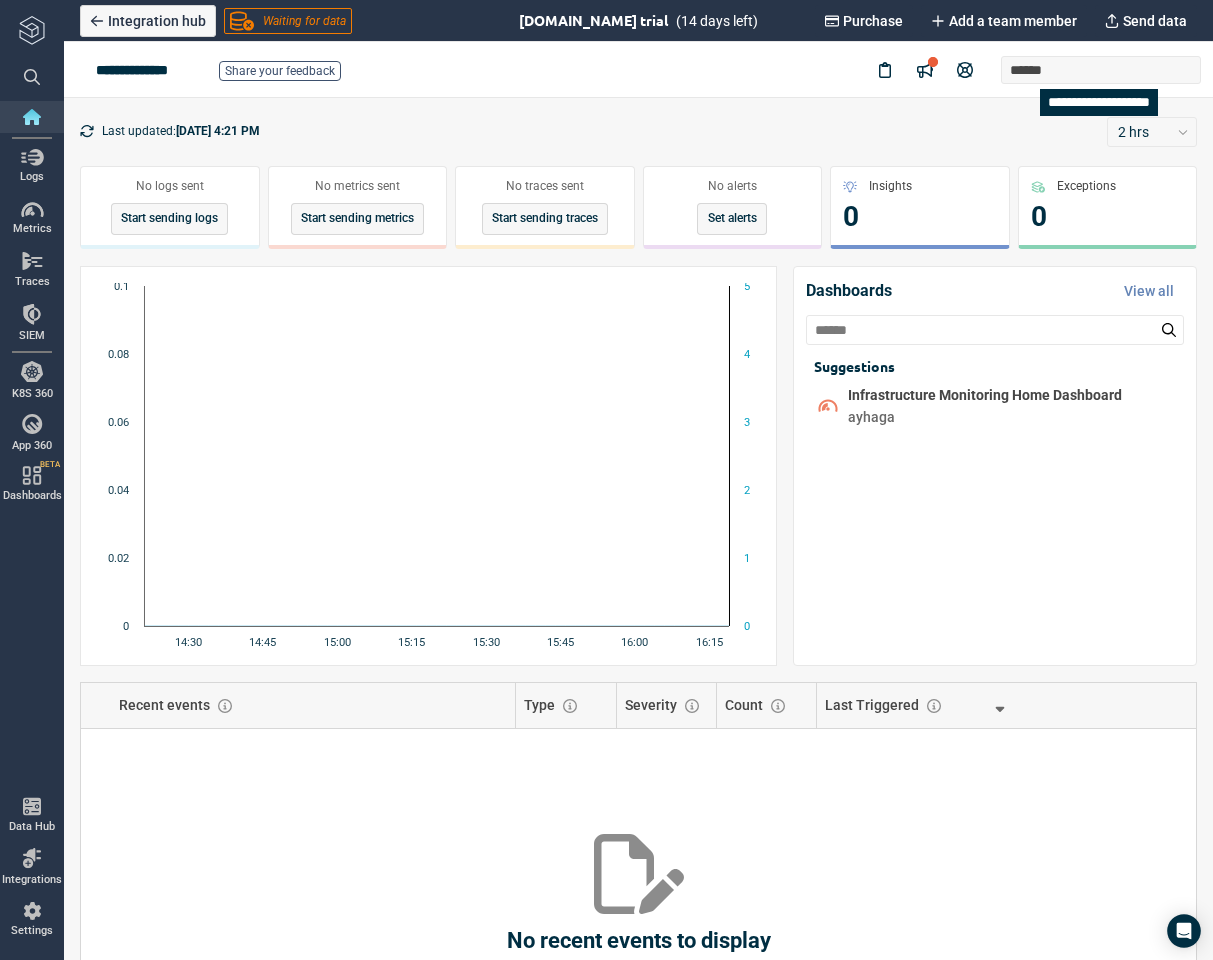 click on "******" at bounding box center [1032, 70] 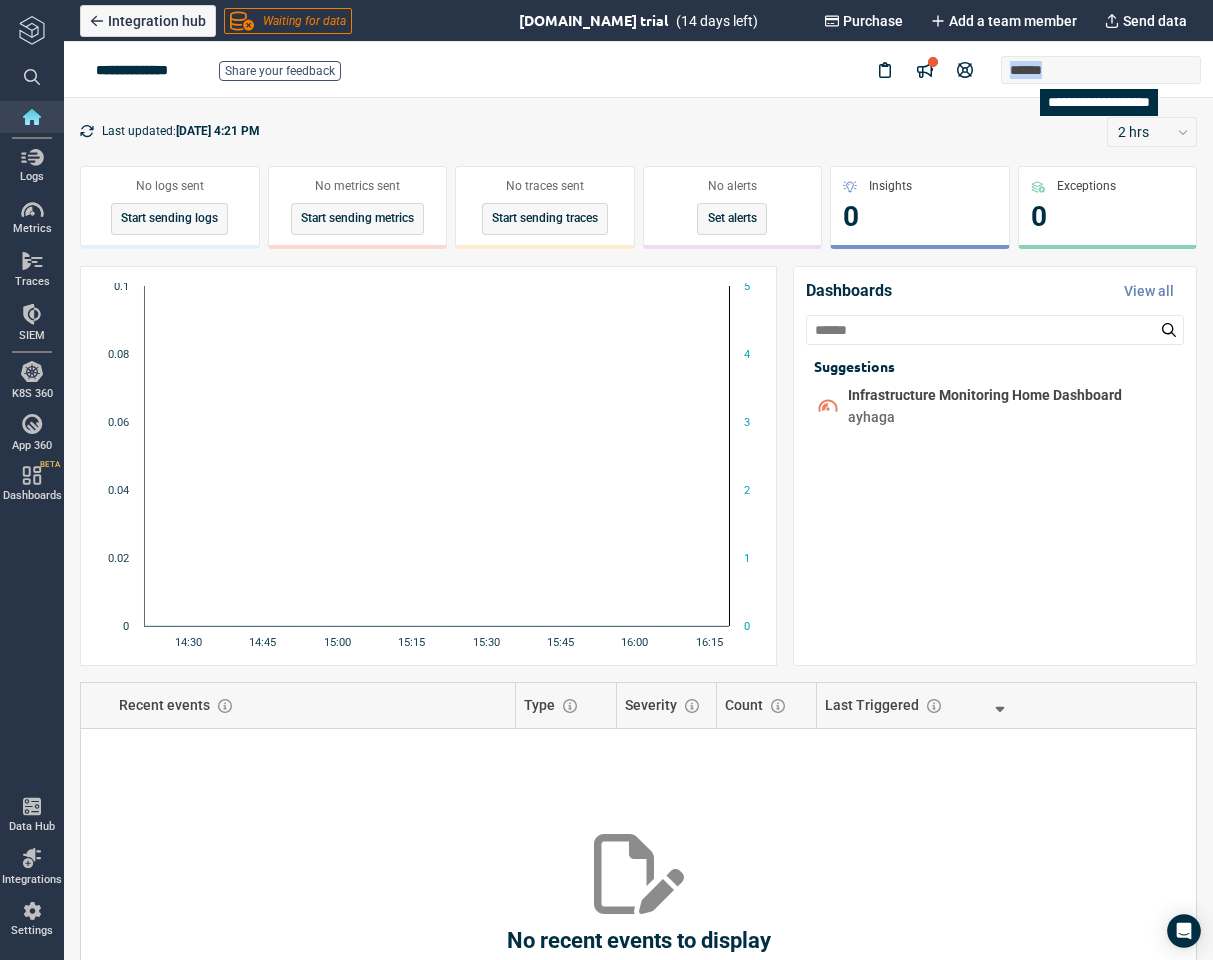 click on "******" at bounding box center [1032, 70] 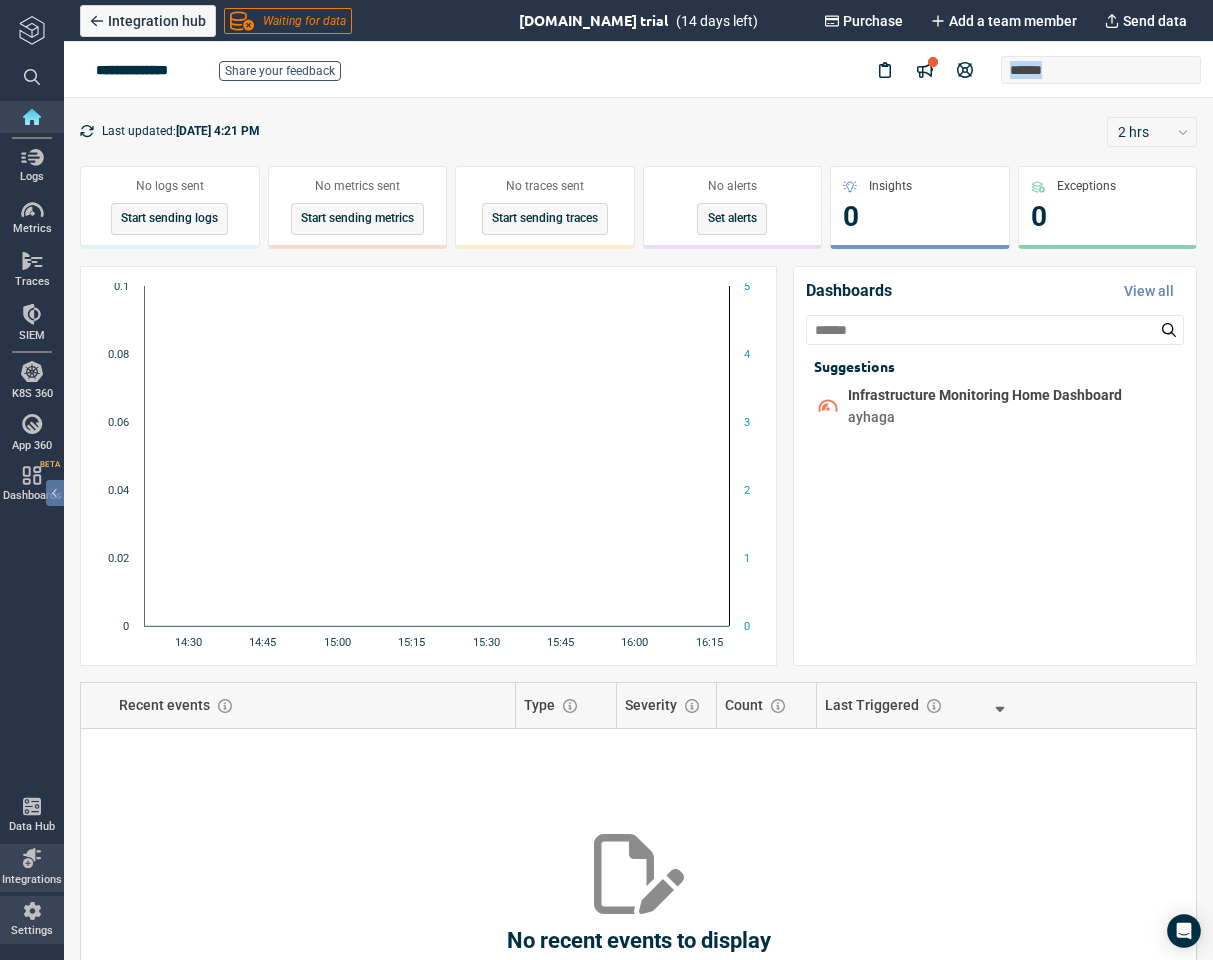 click on "Settings" at bounding box center (32, 931) 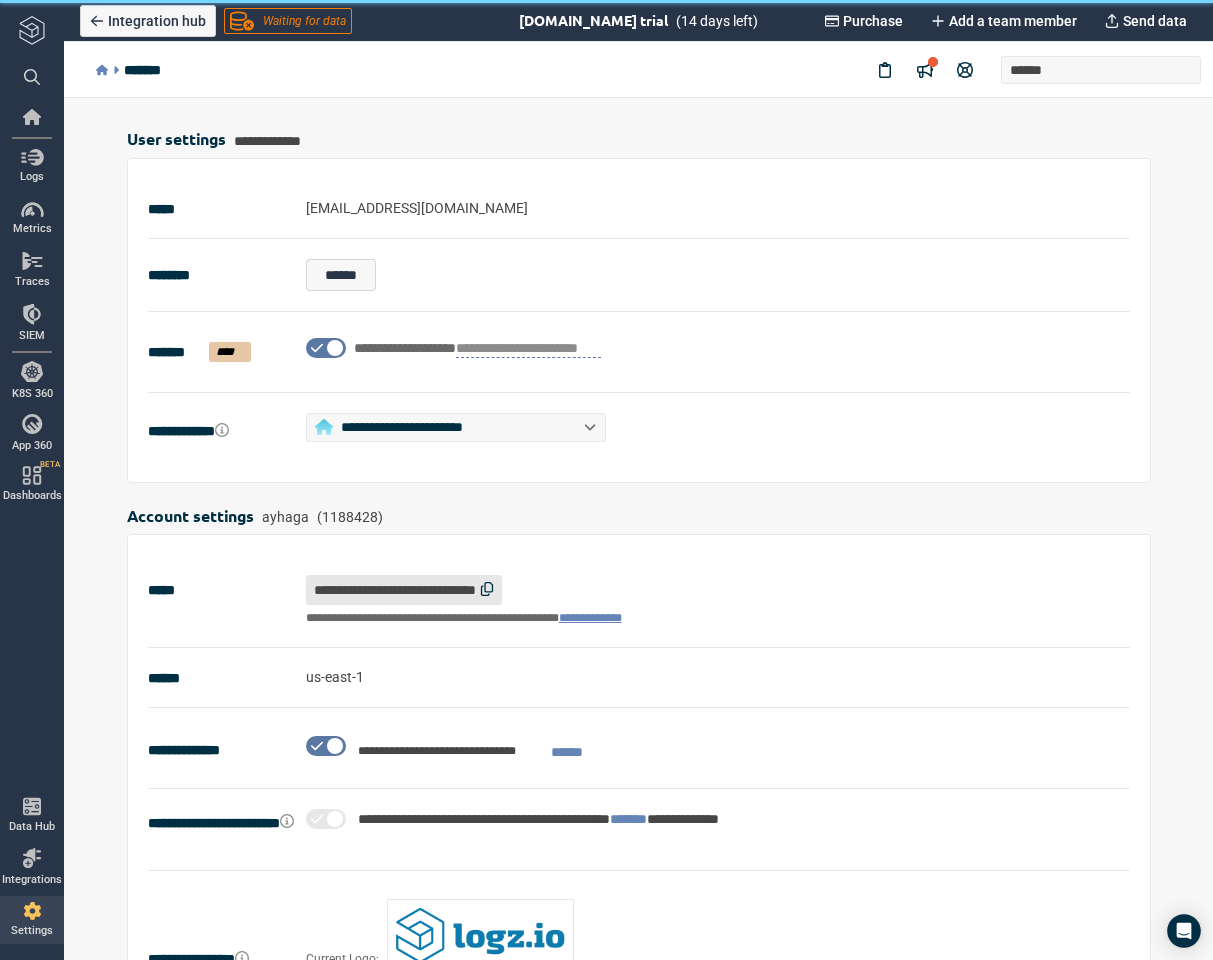 click on "********   ******" at bounding box center [639, 275] 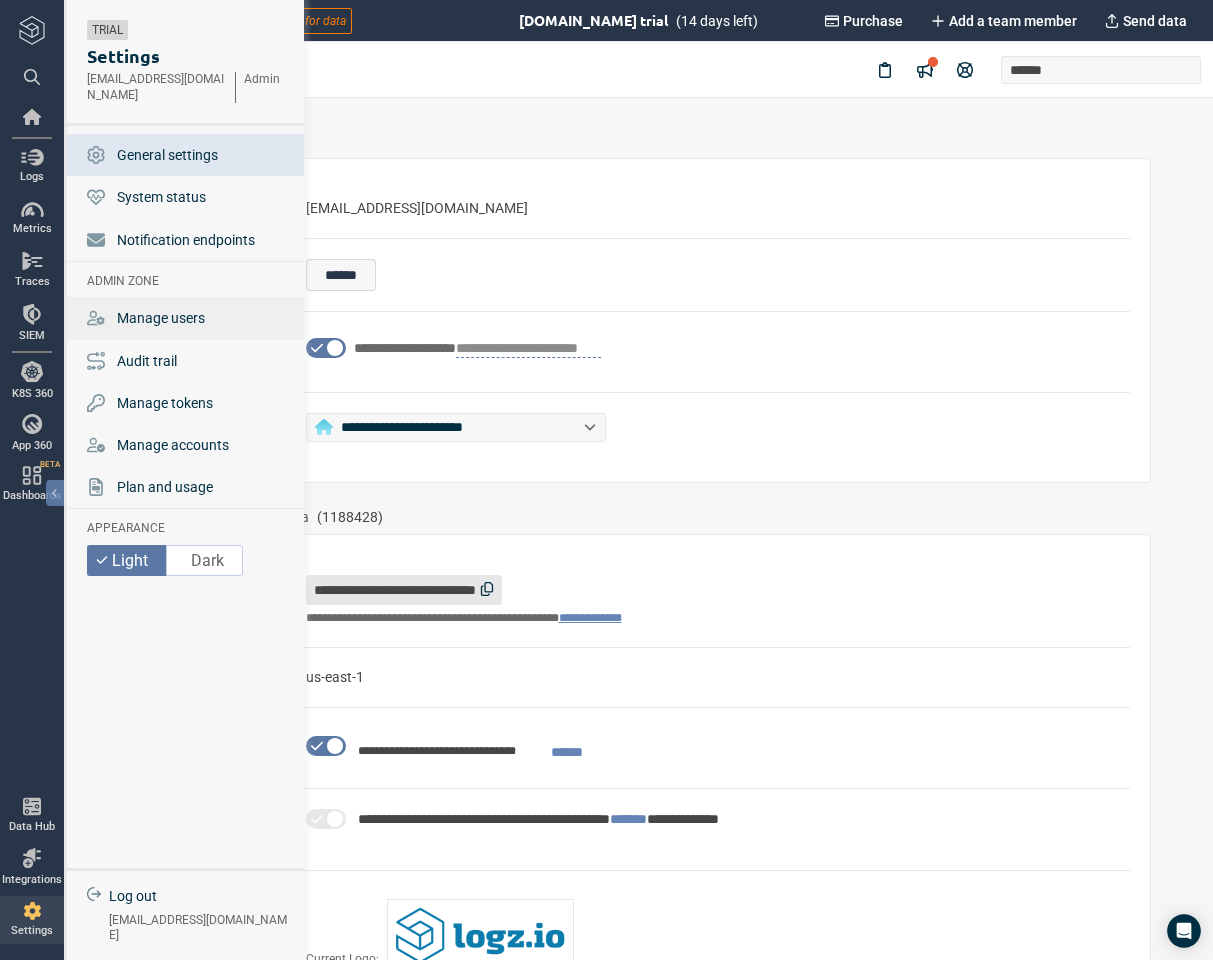 click on "Manage users" at bounding box center (161, 318) 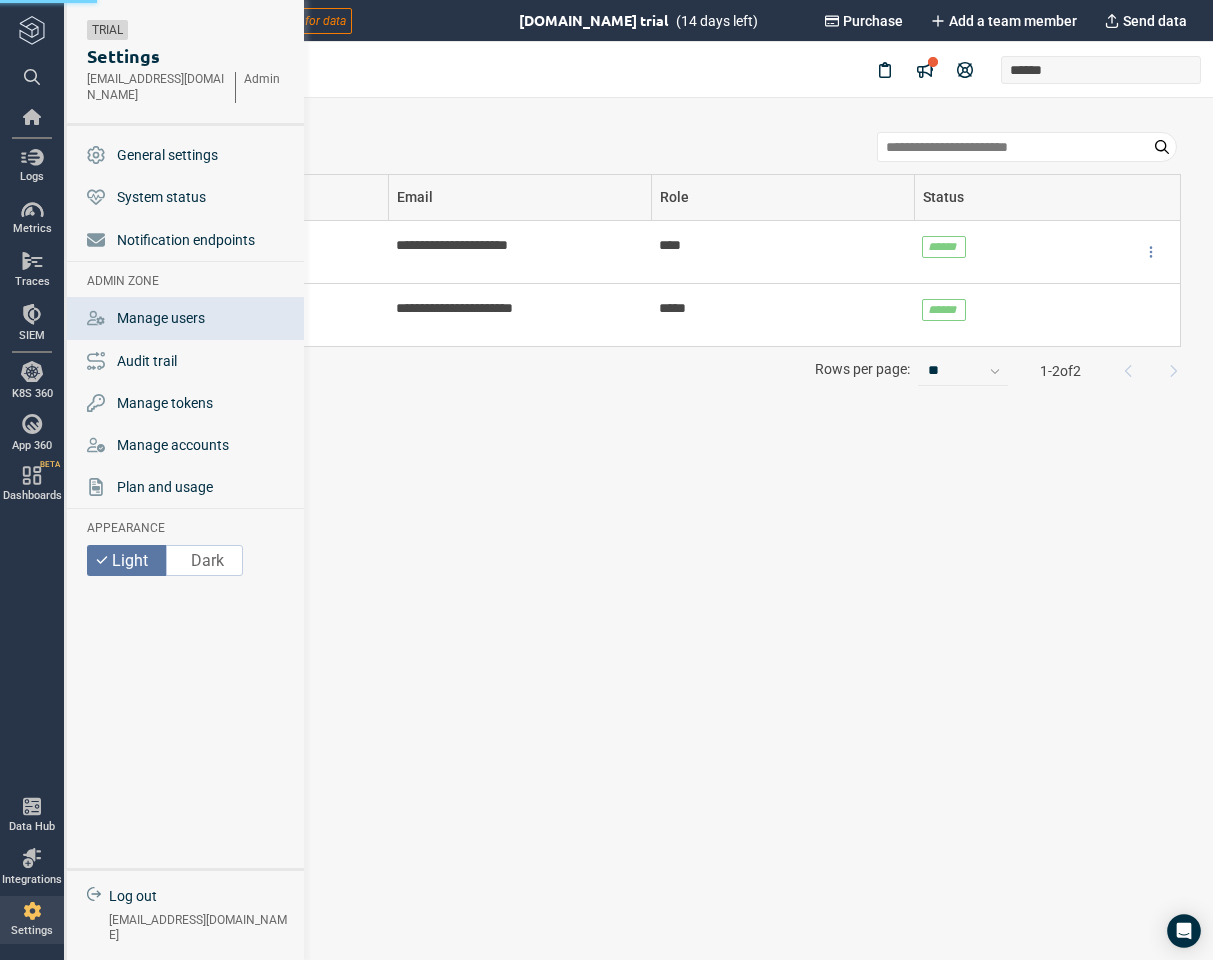 type on "*" 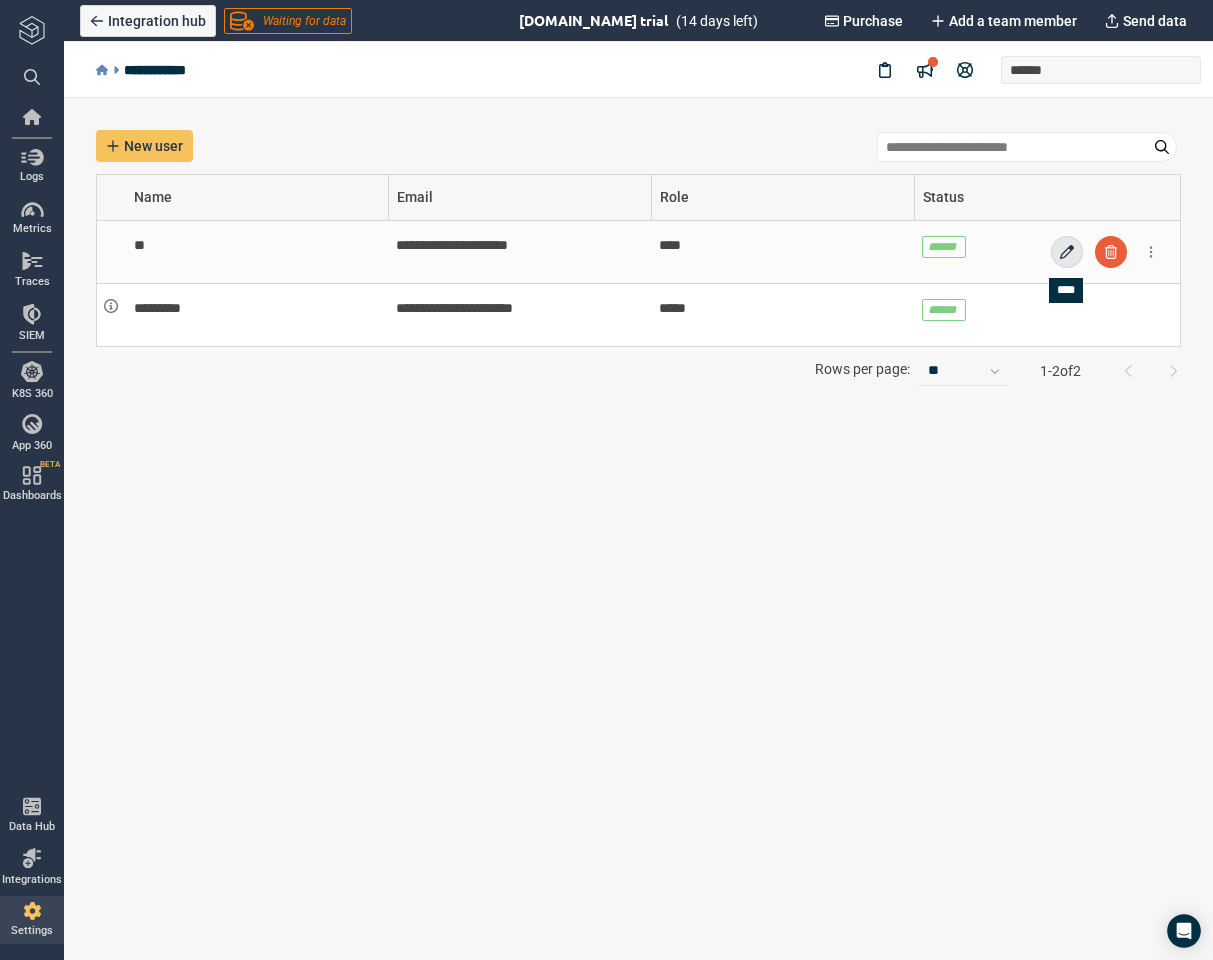 click at bounding box center [1067, 252] 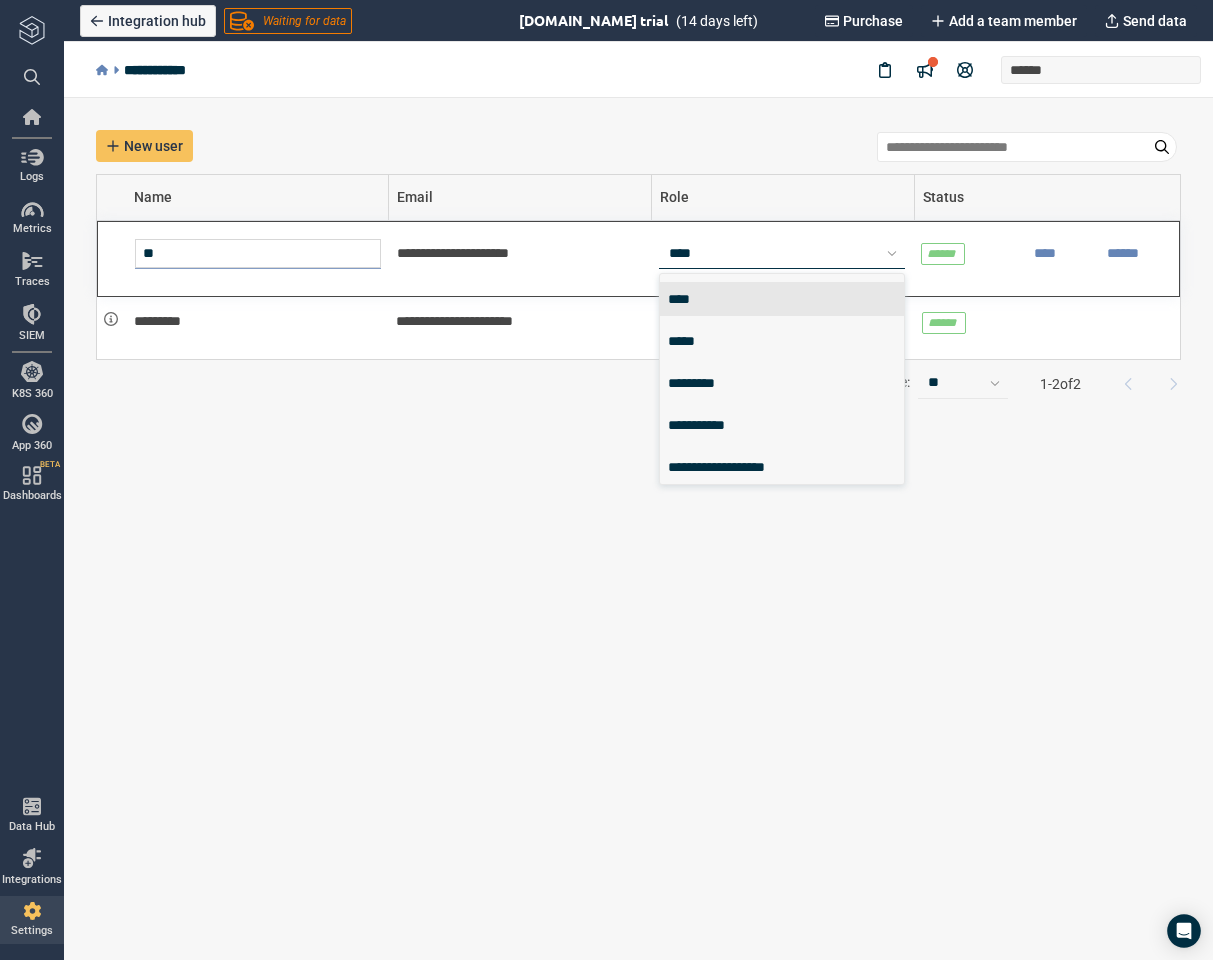 click on "****" at bounding box center (683, 253) 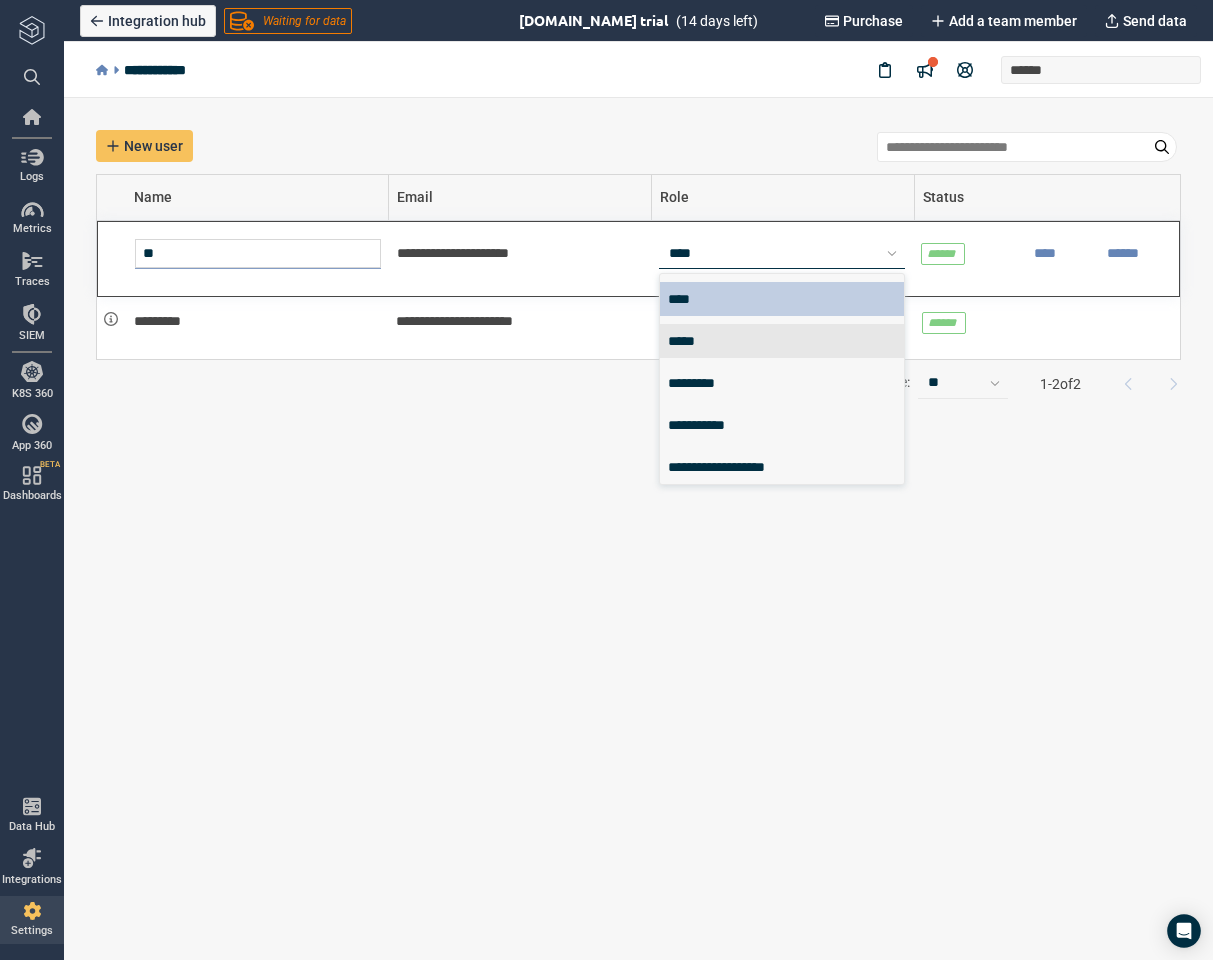 click on "*****" at bounding box center [782, 341] 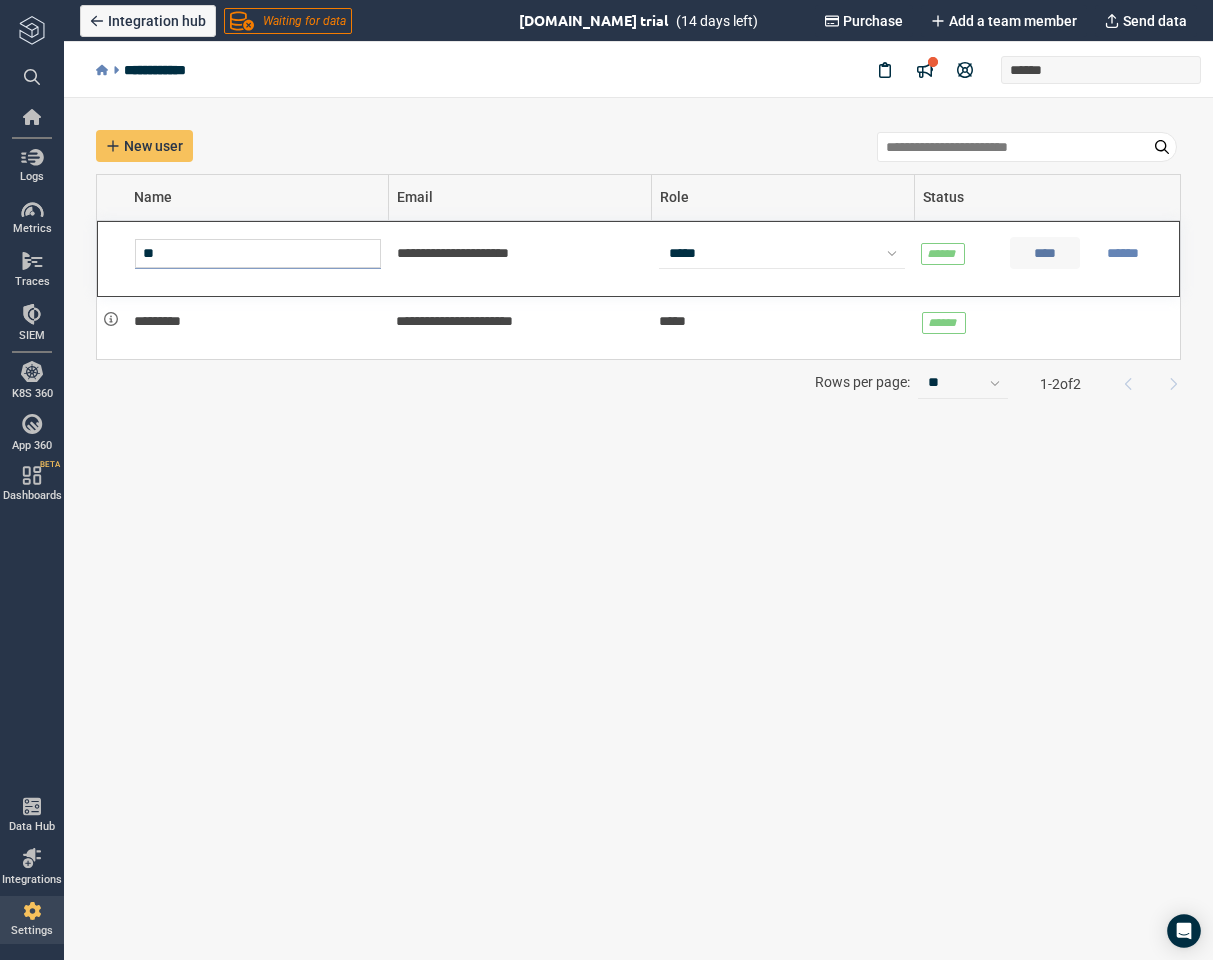 click on "****" at bounding box center [1045, 253] 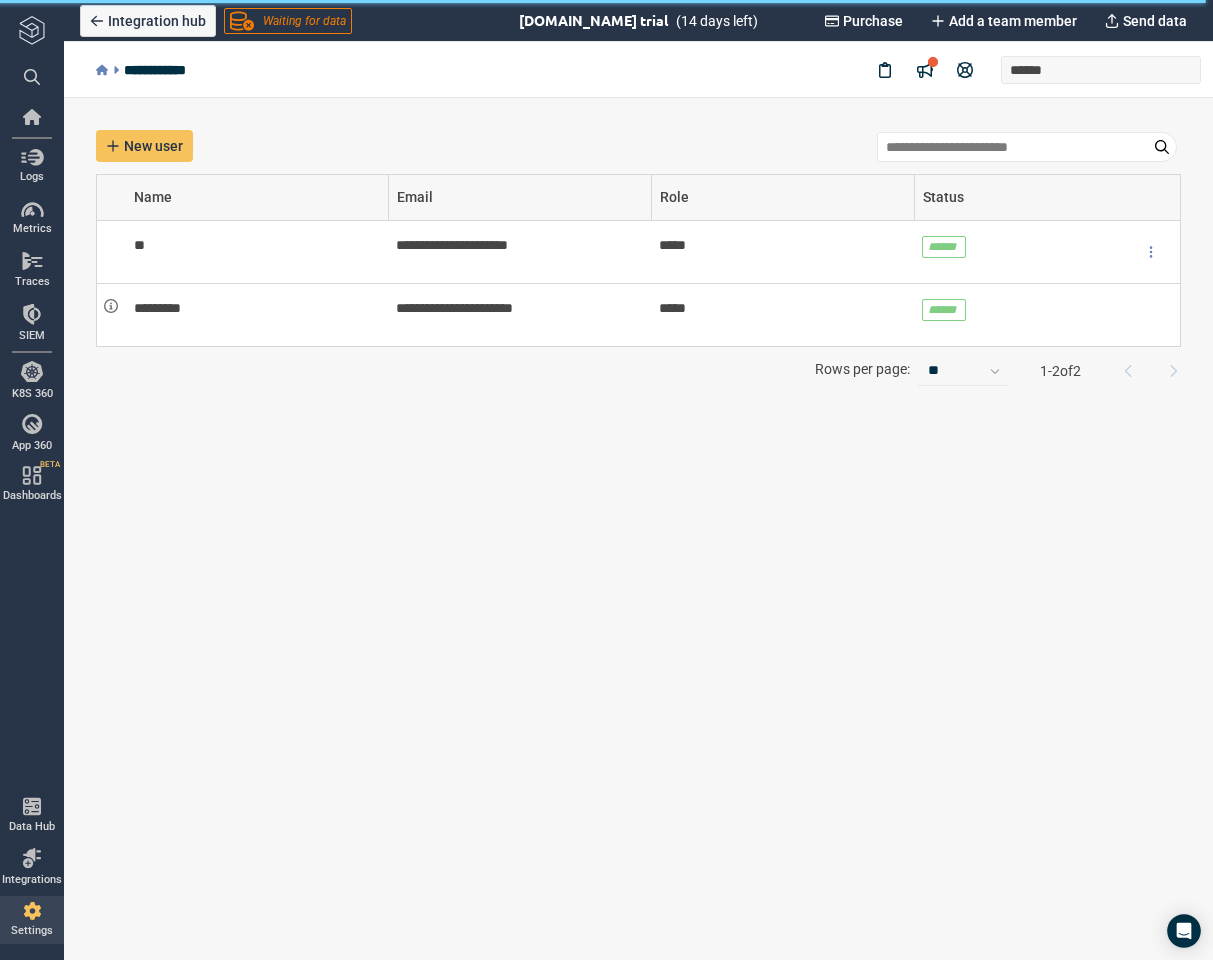 scroll, scrollTop: 0, scrollLeft: 0, axis: both 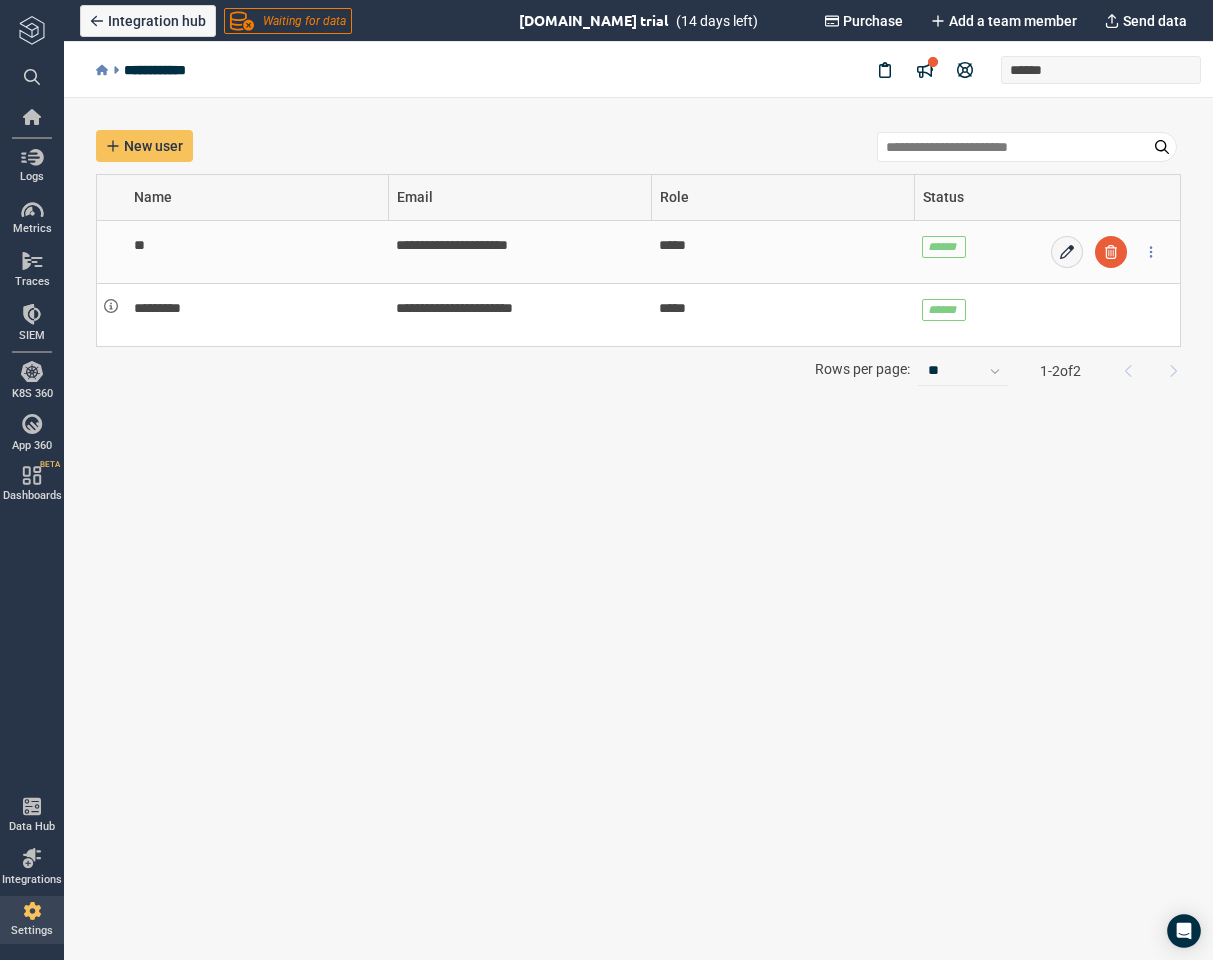 click at bounding box center (1089, 252) 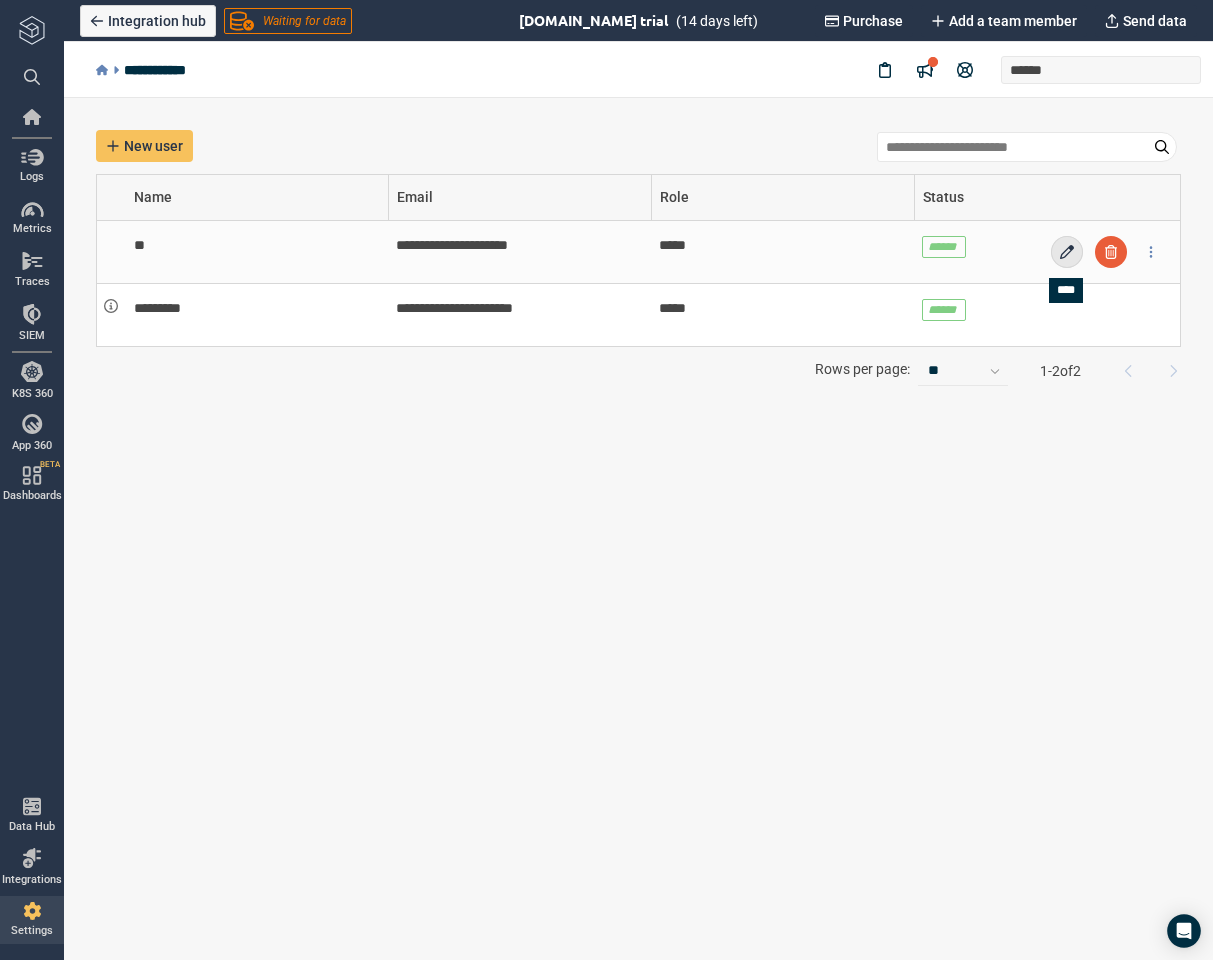 click at bounding box center [1067, 252] 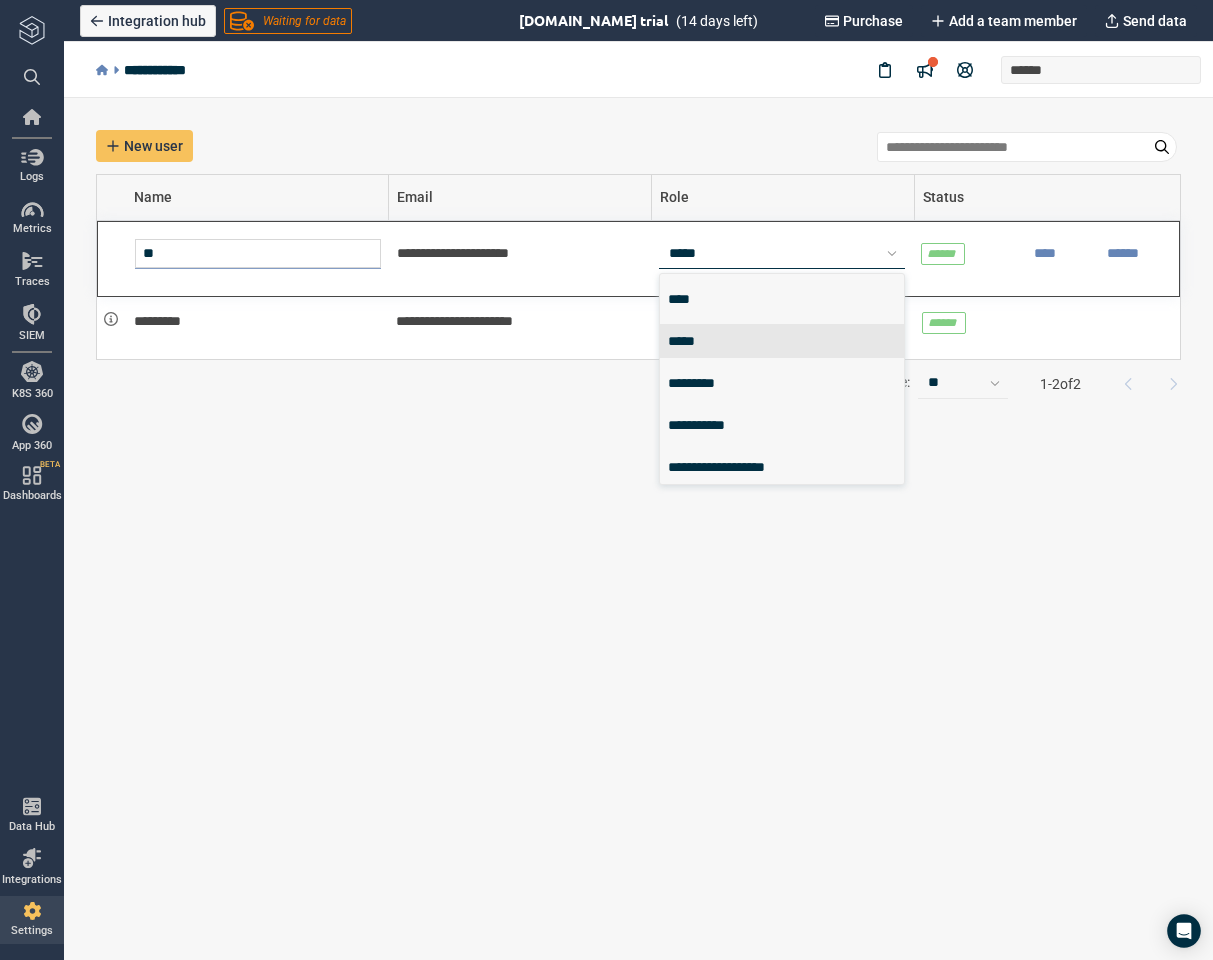 click on "*****" at bounding box center [773, 253] 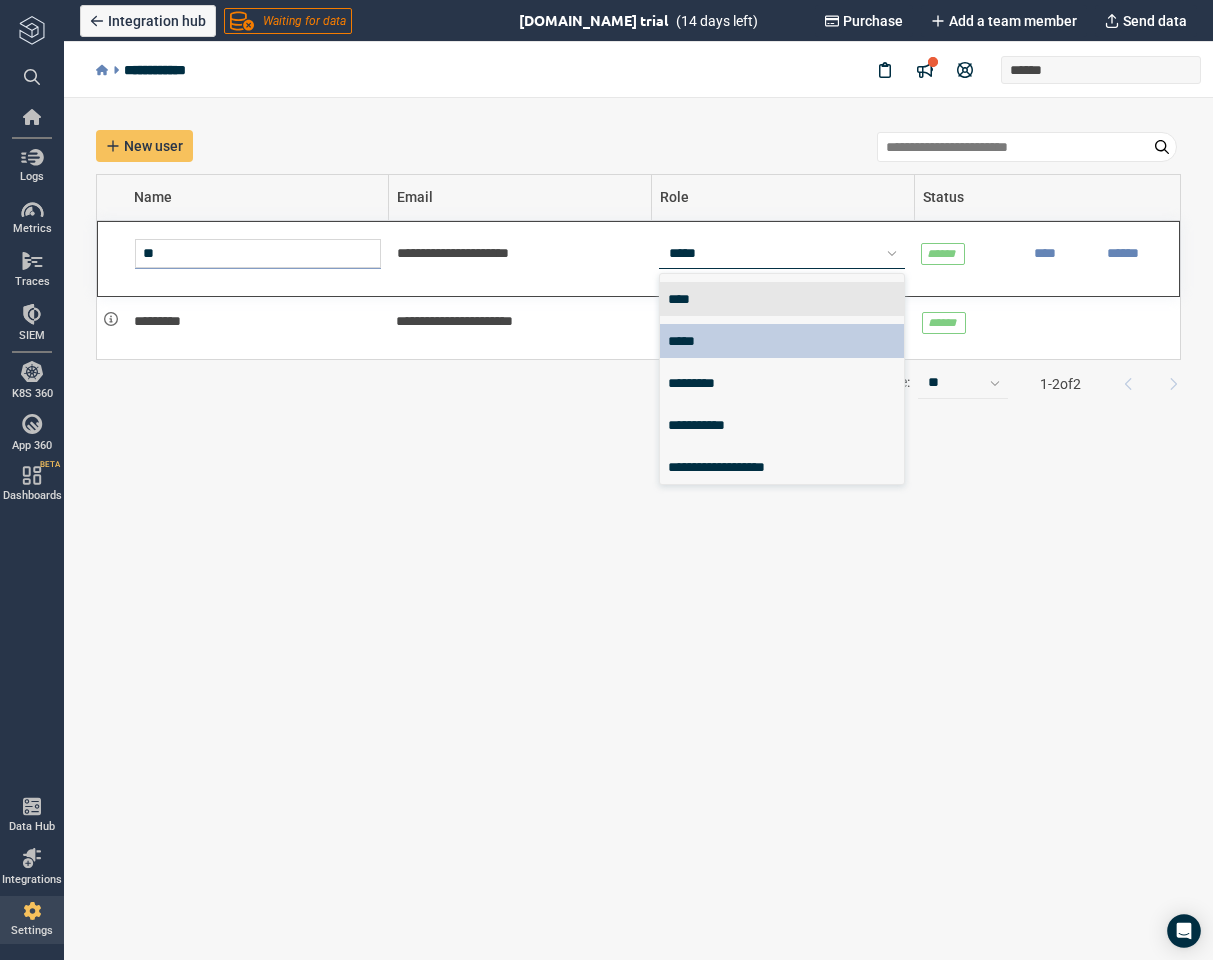 click on "****" at bounding box center [782, 299] 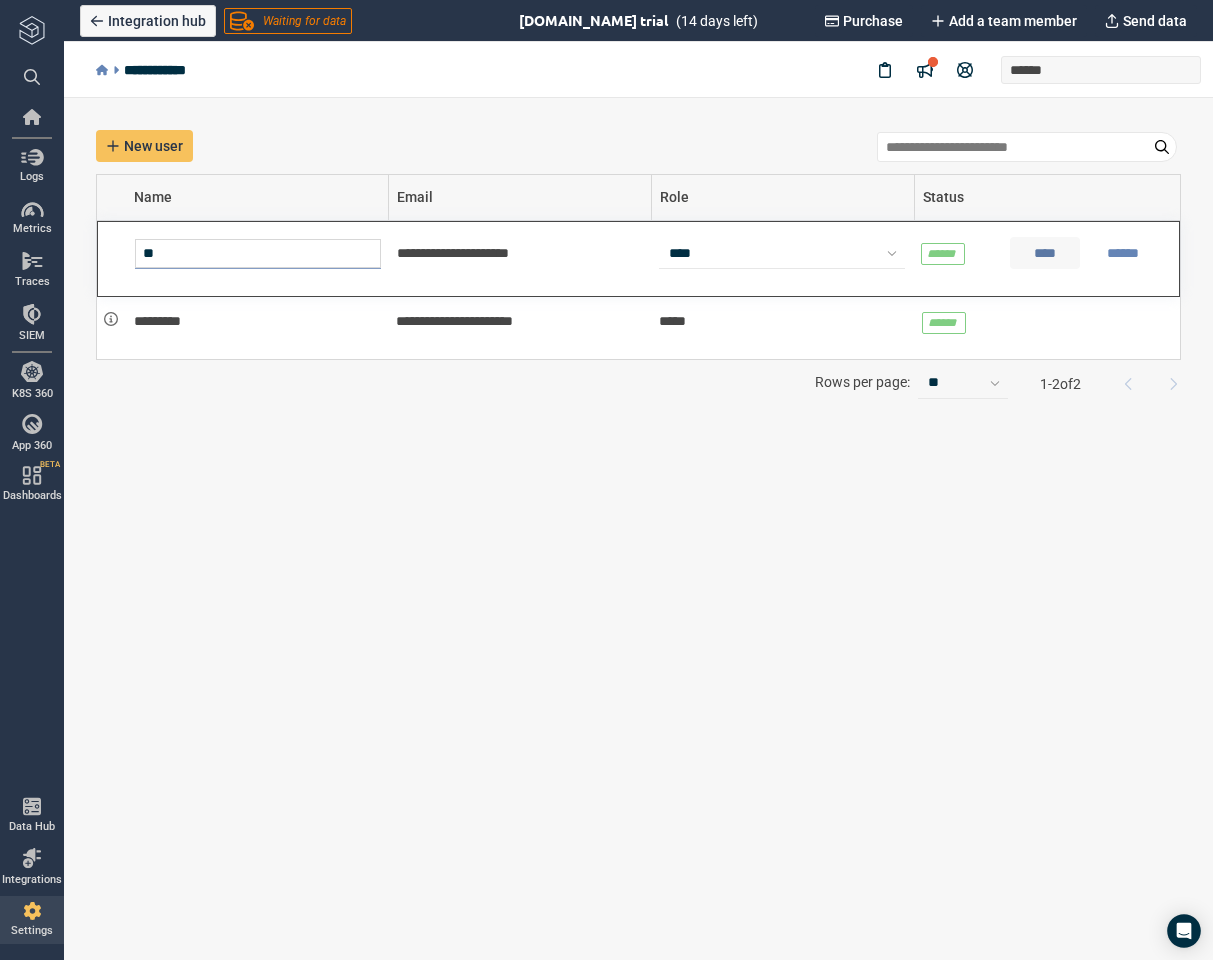 click on "****" at bounding box center (1045, 253) 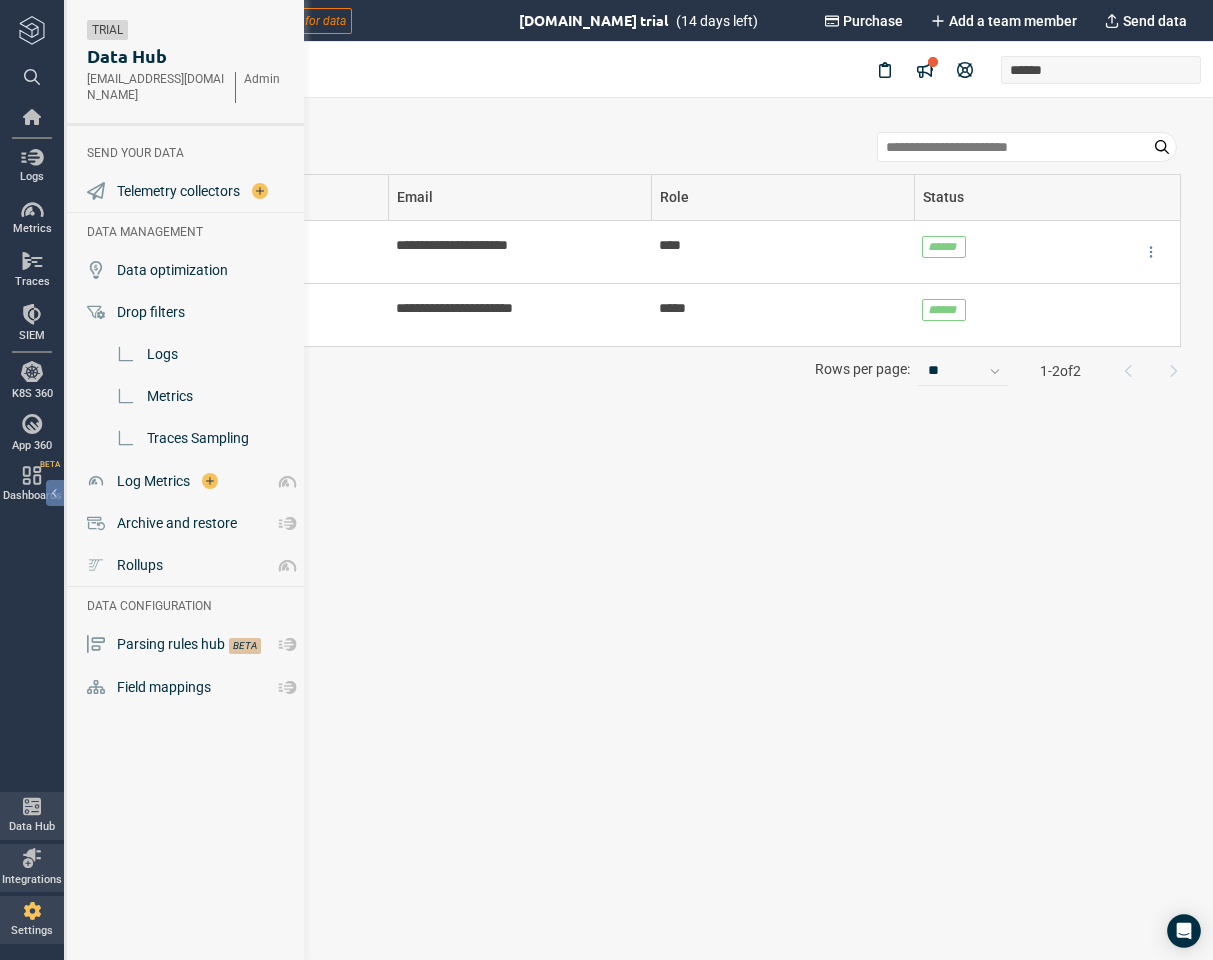 click on "Integrations" at bounding box center [32, 880] 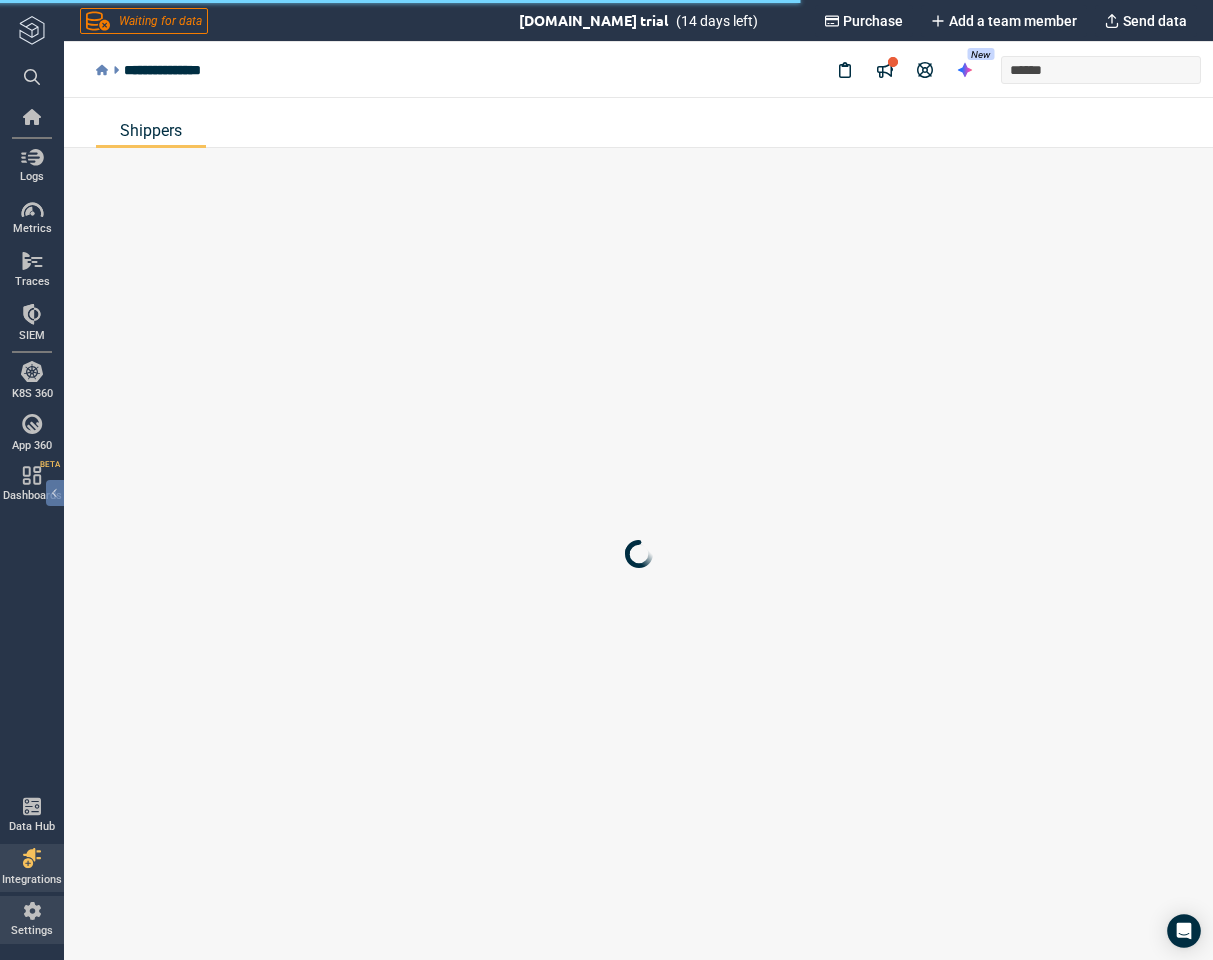 click at bounding box center [32, 911] 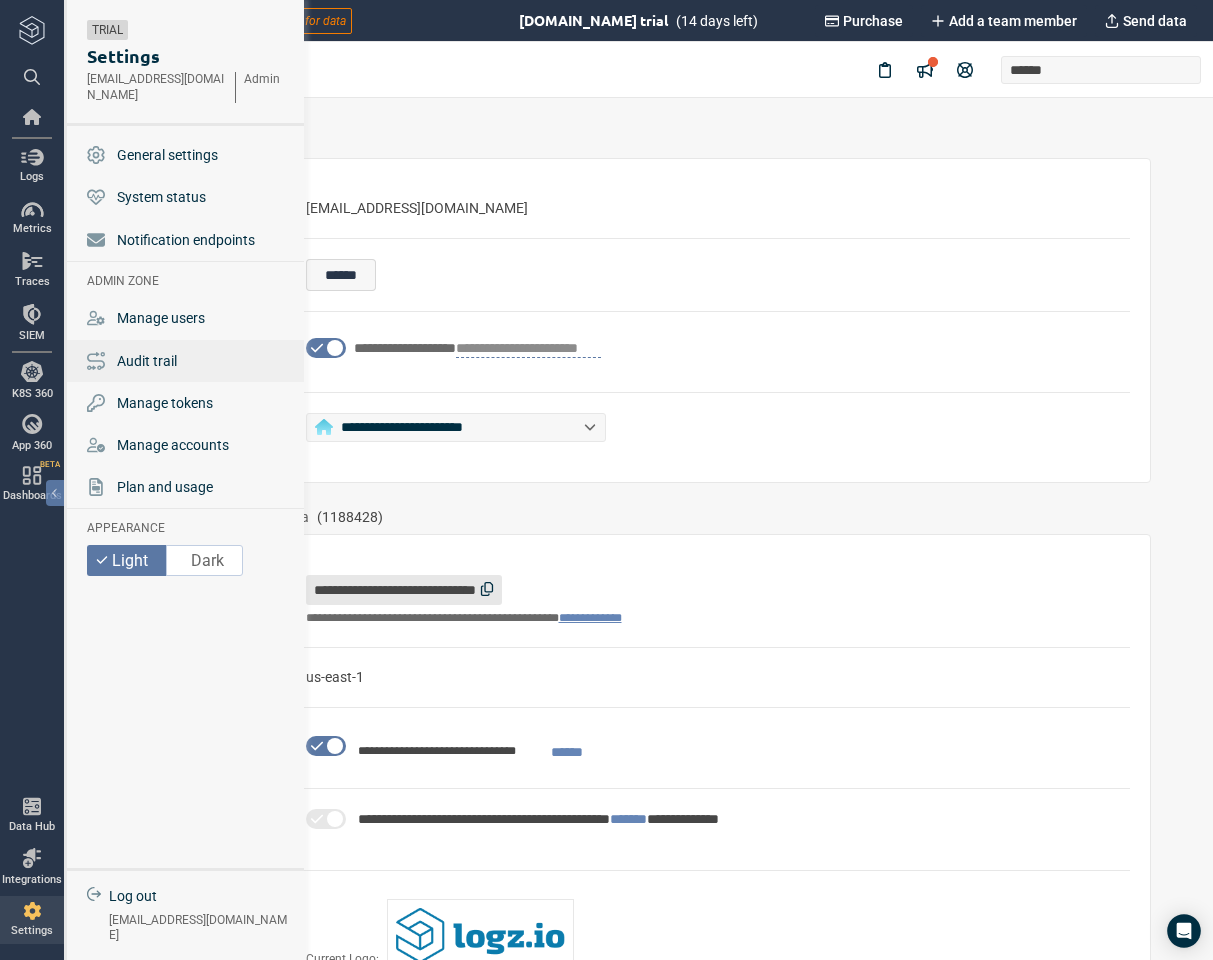 click on "Audit trail" at bounding box center (187, 361) 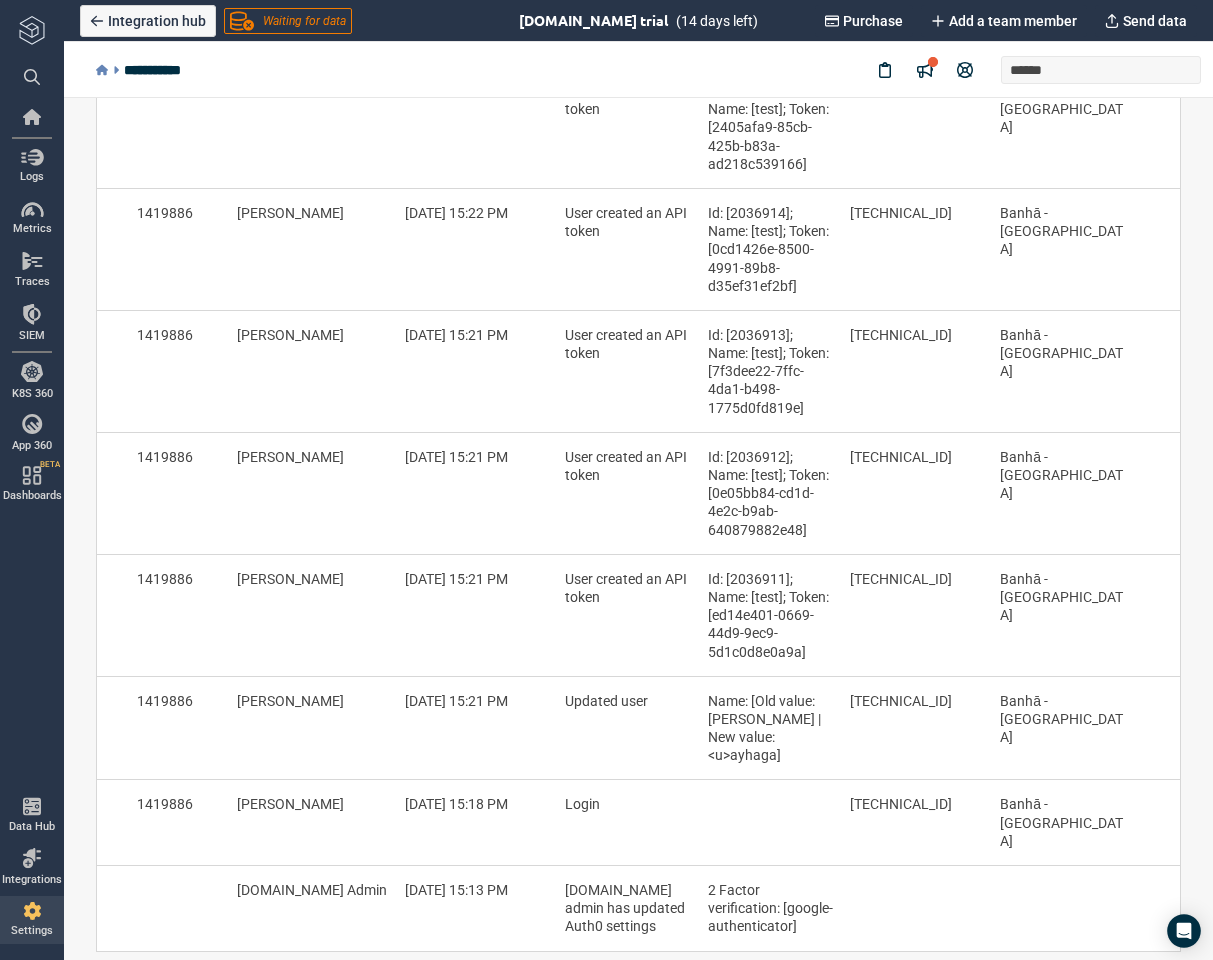 scroll, scrollTop: 0, scrollLeft: 0, axis: both 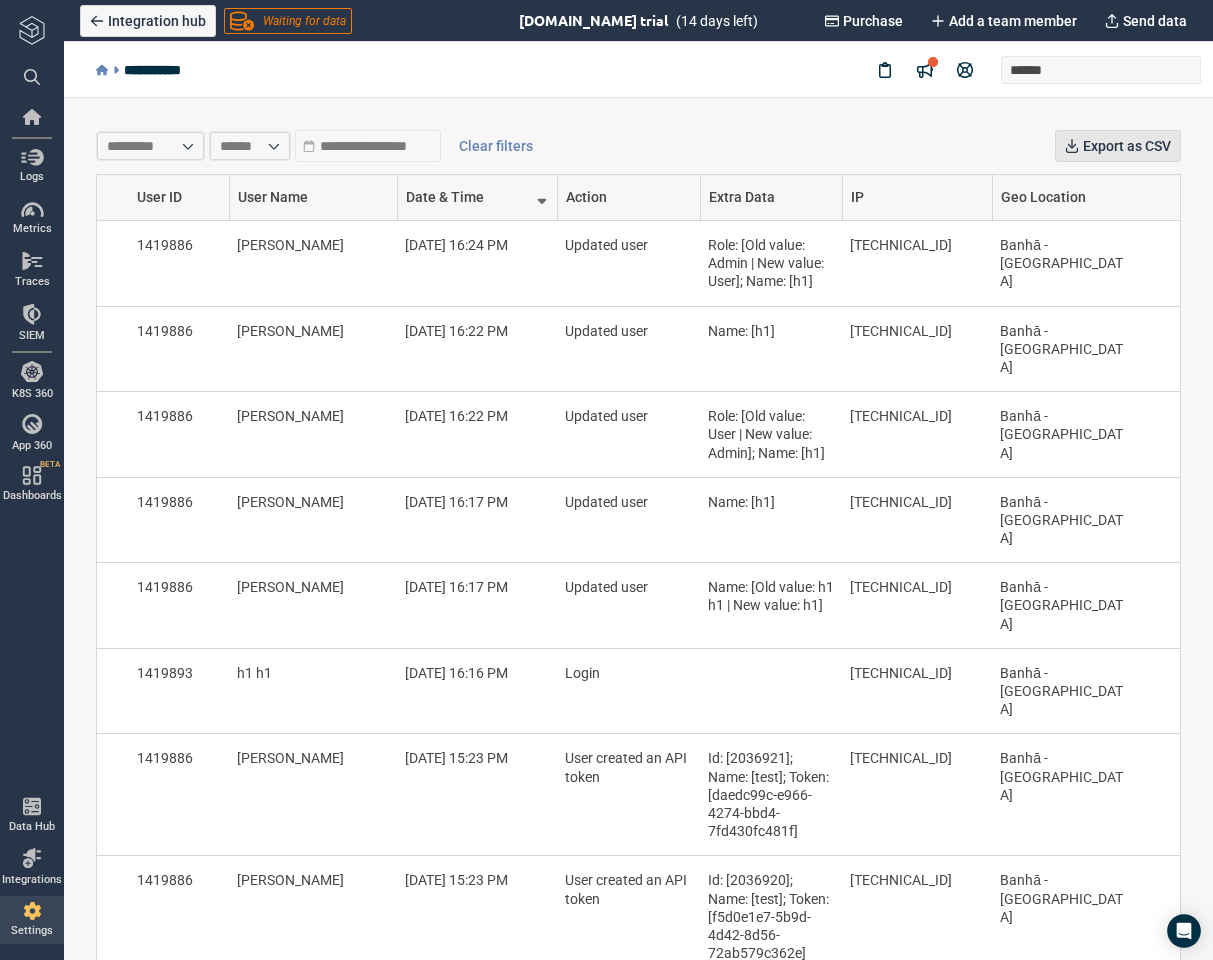 click on "Export as CSV" at bounding box center [1127, 146] 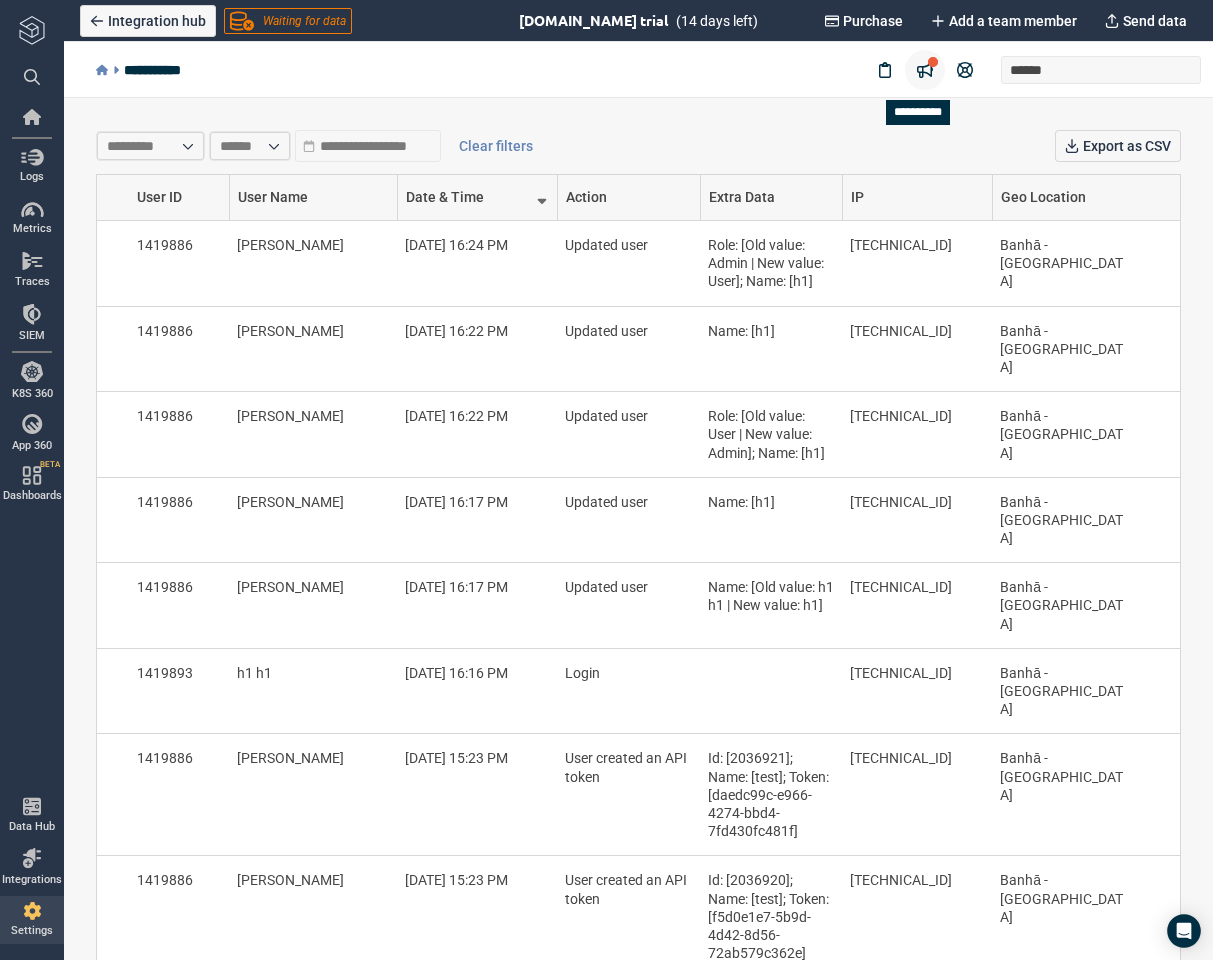 click at bounding box center [925, 70] 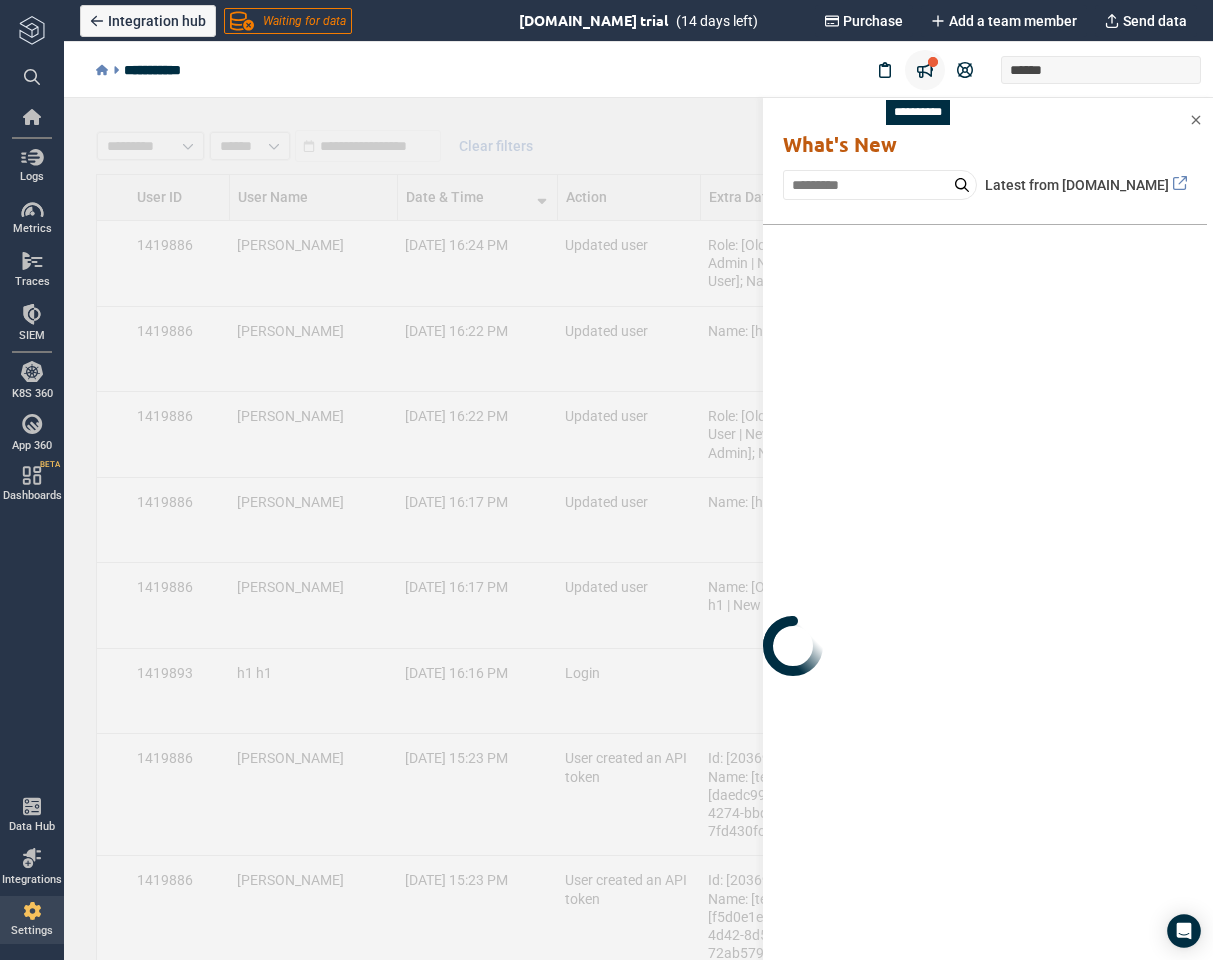 click at bounding box center [925, 70] 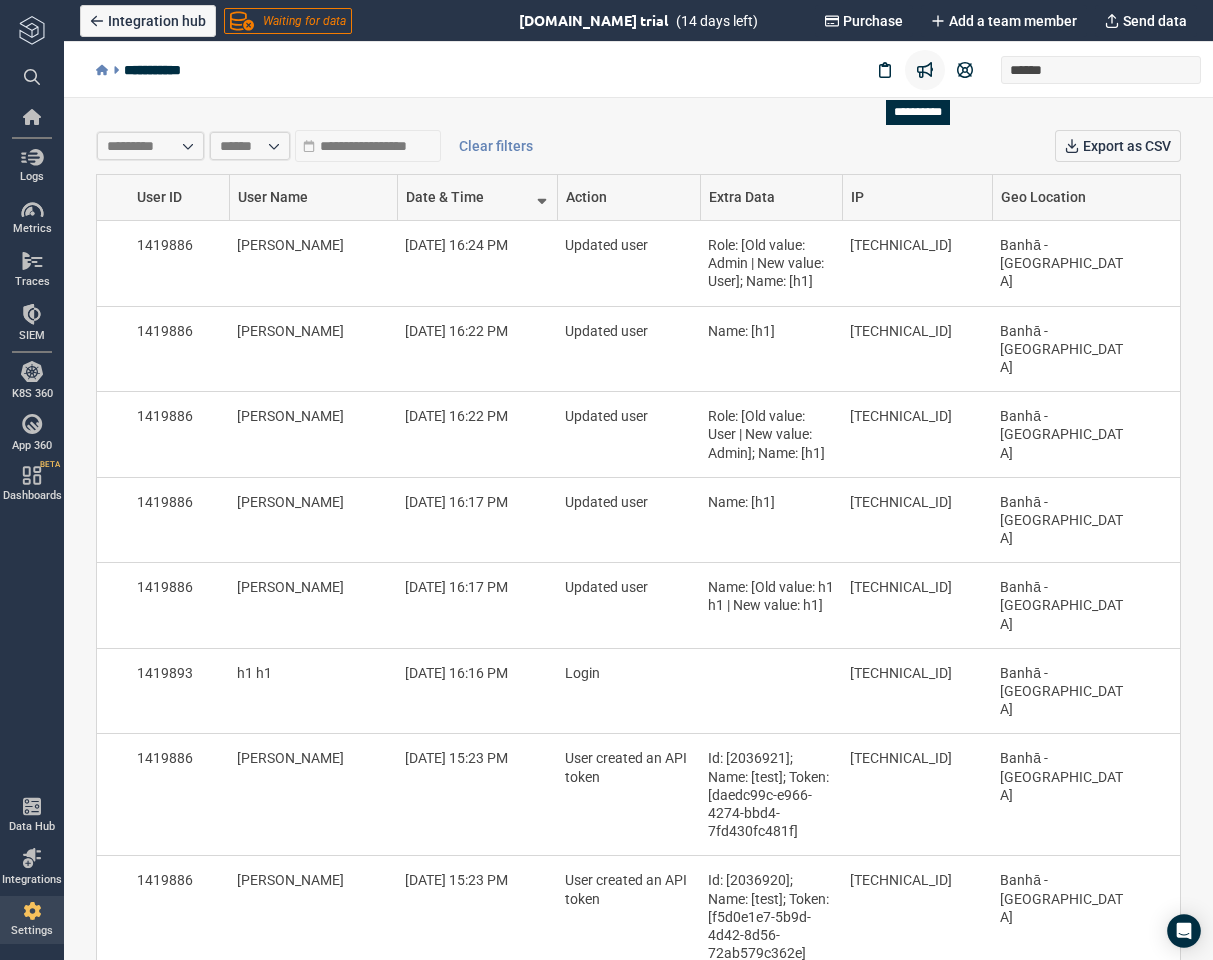 click at bounding box center [925, 70] 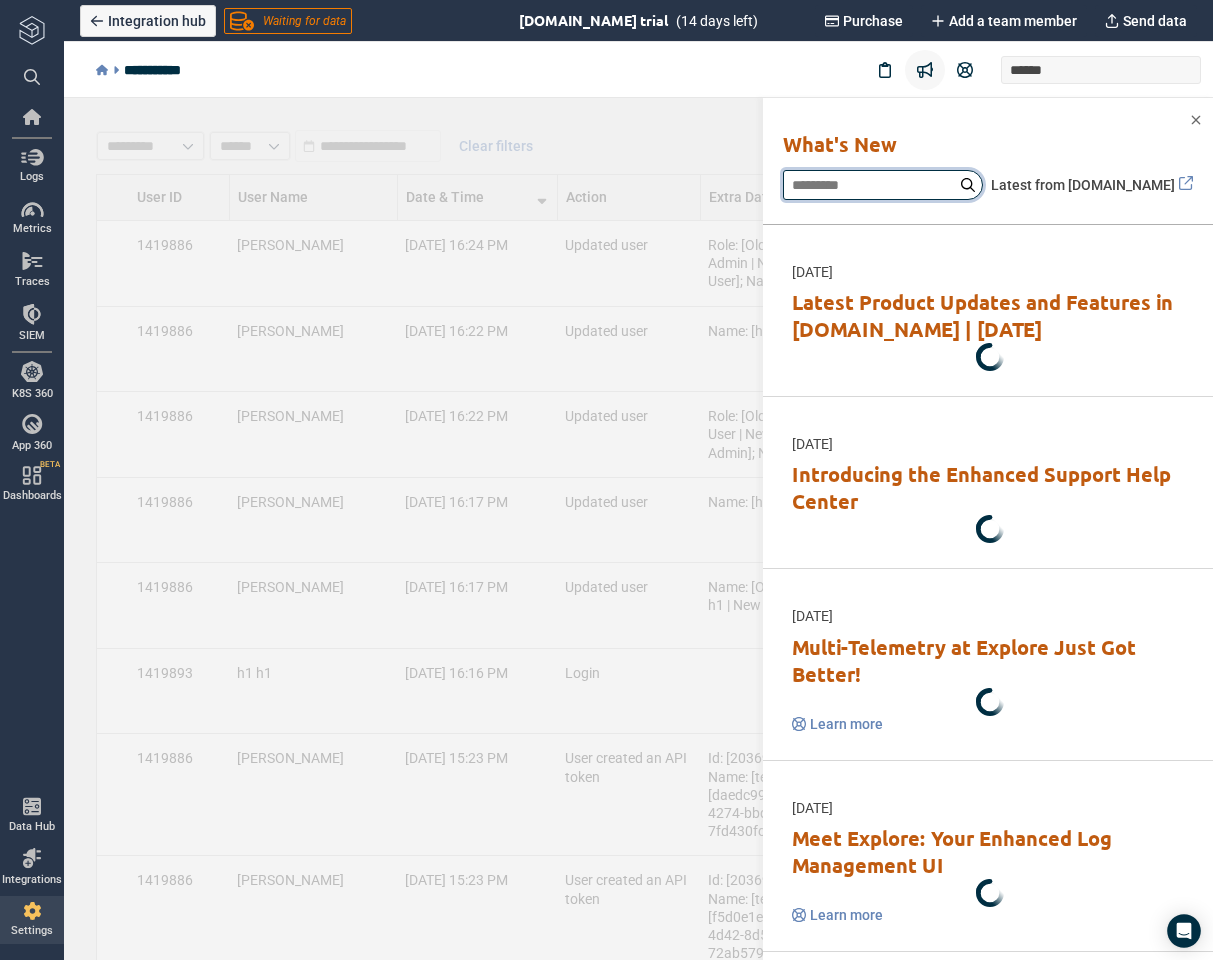 click at bounding box center (883, 185) 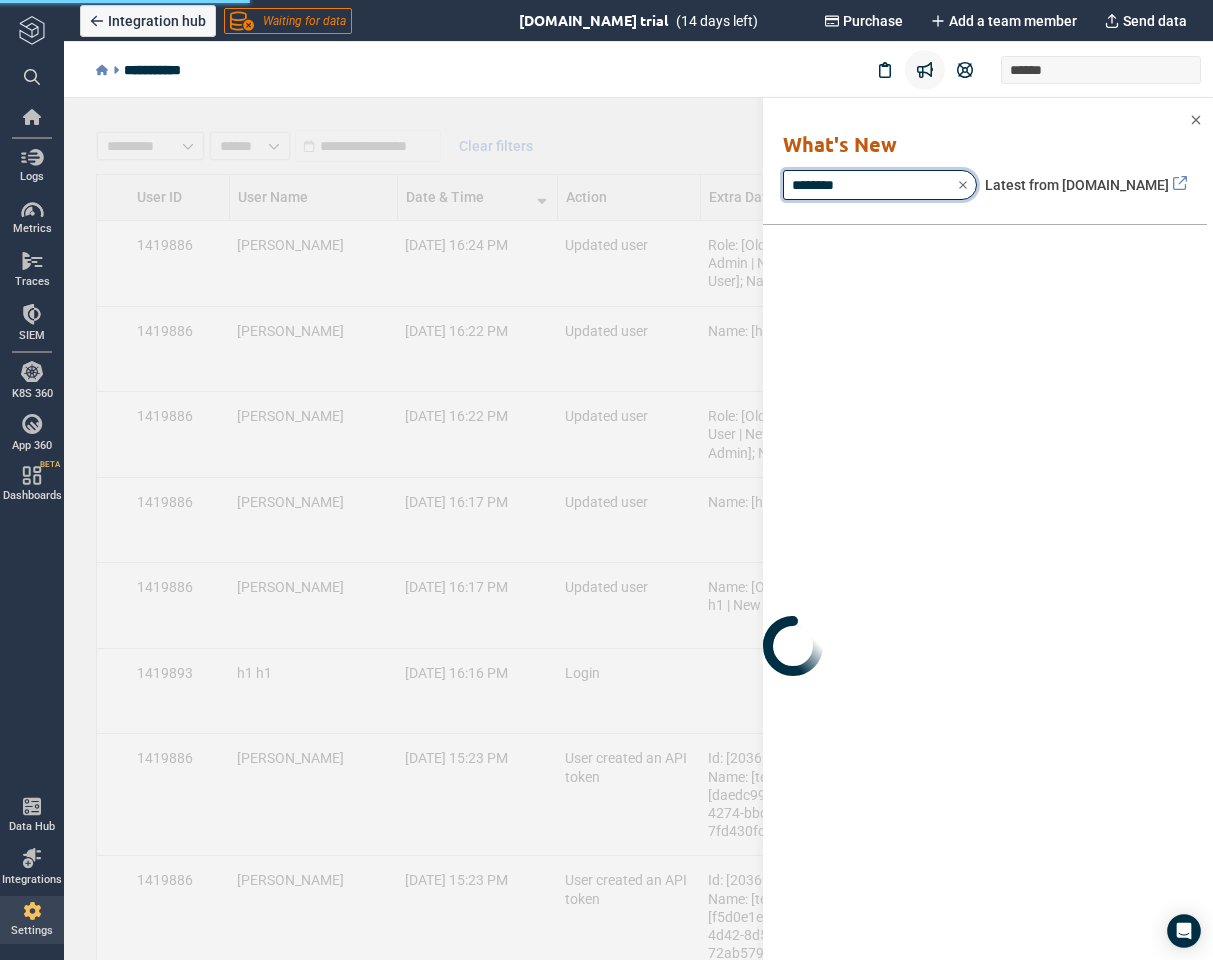 type on "********" 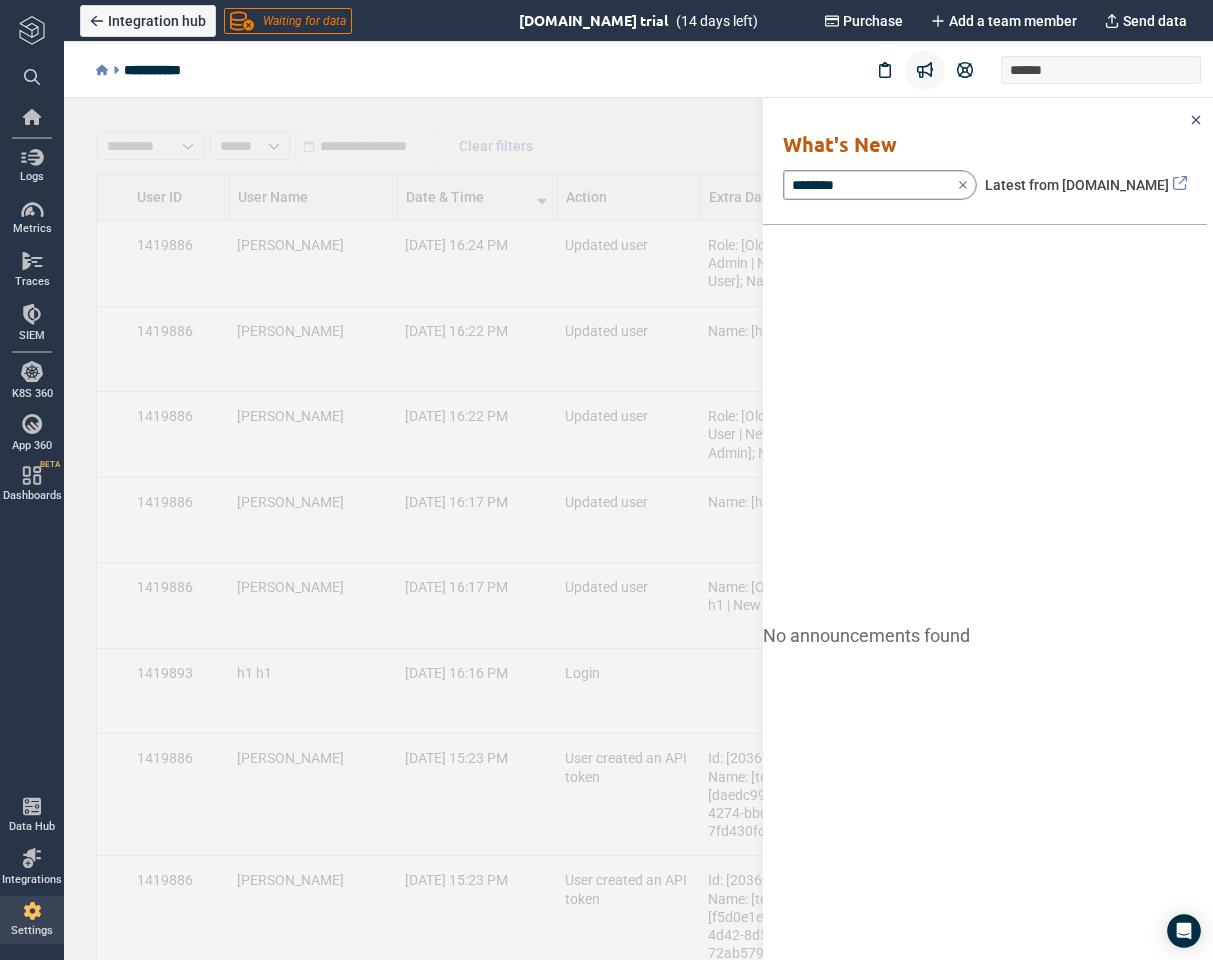 click 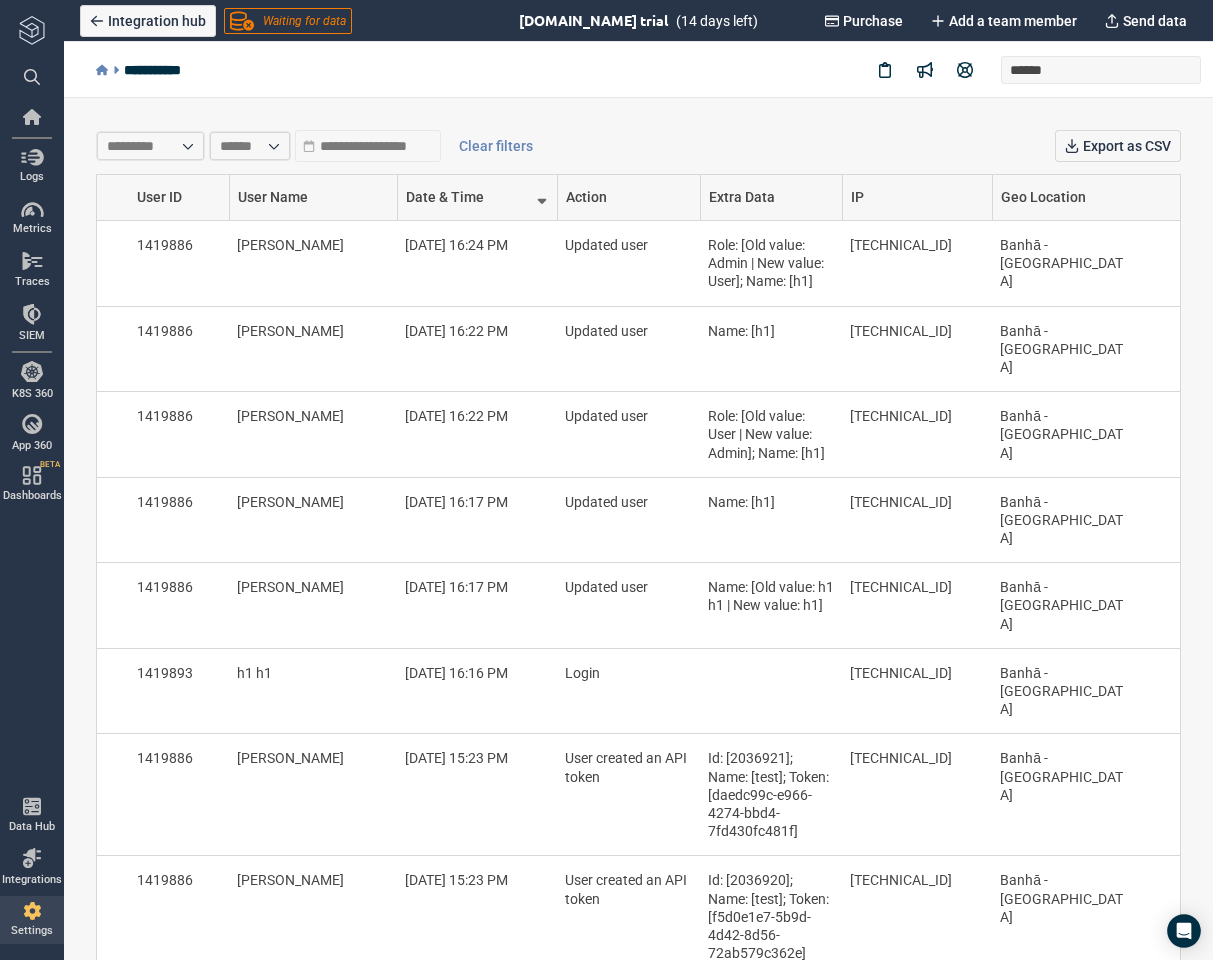 click on "********* ****** Clear filters Export as CSV User ID User Name Date & Time Action Extra Data IP Geo Location 1419886 ayhaga ayhaga 2025-07-10 16:24 PM Updated user Role: [Old value: Admin | New value: User]; Name: [h1] 156.201.16.11 Banhā - Egypt 1419886 ayhaga ayhaga 2025-07-10 16:22 PM Updated user Name: [h1] 156.201.16.11 Banhā - Egypt 1419886 ayhaga ayhaga 2025-07-10 16:22 PM Updated user Role: [Old value: User | New value: Admin]; Name: [h1] 156.201.16.11 Banhā - Egypt 1419886 ayhaga ayhaga 2025-07-10 16:17 PM Updated user Name: [h1] 156.201.16.11 Banhā - Egypt 1419886 ayhaga ayhaga 2025-07-10 16:17 PM Updated user Name: [Old value: h1 h1 | New value: h1] 156.201.16.11 Banhā - Egypt 1419893 h1 h1 2025-07-10 16:16 PM Login 156.201.16.11 Banhā - Egypt 1419886 ayhaga ayhaga 2025-07-10 15:23 PM User created an API token Id: [2036921]; Name: [test]; Token: [daedc99c-e966-4274-bbd4-7fd430fc481f] 156.201.16.11 Banhā - Egypt 1419886 ayhaga ayhaga 2025-07-10 15:23 PM User created an API token 156.201.16.11" at bounding box center [638, 529] 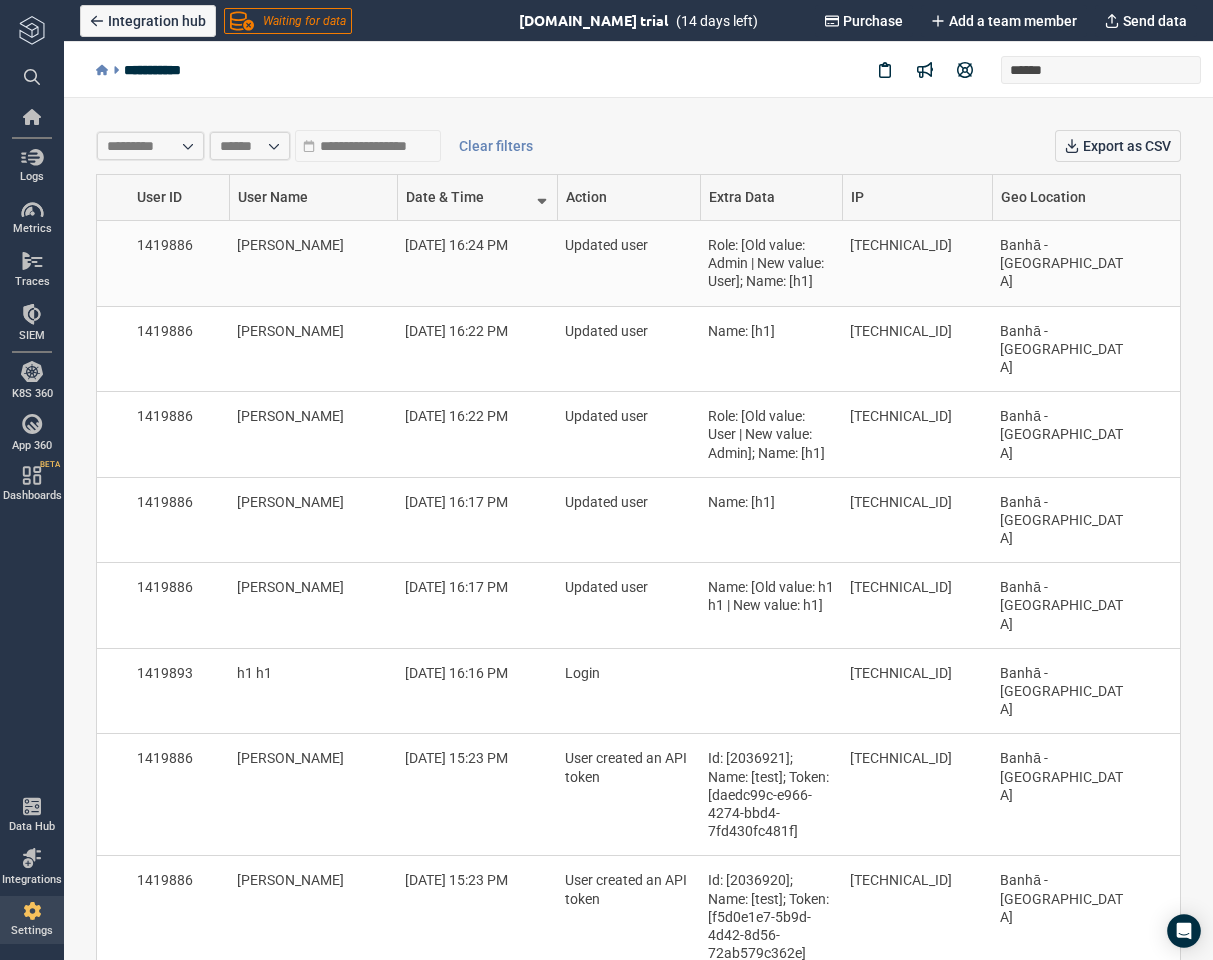 click on "2025-07-10 16:24 PM" at bounding box center (477, 263) 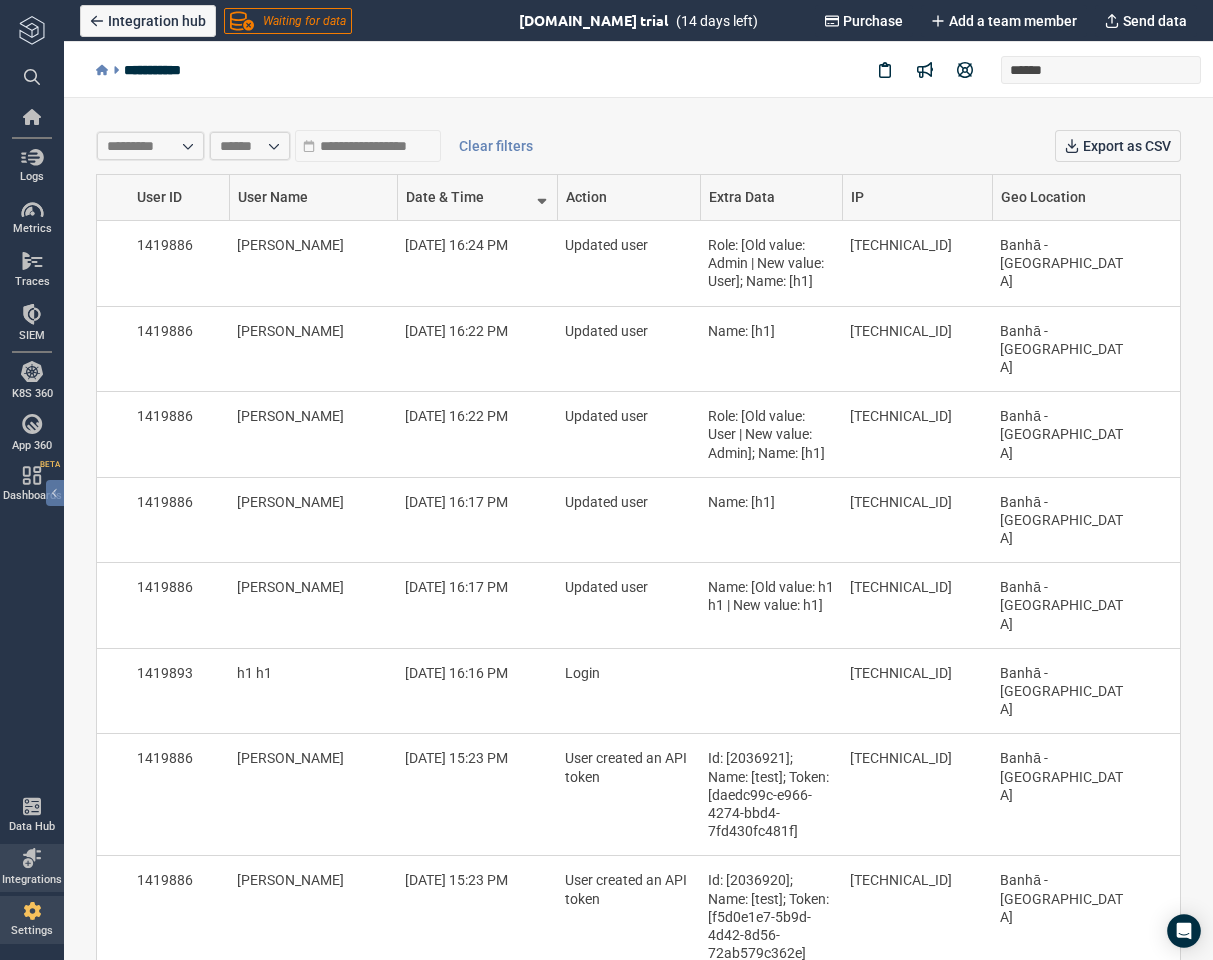 click on "Settings" at bounding box center [32, 931] 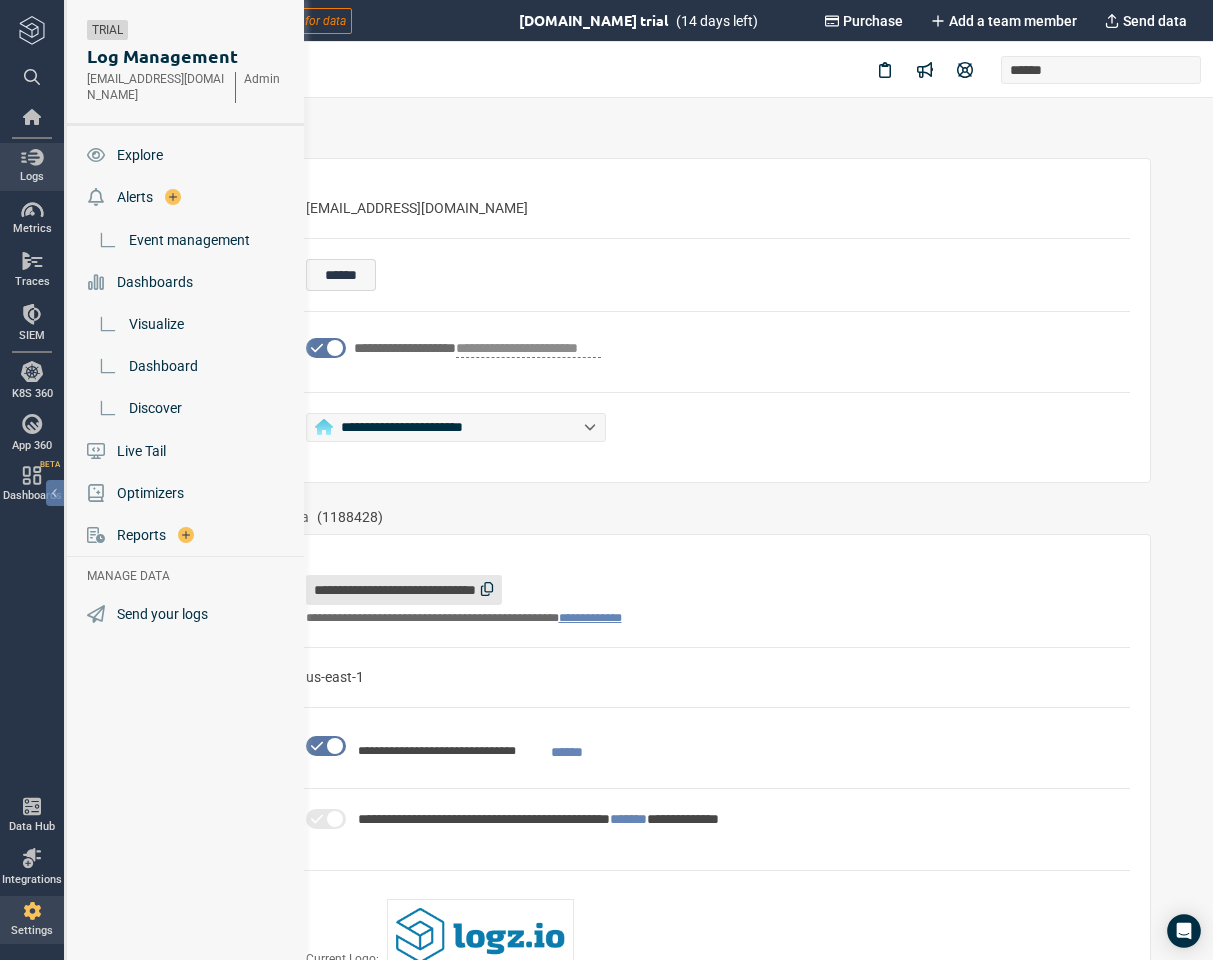 click on "Logs" at bounding box center [32, 166] 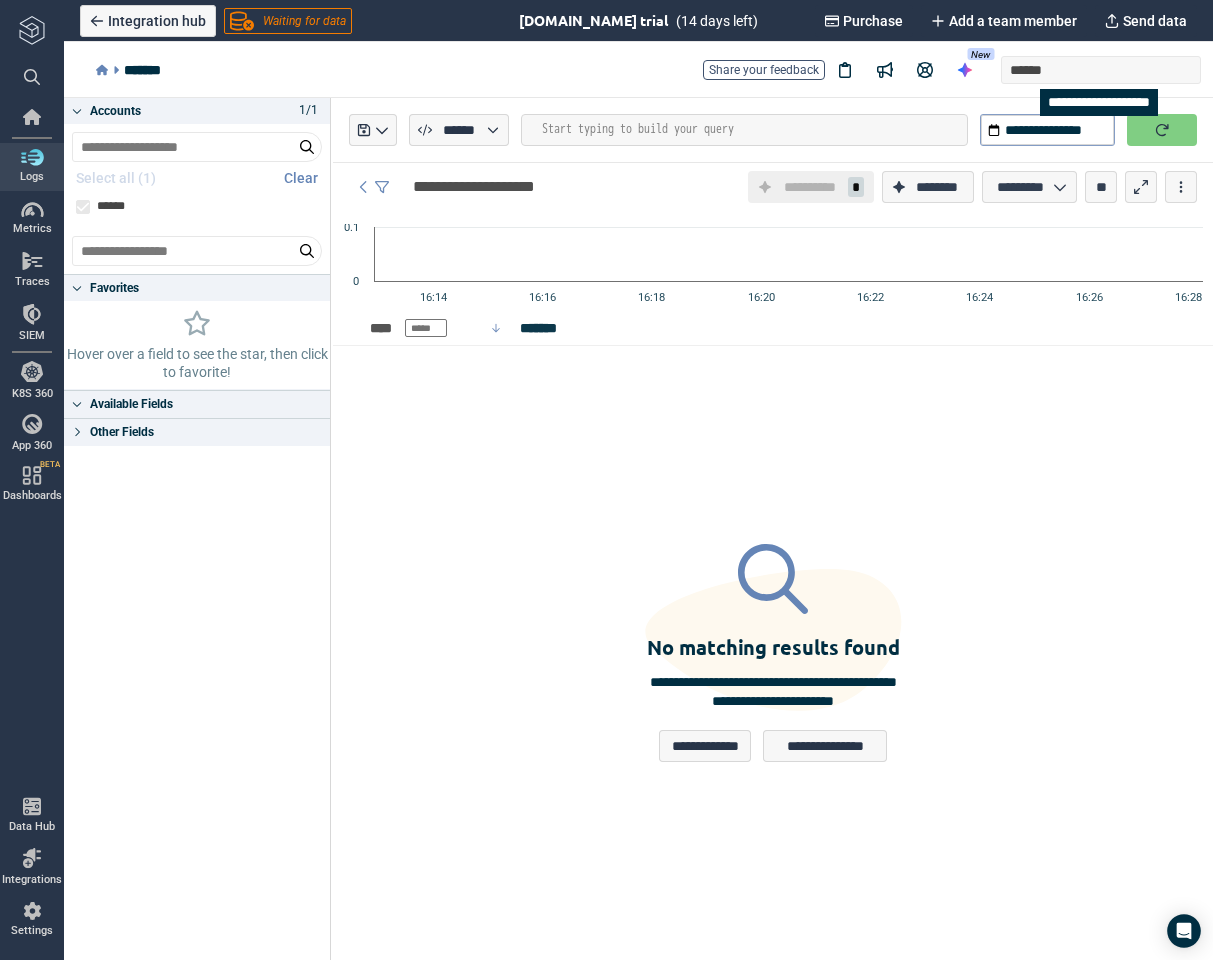 click on "******" at bounding box center (1101, 70) 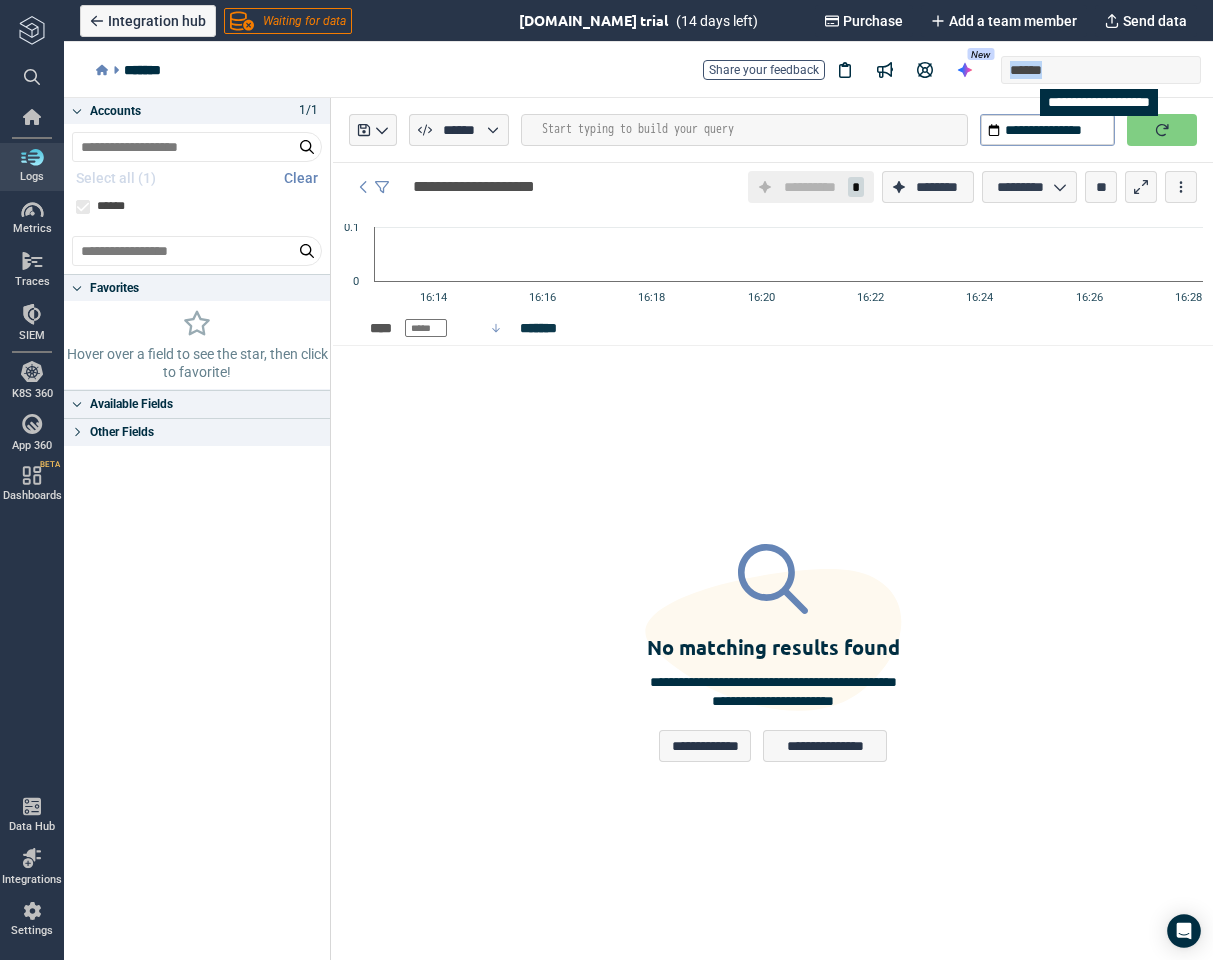 click on "******" at bounding box center (1101, 70) 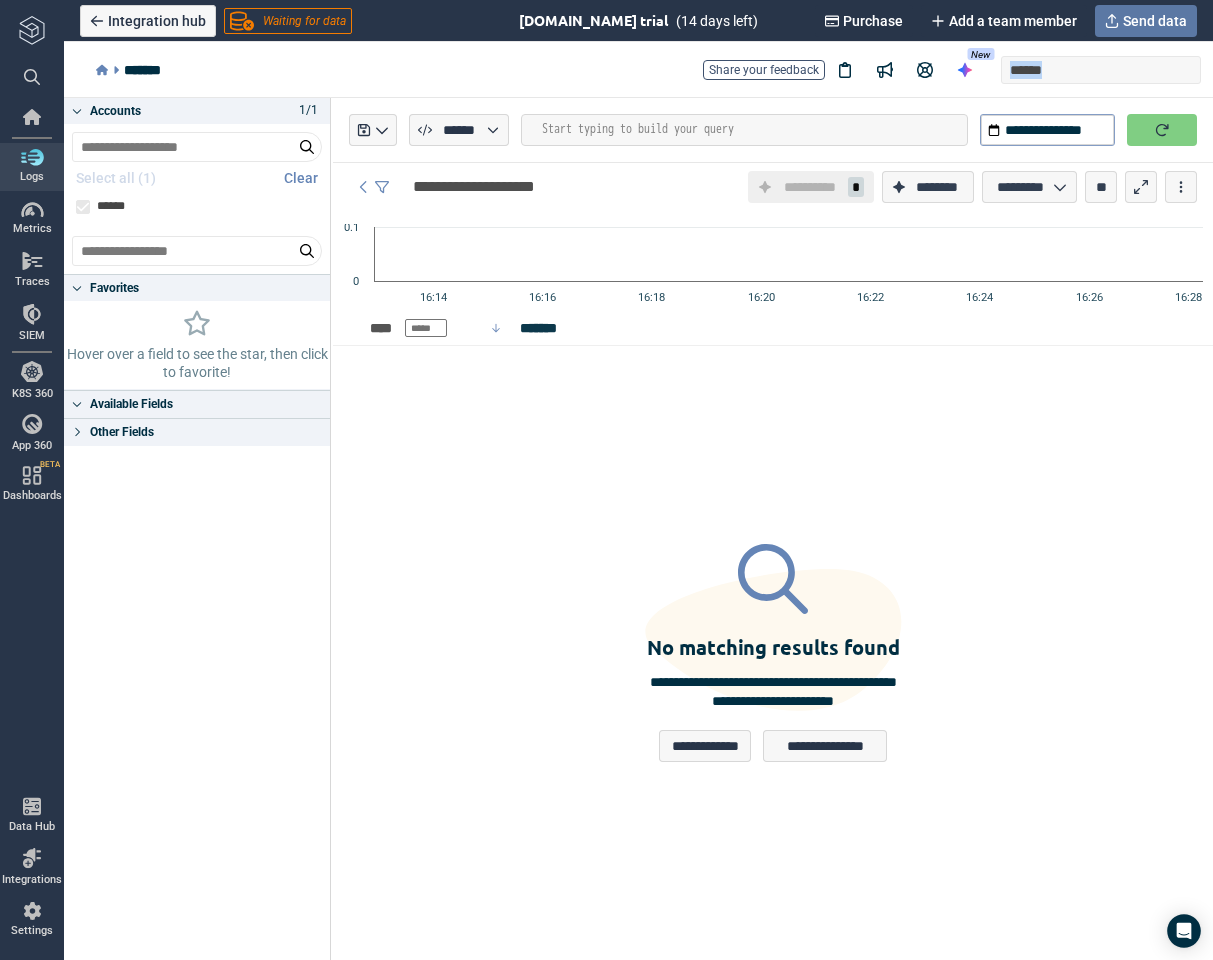 click on "Send data" at bounding box center [1155, 21] 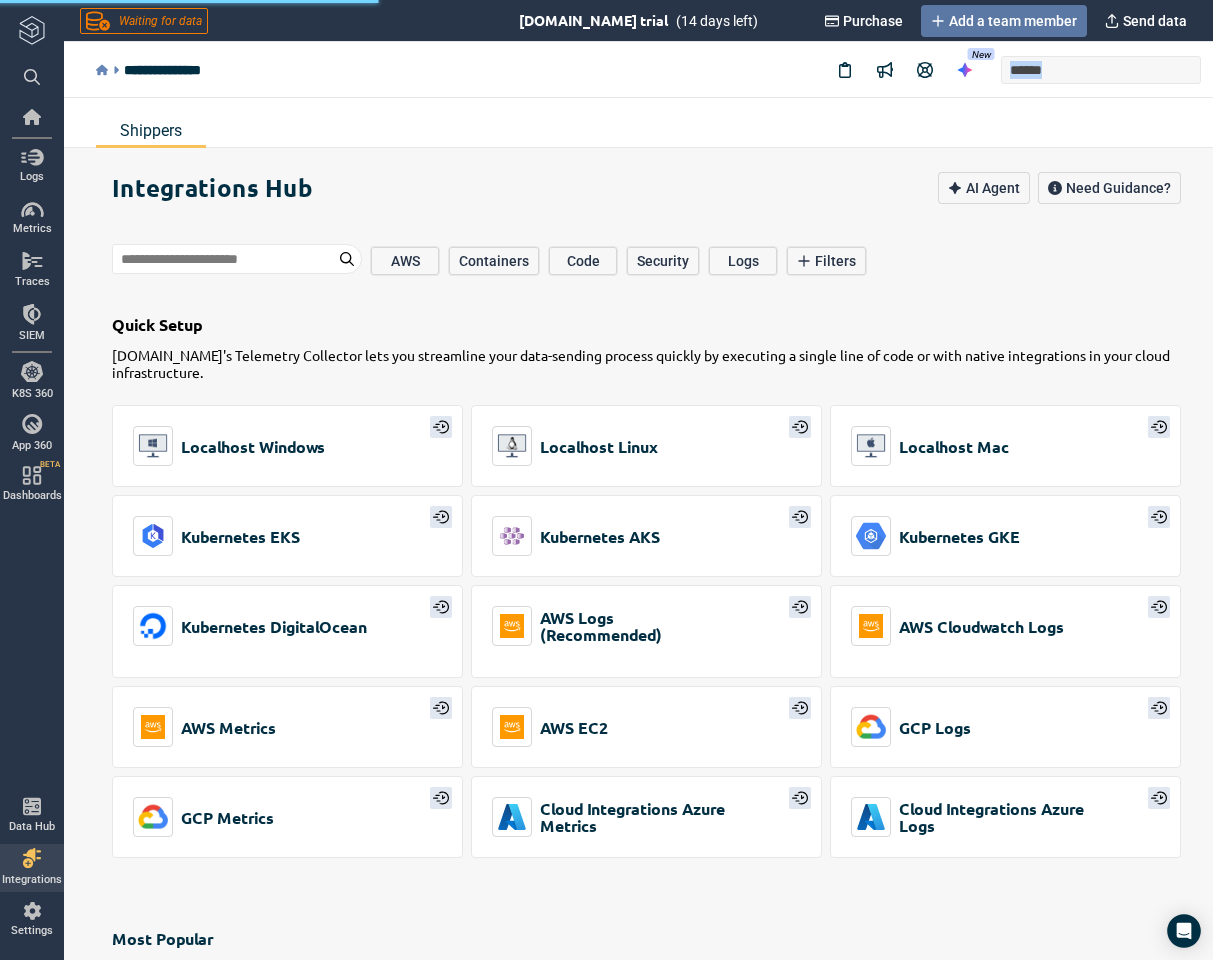 click on "Add a team member" at bounding box center (1013, 21) 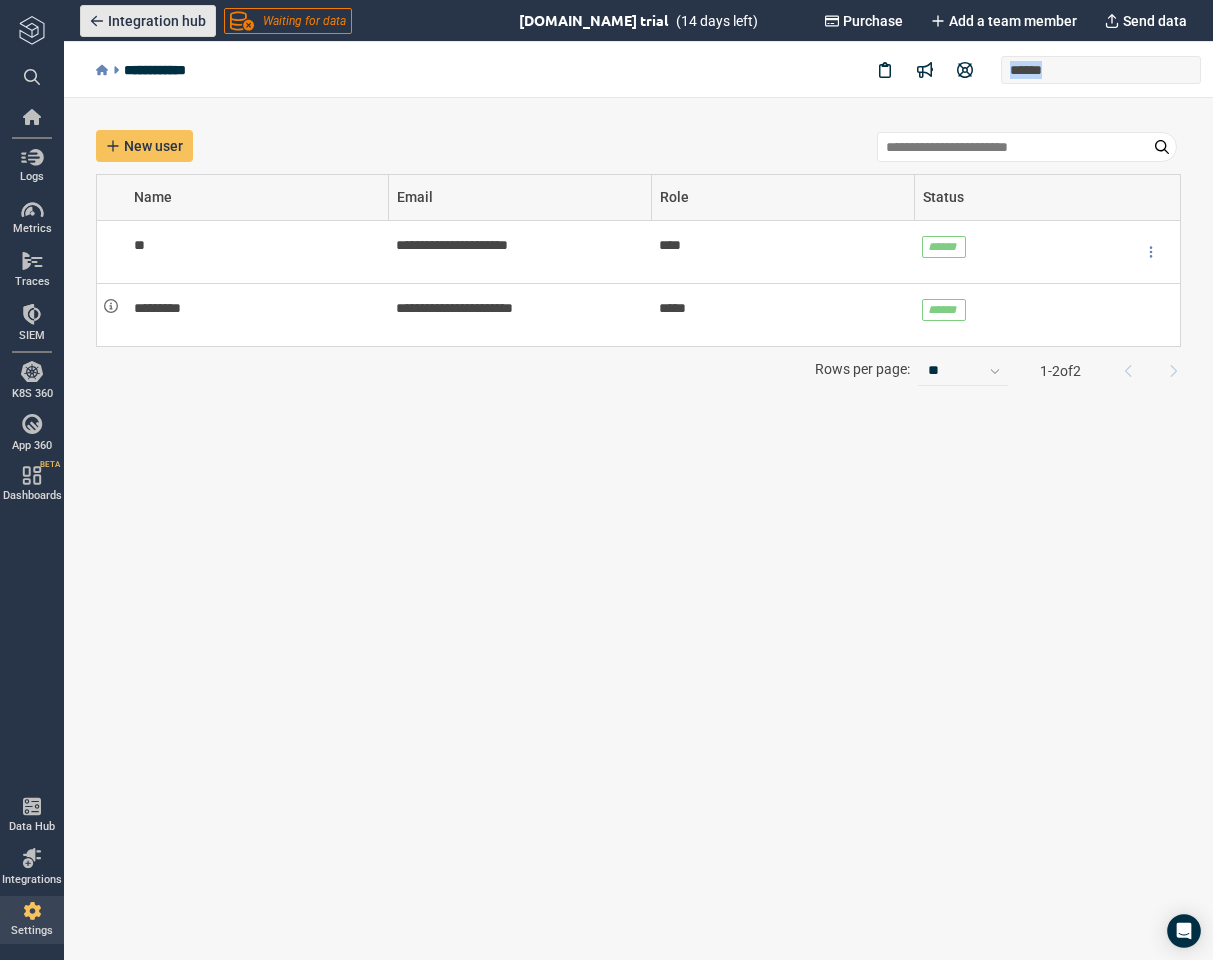 click on "Integration hub" at bounding box center [157, 21] 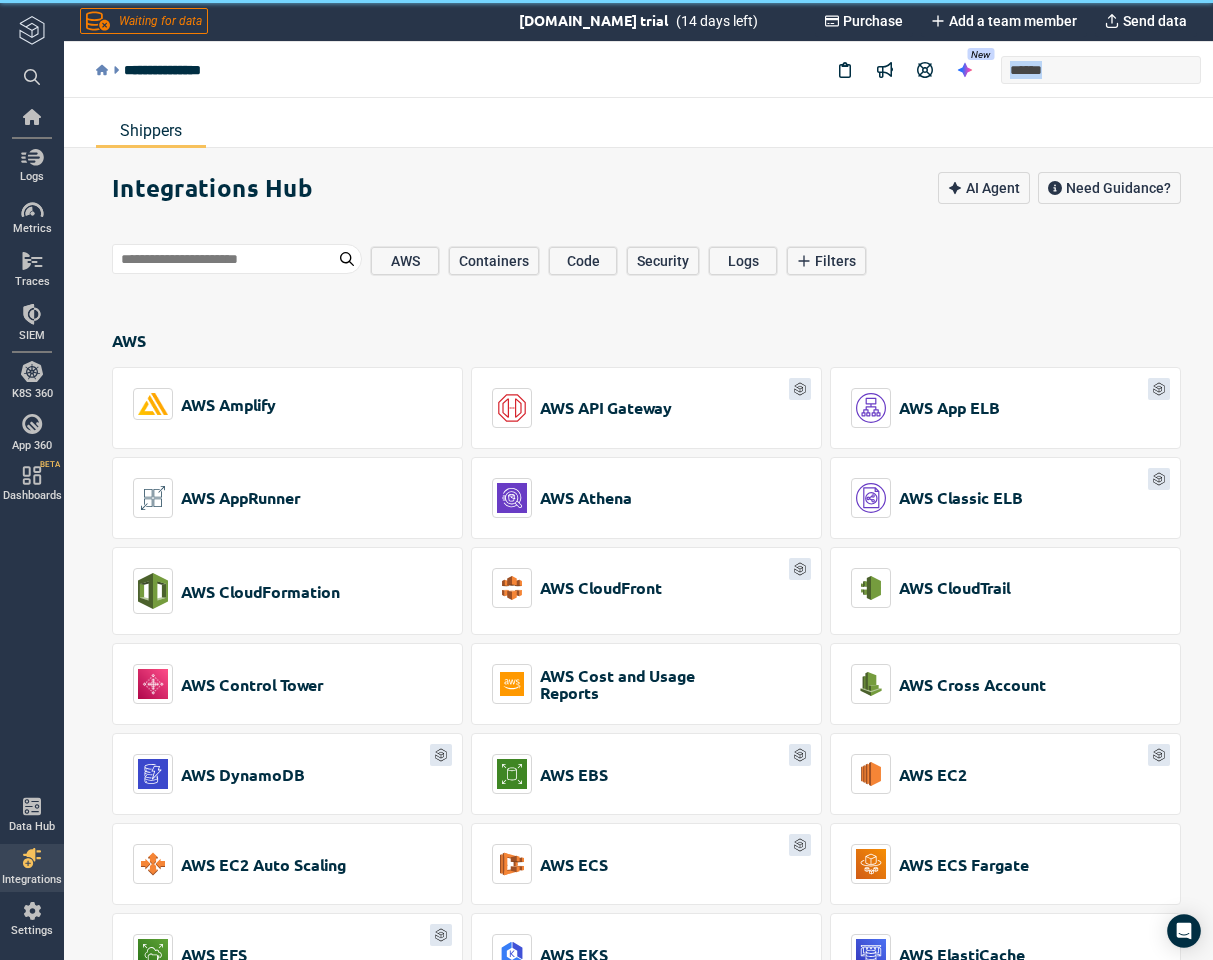 scroll, scrollTop: 2166, scrollLeft: 0, axis: vertical 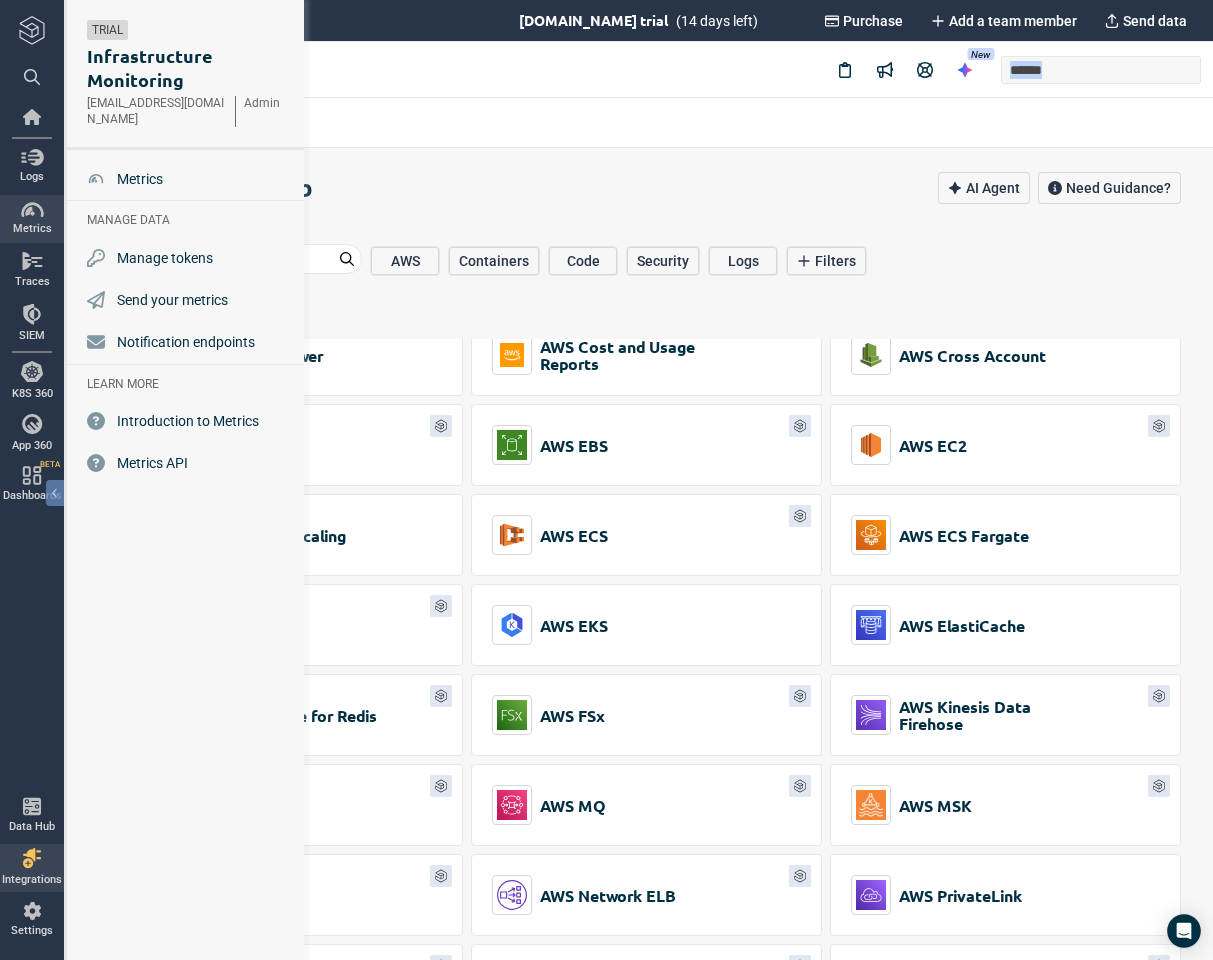 click at bounding box center (32, 210) 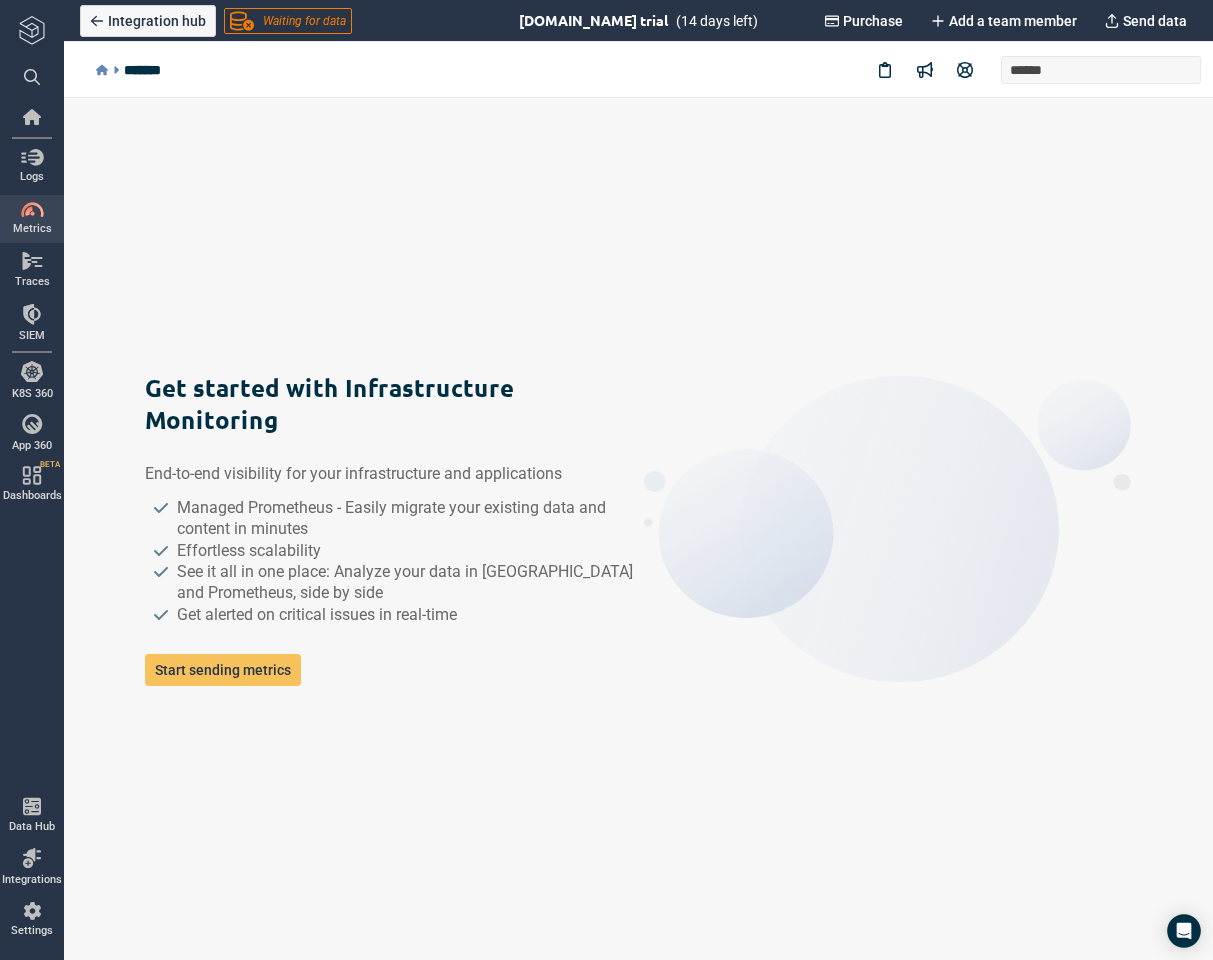 click on "Get started with Infrastructure Monitoring End-to-end visibility for your infrastructure and applications Managed Prometheus - Easily migrate your existing data and content in minutes Effortless scalability See it all in one place: Analyze your data in Kibana and Prometheus, side by side Get alerted on critical issues in real-time Start sending metrics" at bounding box center [638, 529] 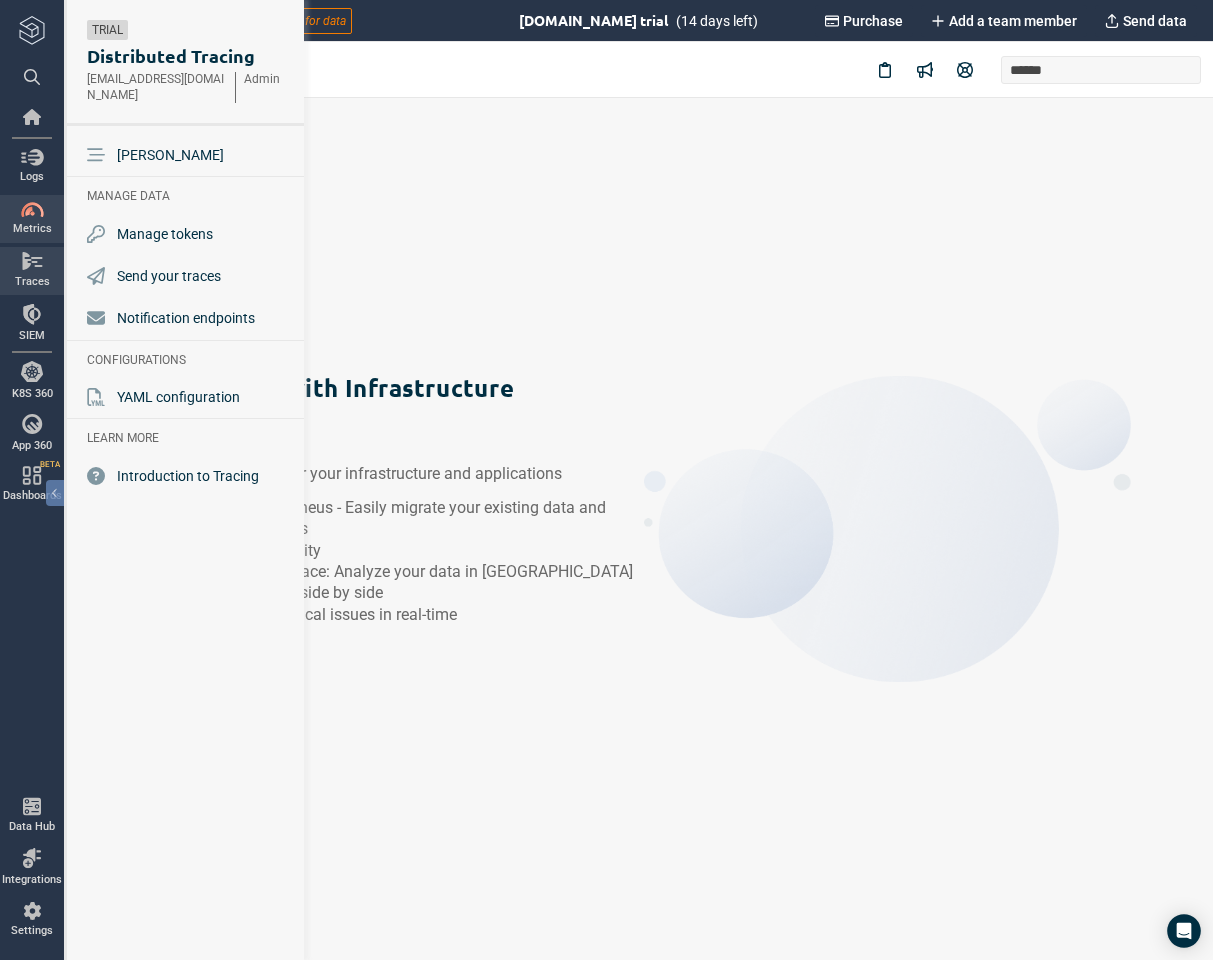 click on "Traces" at bounding box center [32, 270] 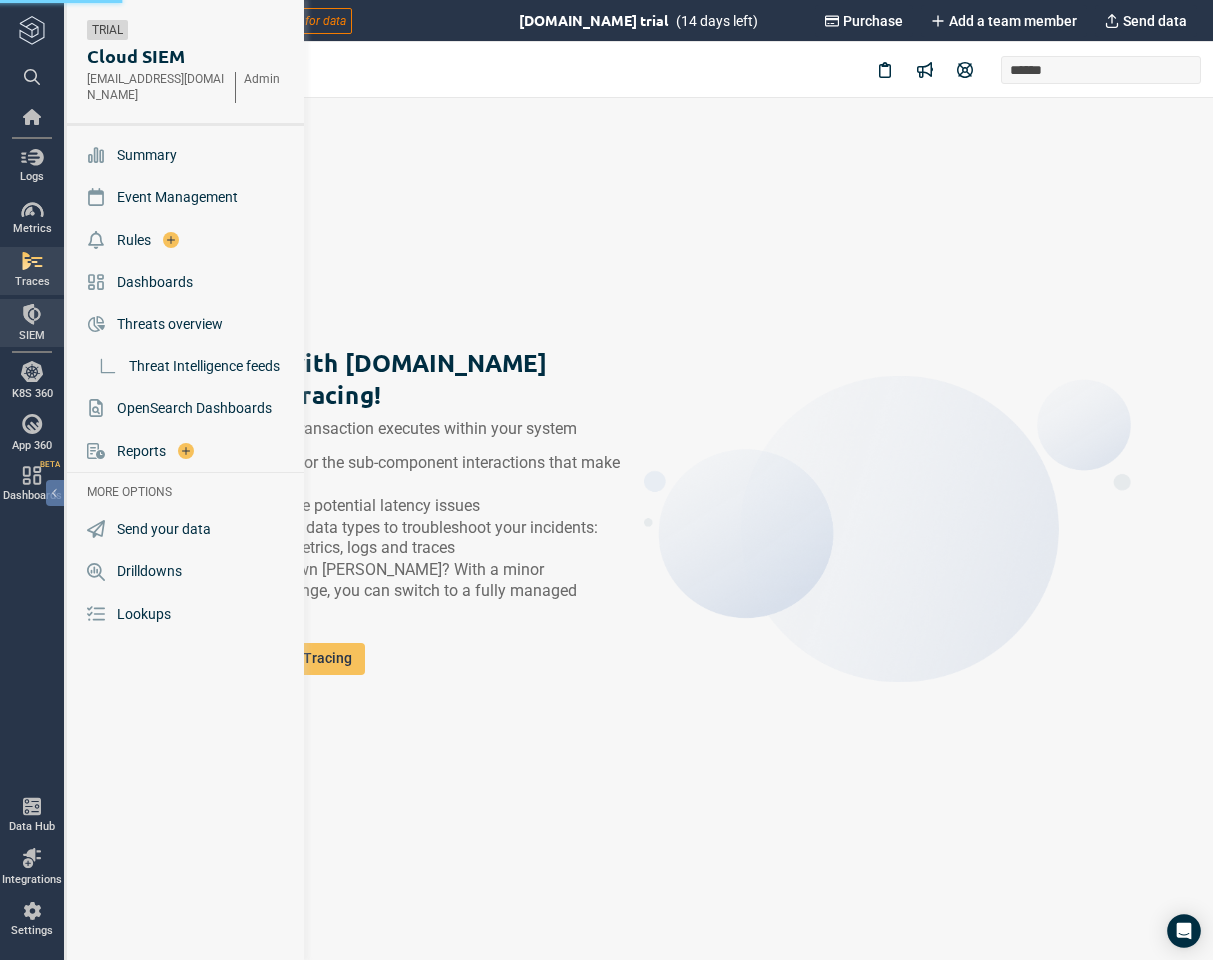 click at bounding box center [32, 314] 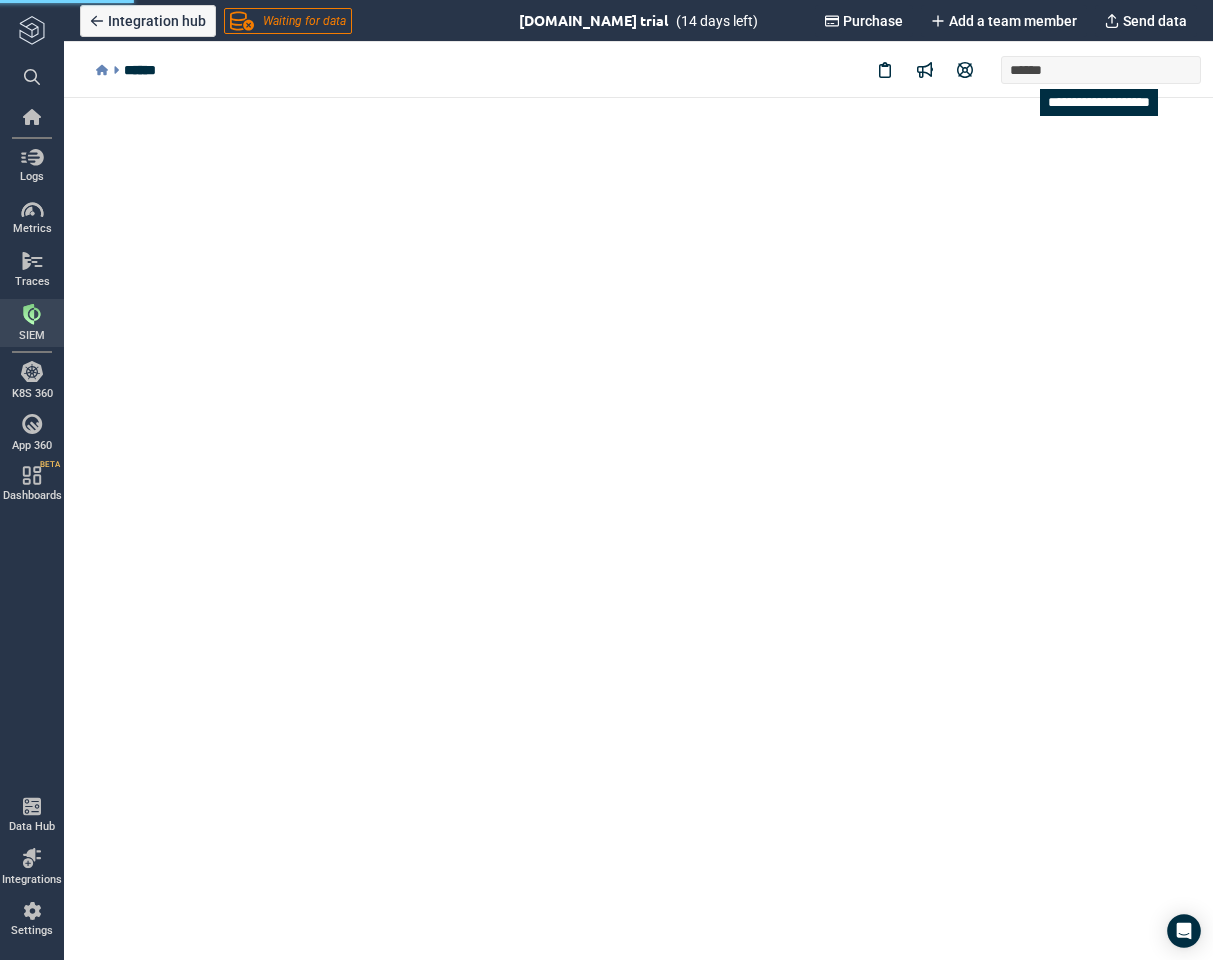 click on "******" at bounding box center [1032, 70] 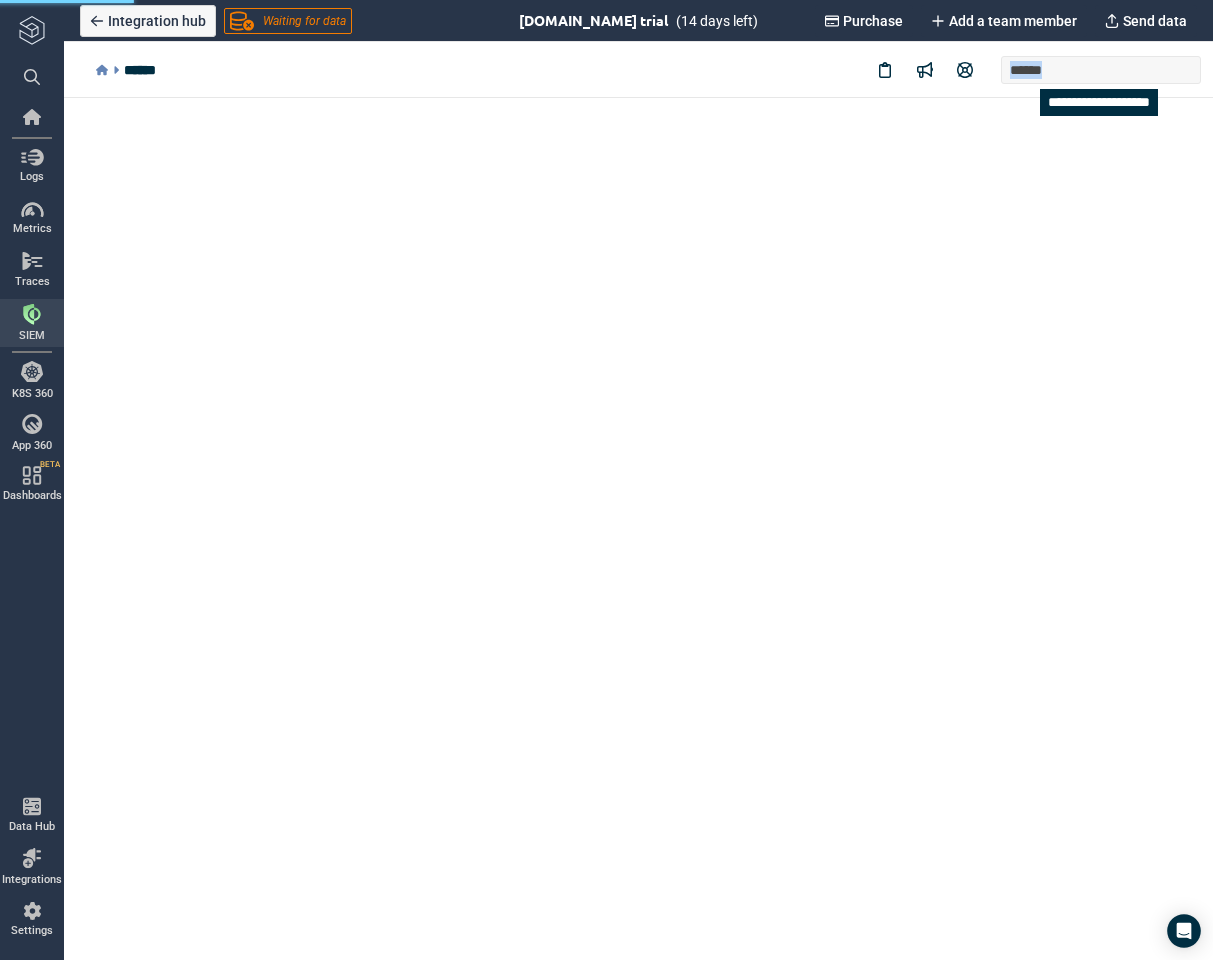 click on "******" at bounding box center (1032, 70) 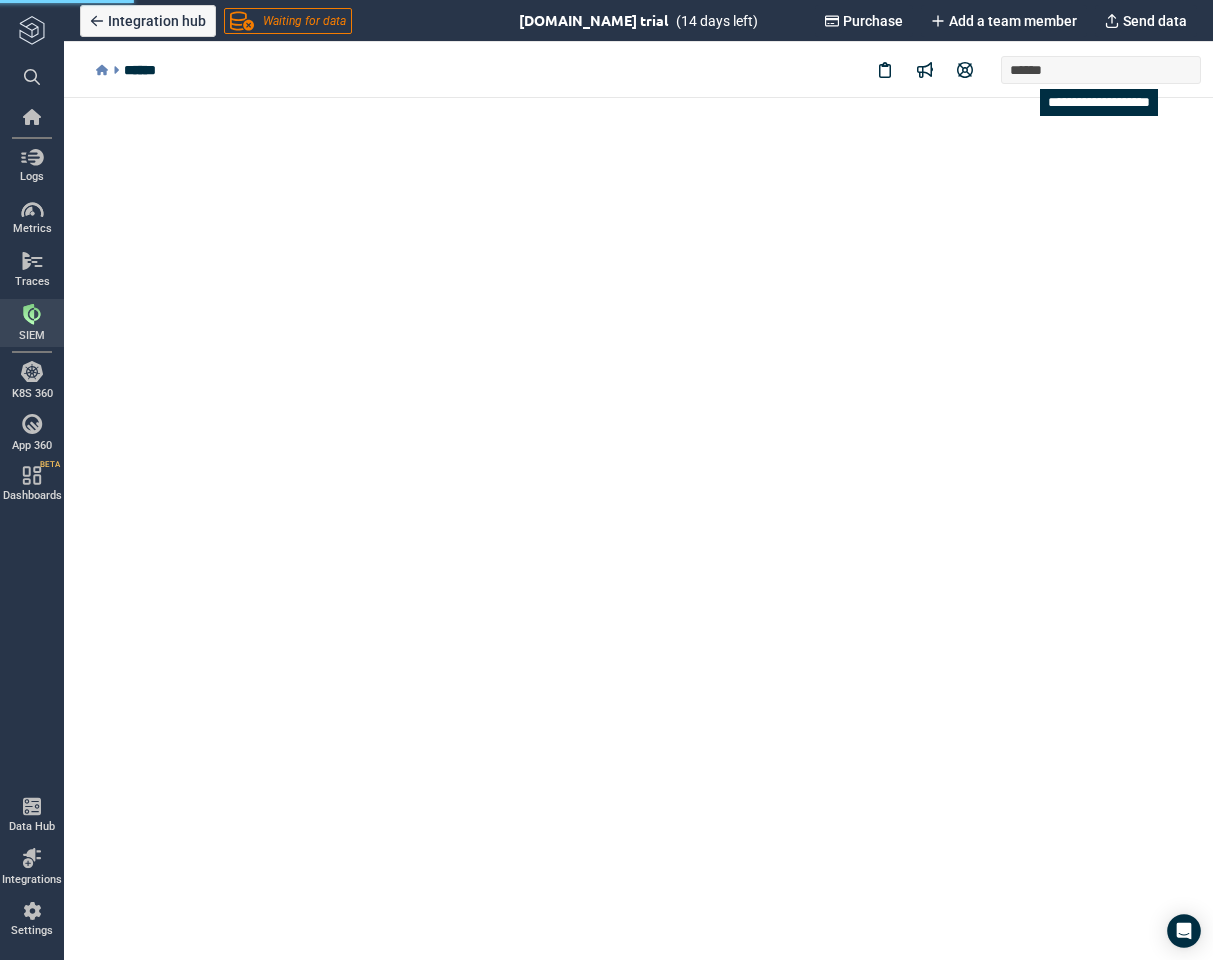 click on "******" at bounding box center [1032, 70] 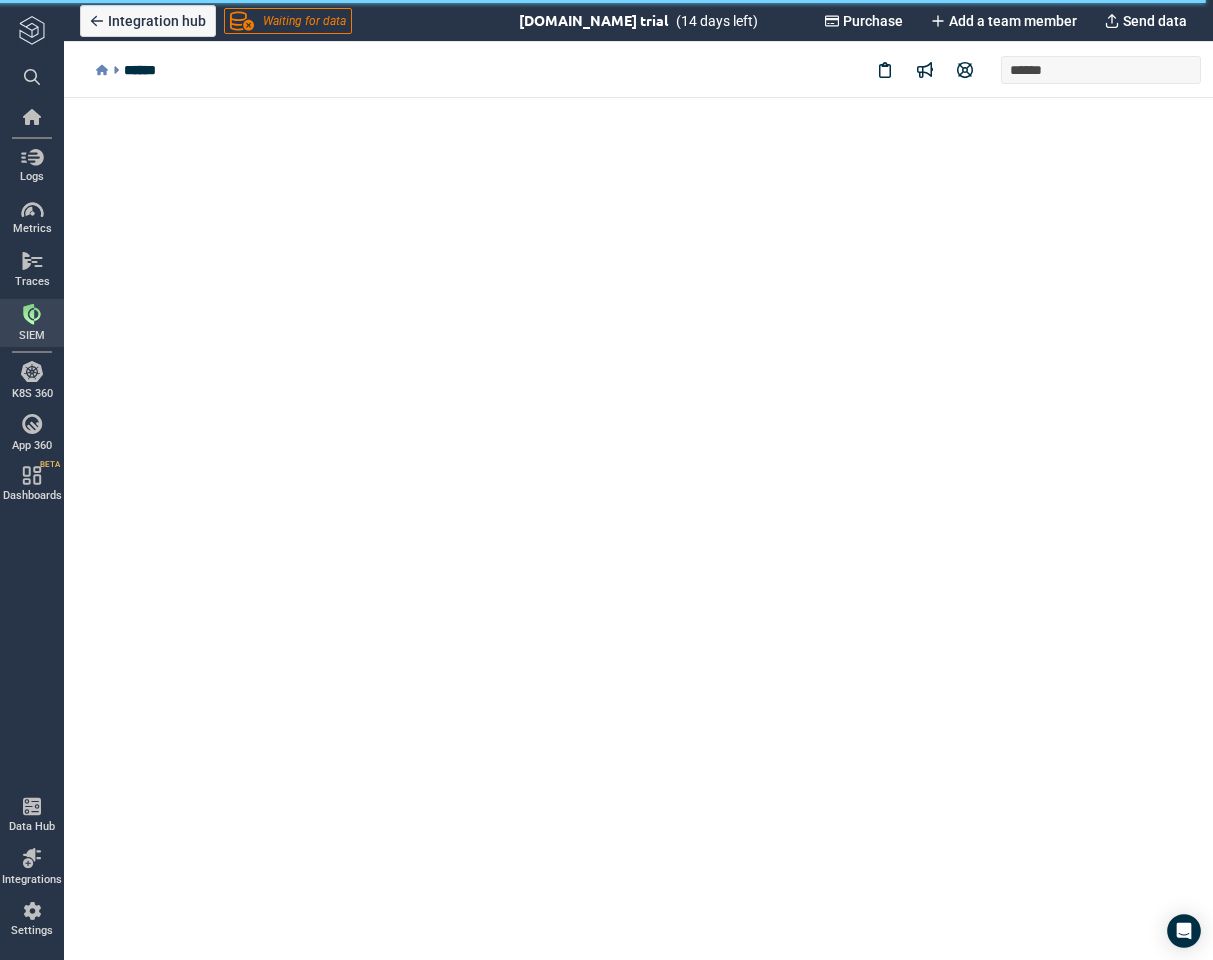 type on "*" 